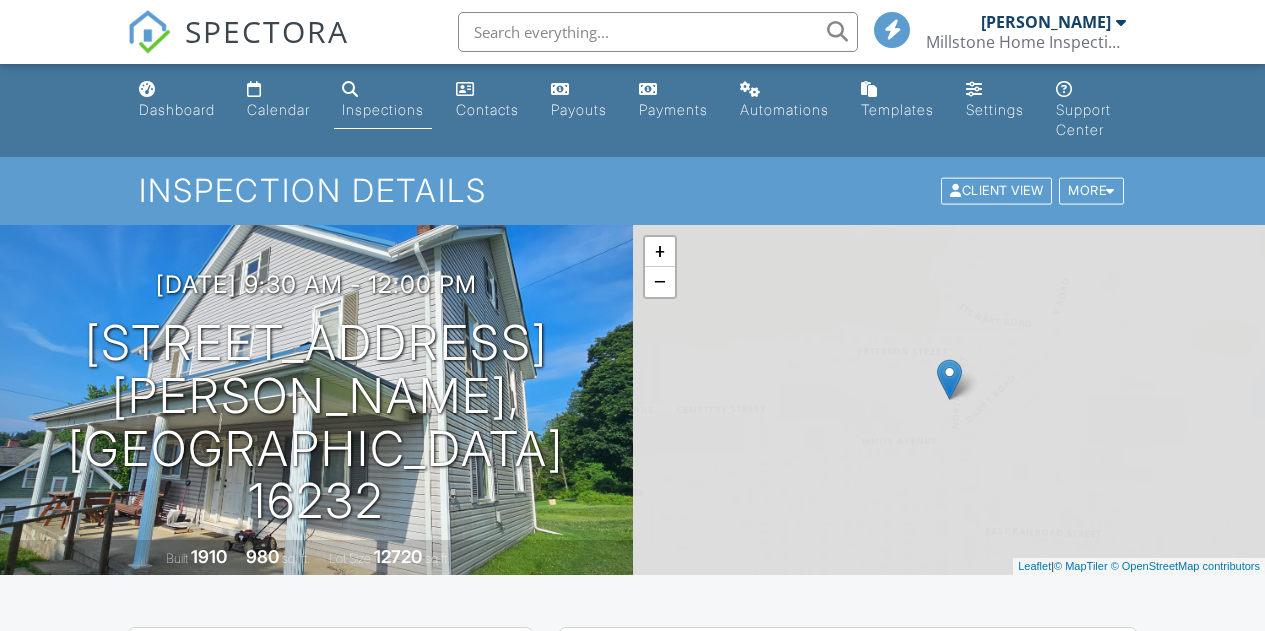 scroll, scrollTop: 0, scrollLeft: 0, axis: both 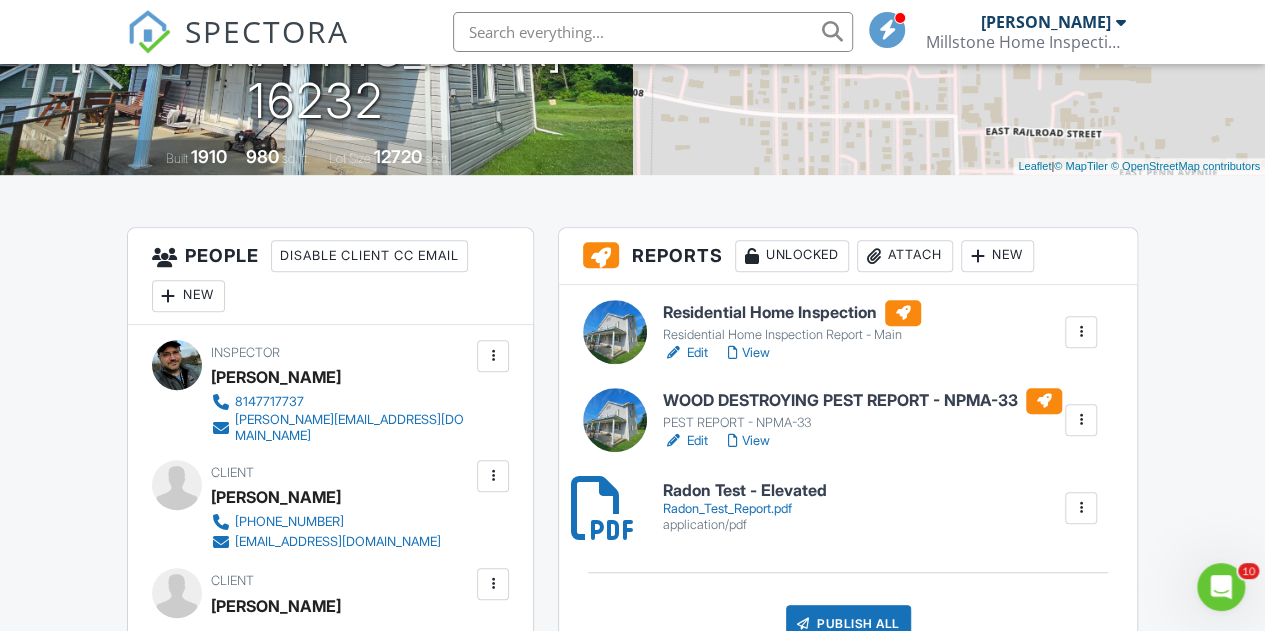 click on "Edit" at bounding box center [685, 441] 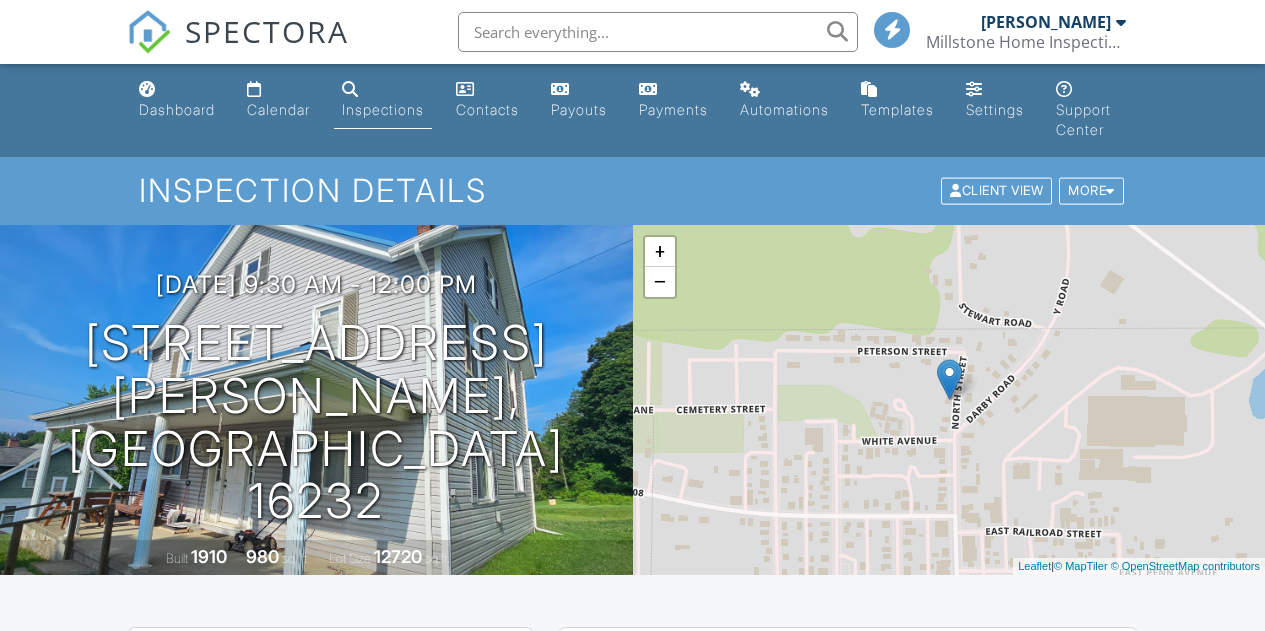 scroll, scrollTop: 0, scrollLeft: 0, axis: both 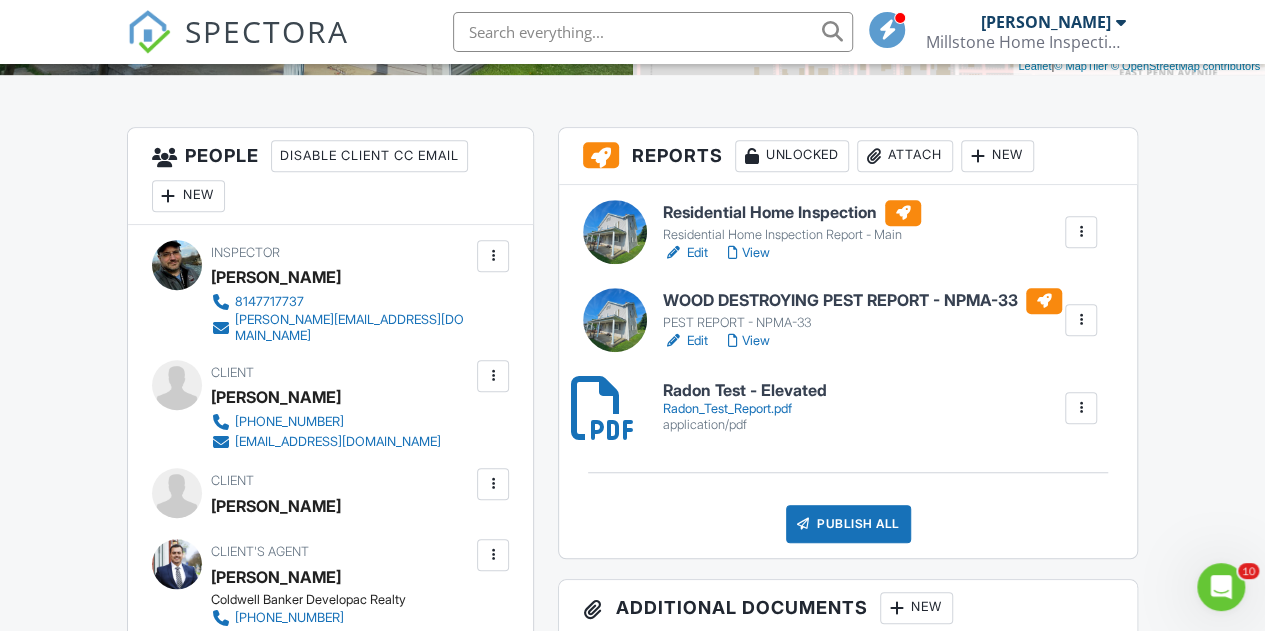 click on "Edit" at bounding box center [685, 253] 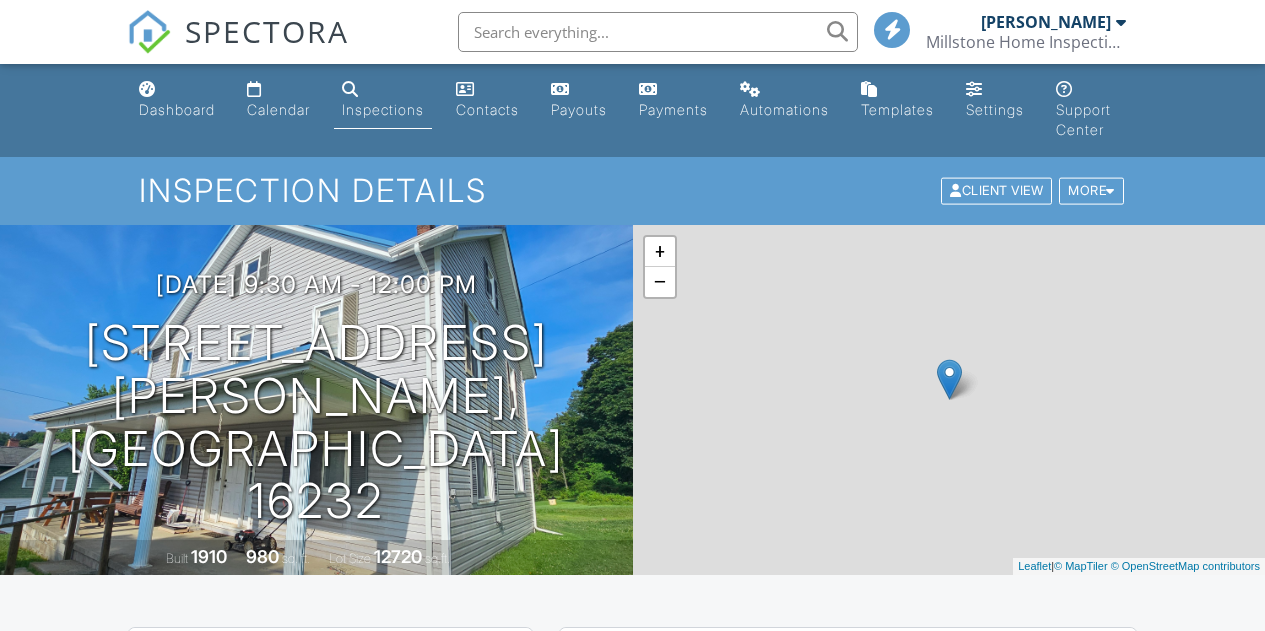 scroll, scrollTop: 0, scrollLeft: 0, axis: both 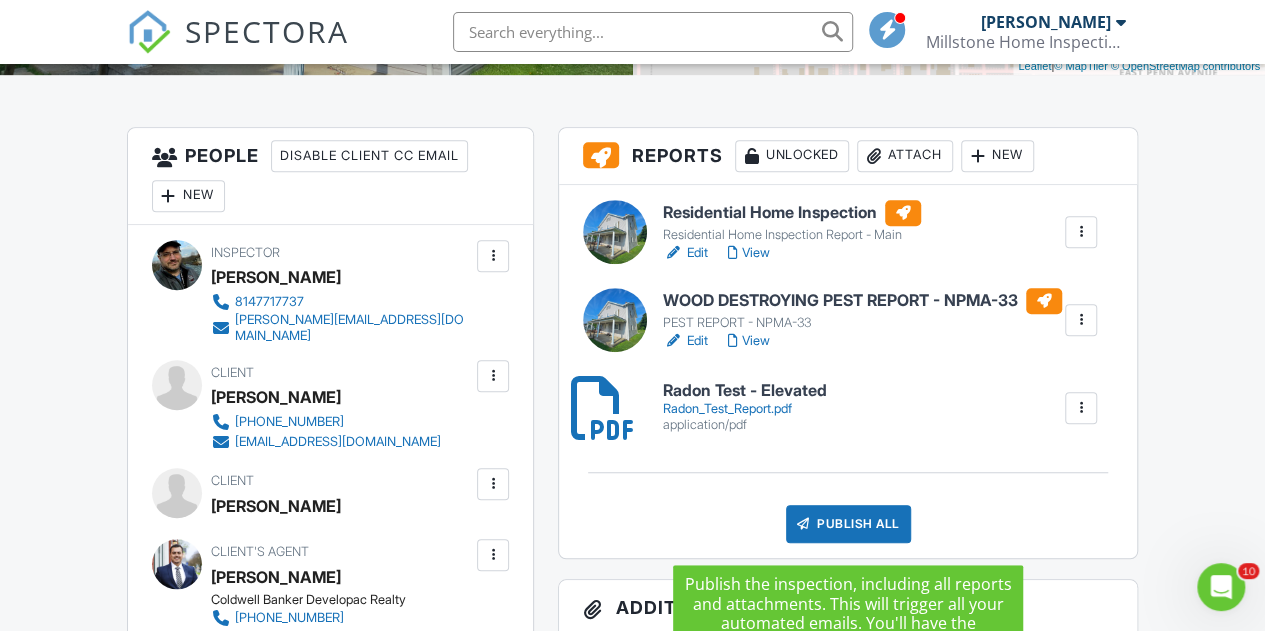 click on "Publish All" at bounding box center (848, 524) 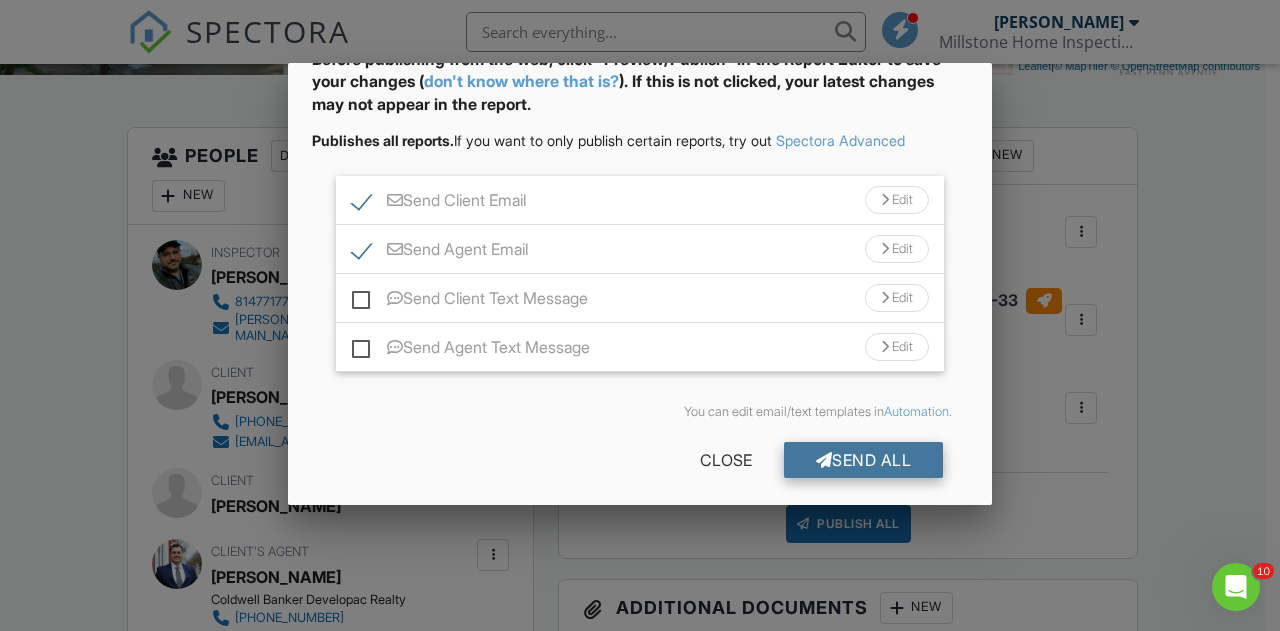 scroll, scrollTop: 125, scrollLeft: 0, axis: vertical 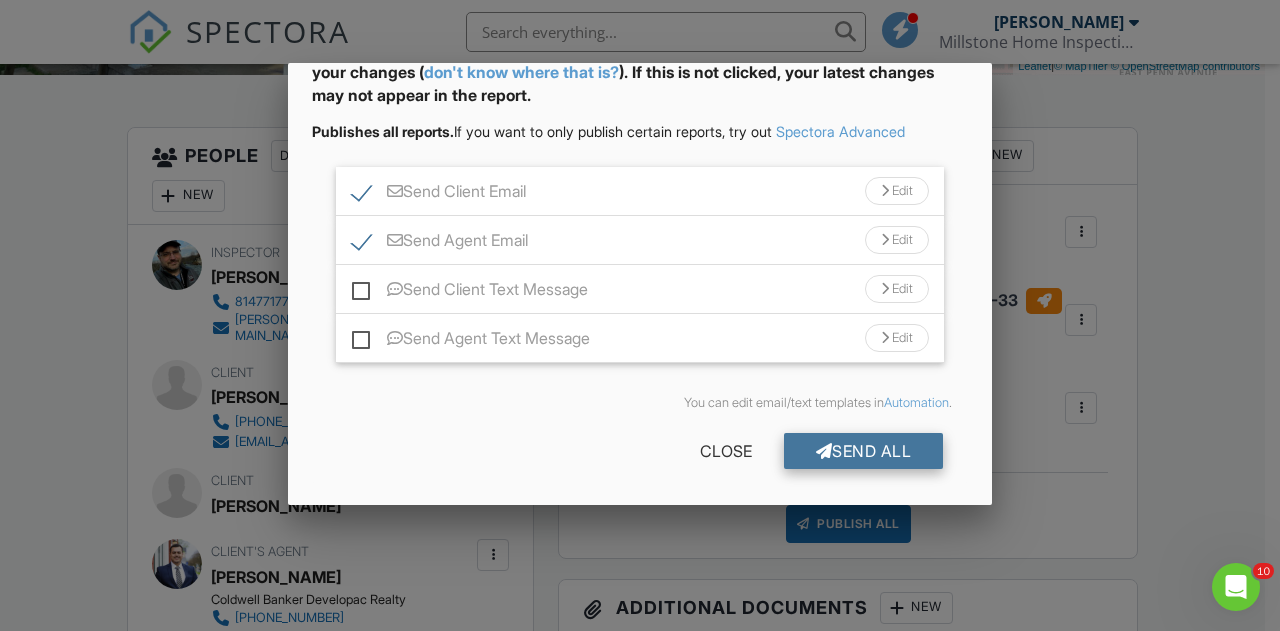 click on "Send All" at bounding box center [864, 451] 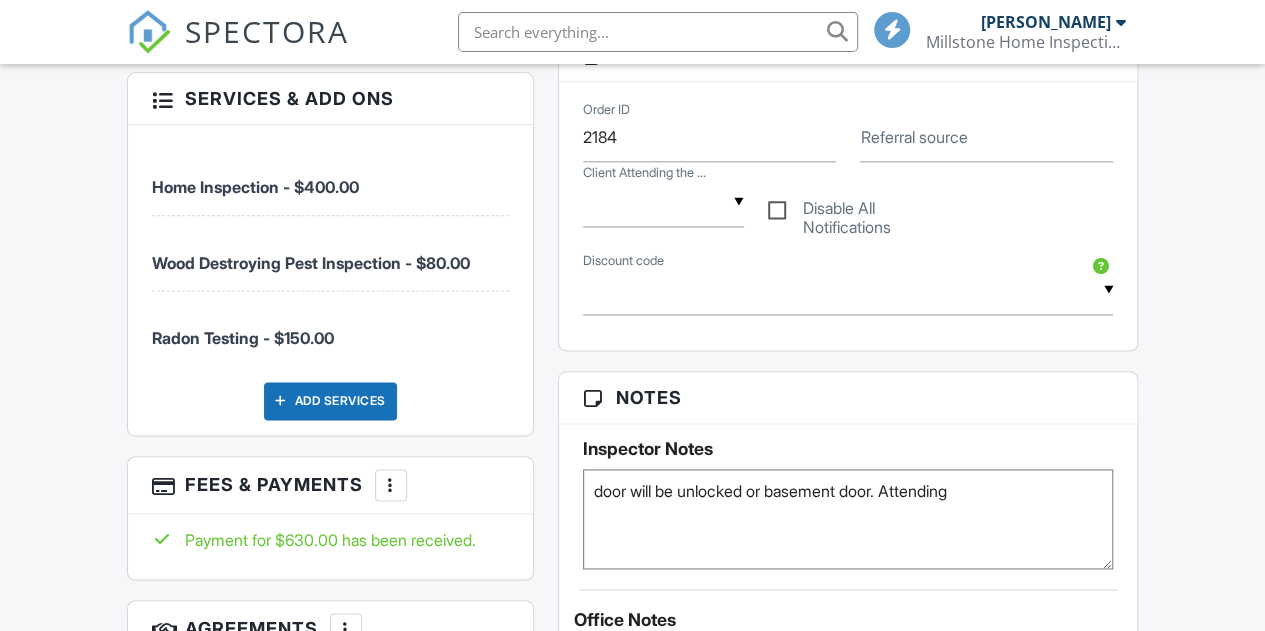 scroll, scrollTop: 1700, scrollLeft: 0, axis: vertical 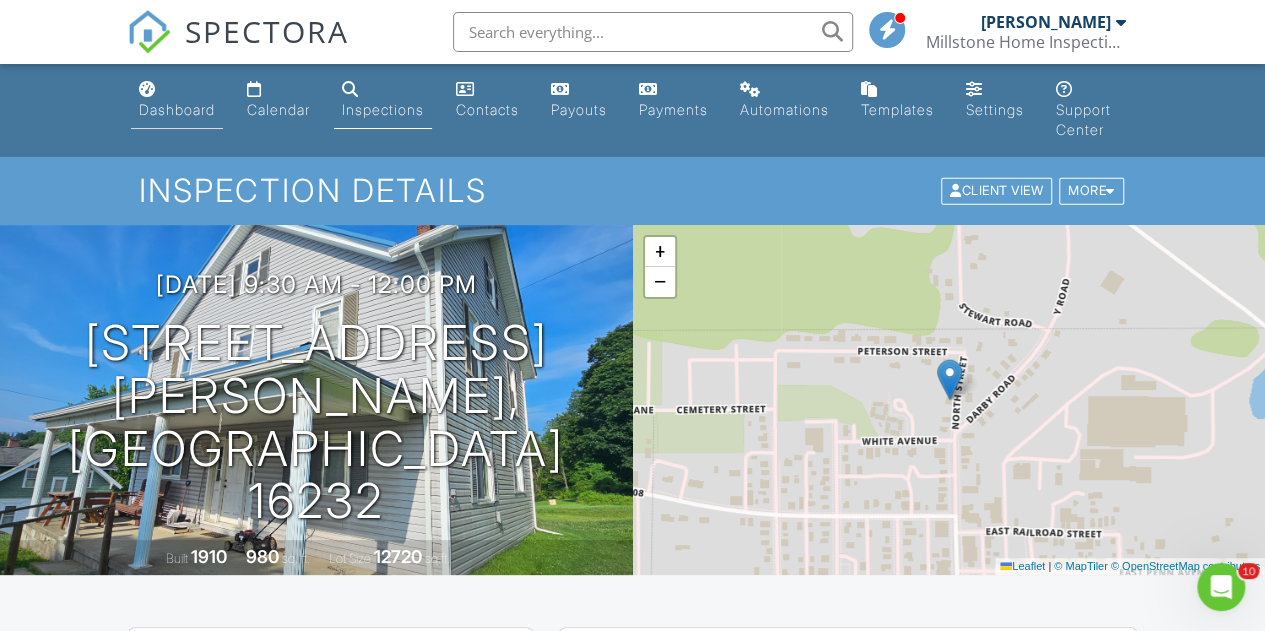 click on "Dashboard" at bounding box center (177, 100) 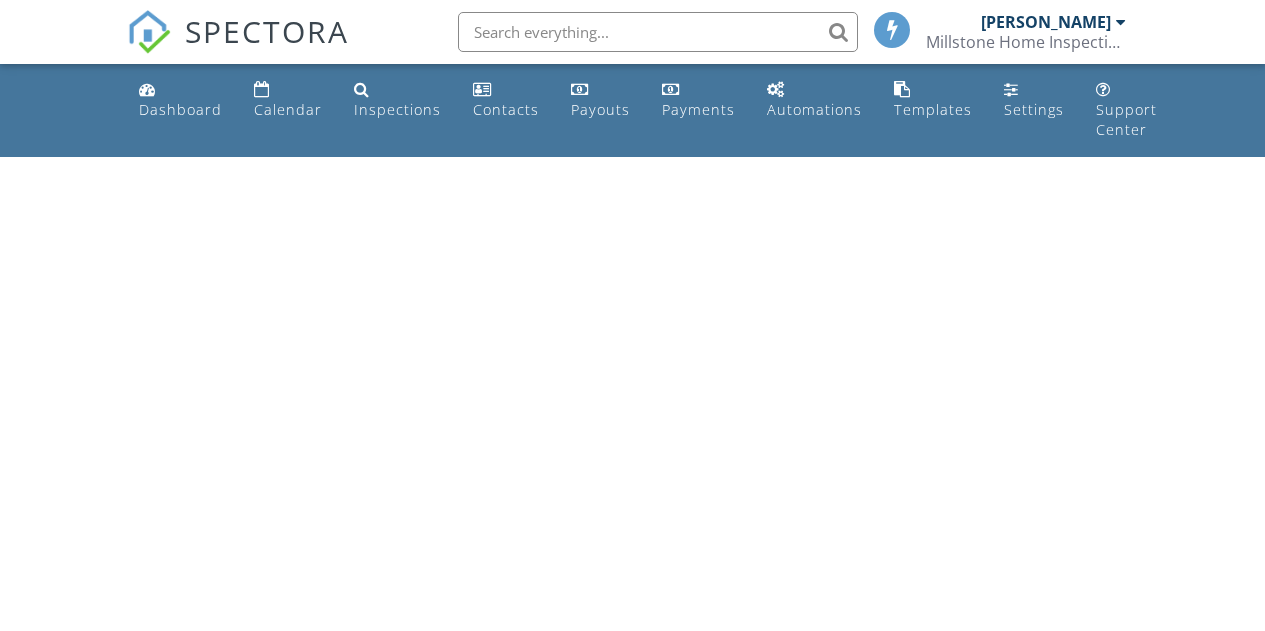 scroll, scrollTop: 0, scrollLeft: 0, axis: both 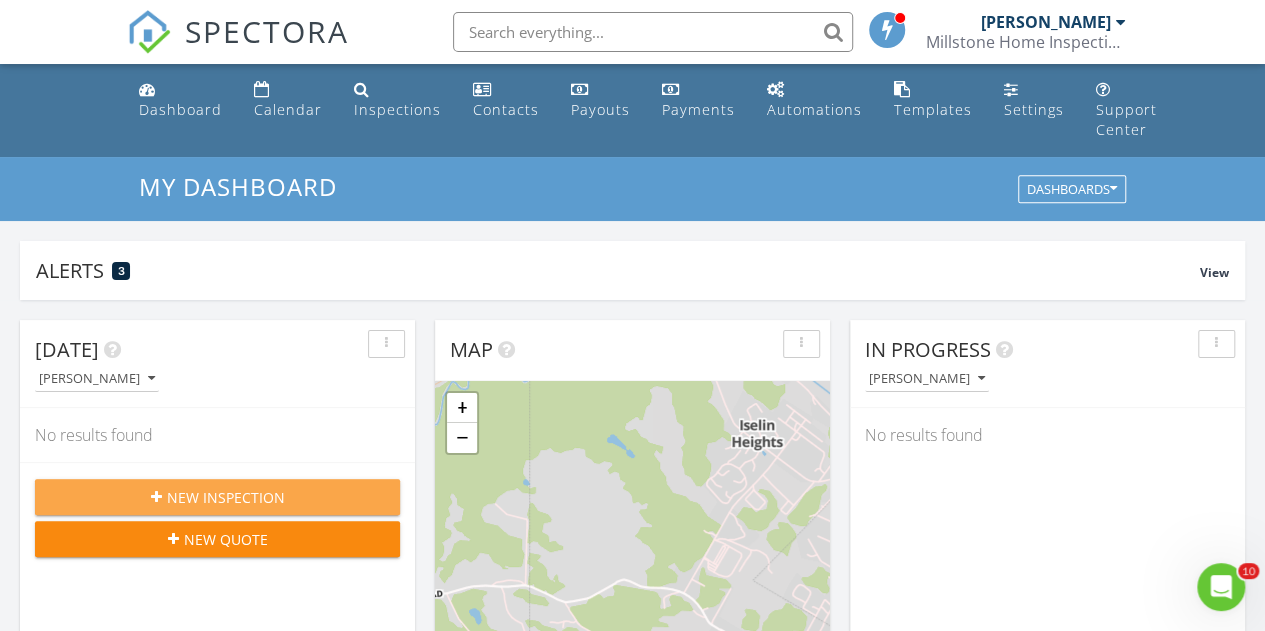 click on "New Inspection" at bounding box center (217, 497) 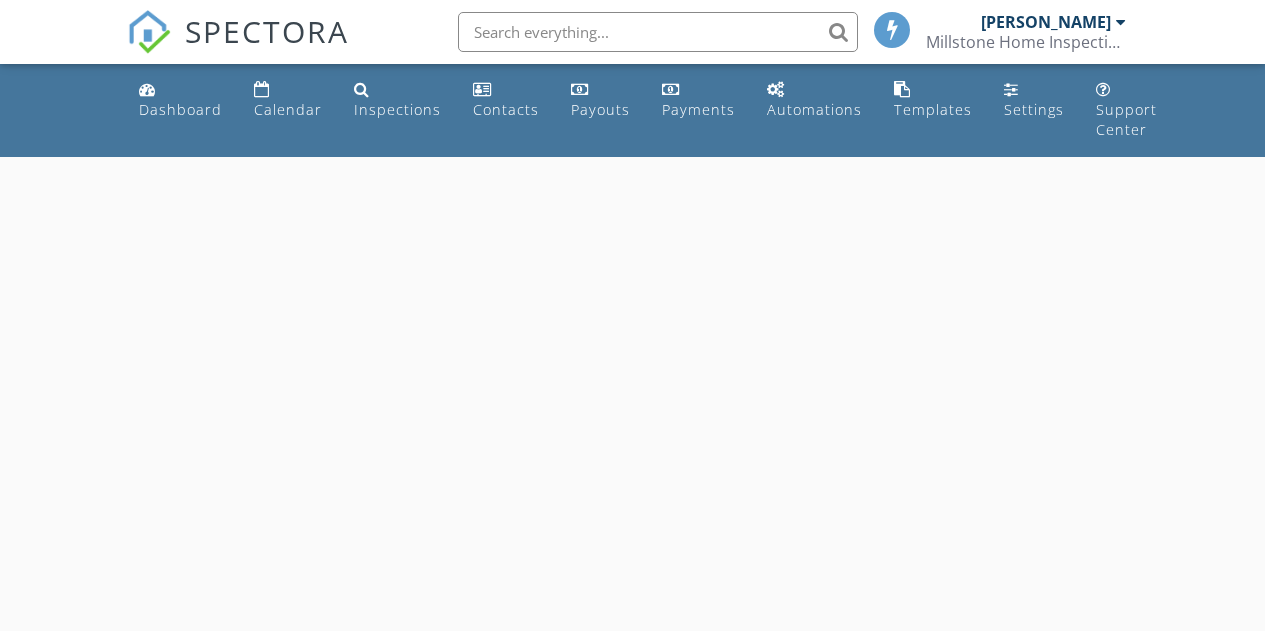 scroll, scrollTop: 0, scrollLeft: 0, axis: both 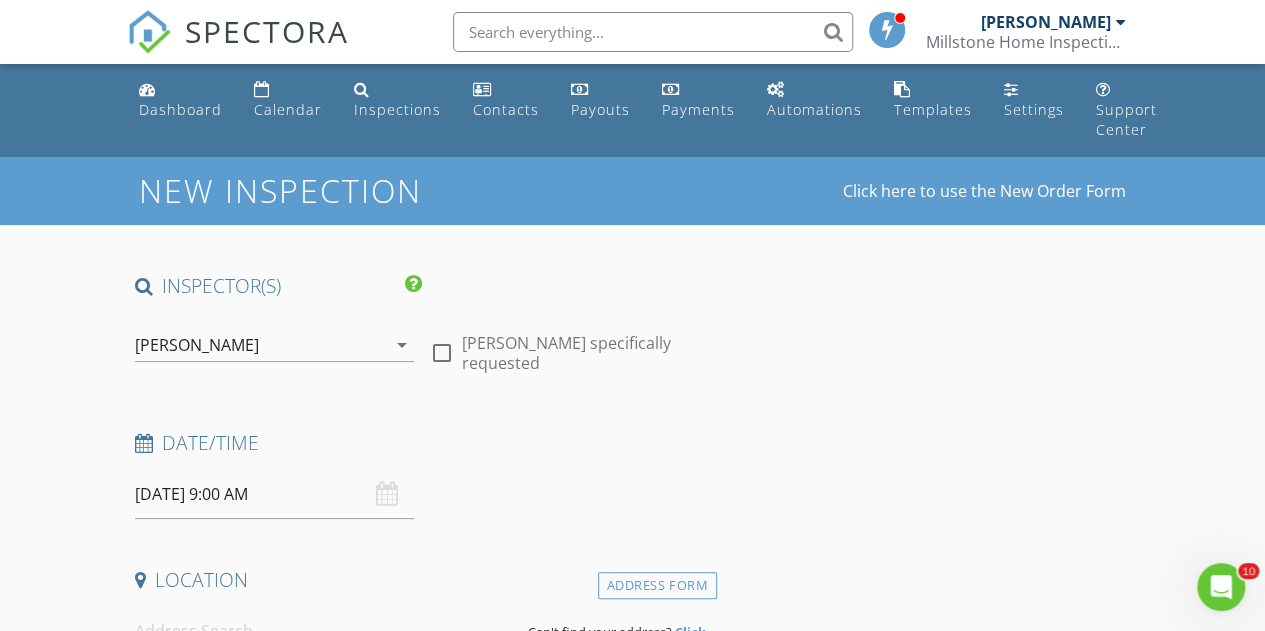 click on "INSPECTOR(S)
check_box   [PERSON_NAME]   PRIMARY   [PERSON_NAME] arrow_drop_down   check_box_outline_blank [PERSON_NAME] specifically requested
Date/Time
[DATE] 9:00 AM
Location
Address Form       Can't find your address?   Click here.
client
check_box Enable Client CC email for this inspection   Client Search     check_box_outline_blank Client is a Company/Organization     First Name   Last Name   Email   CC Email   Phone           Notes   Private Notes
ADD ADDITIONAL client
SERVICES
check_box_outline_blank   Home Inspection   check_box_outline_blank   Wood Destroying Pest Inspection   check_box_outline_blank   General Home Inspection (Over 2600 sq. ft.)   check_box_outline_blank   Radon Testing   check_box_outline_blank   Mold Air-quality Testing - One Sample" at bounding box center (422, 1683) 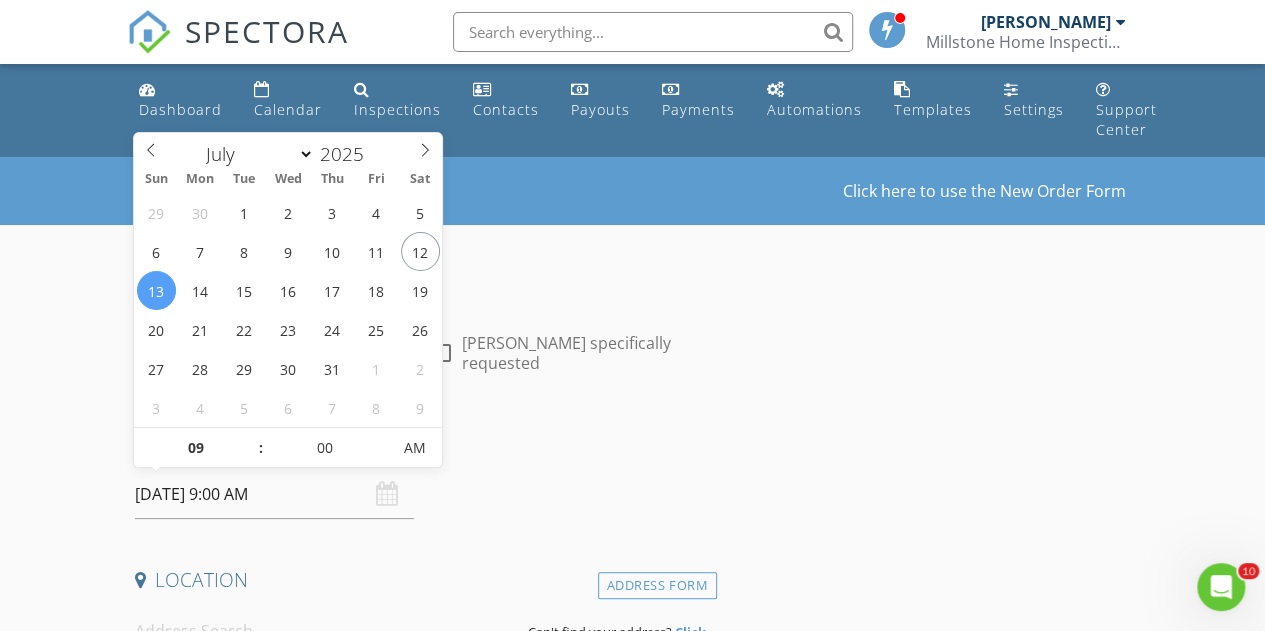 click on "[DATE] 9:00 AM" at bounding box center [274, 494] 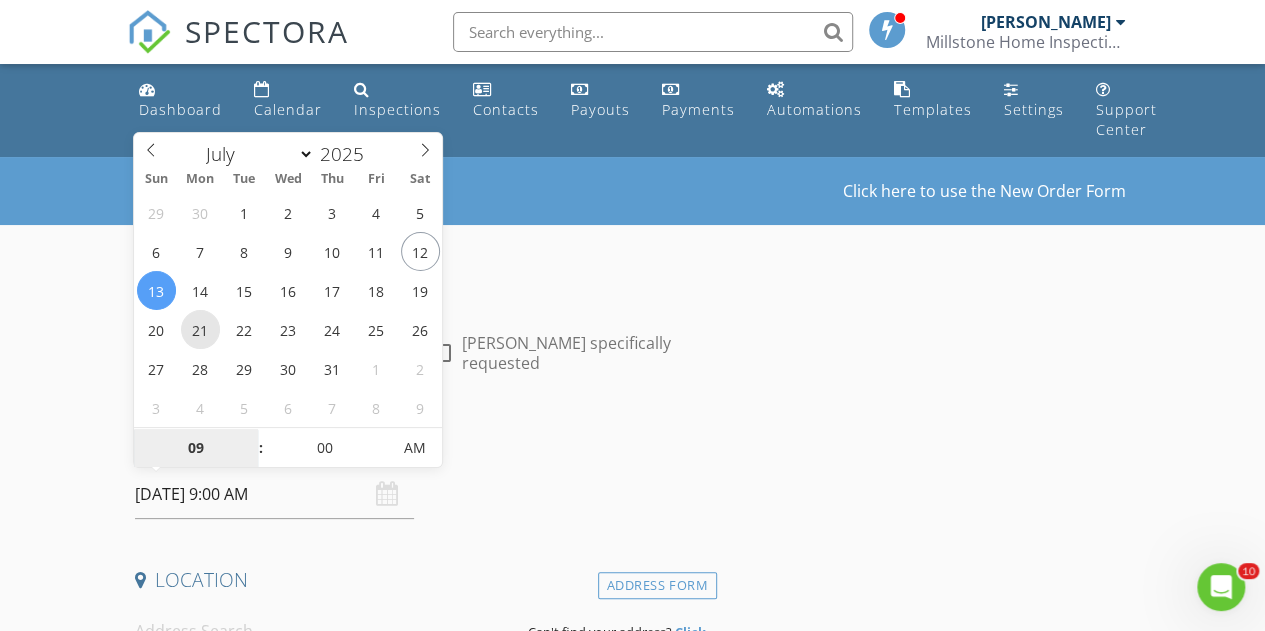 type on "[DATE] 9:00 AM" 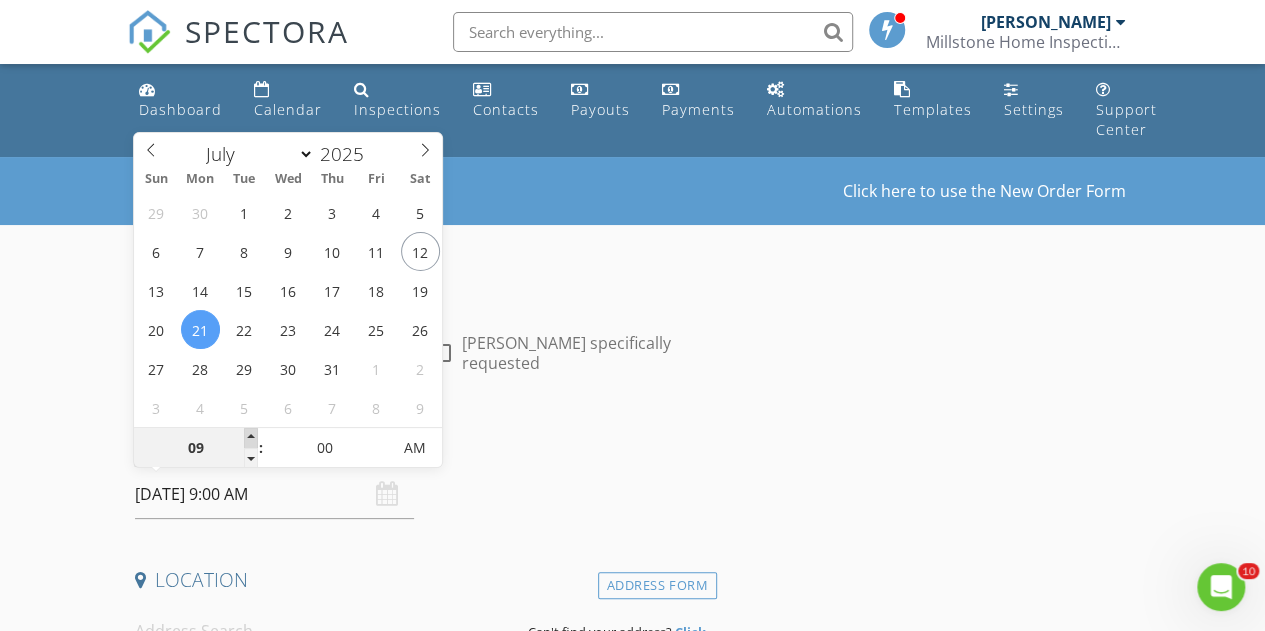 type on "10" 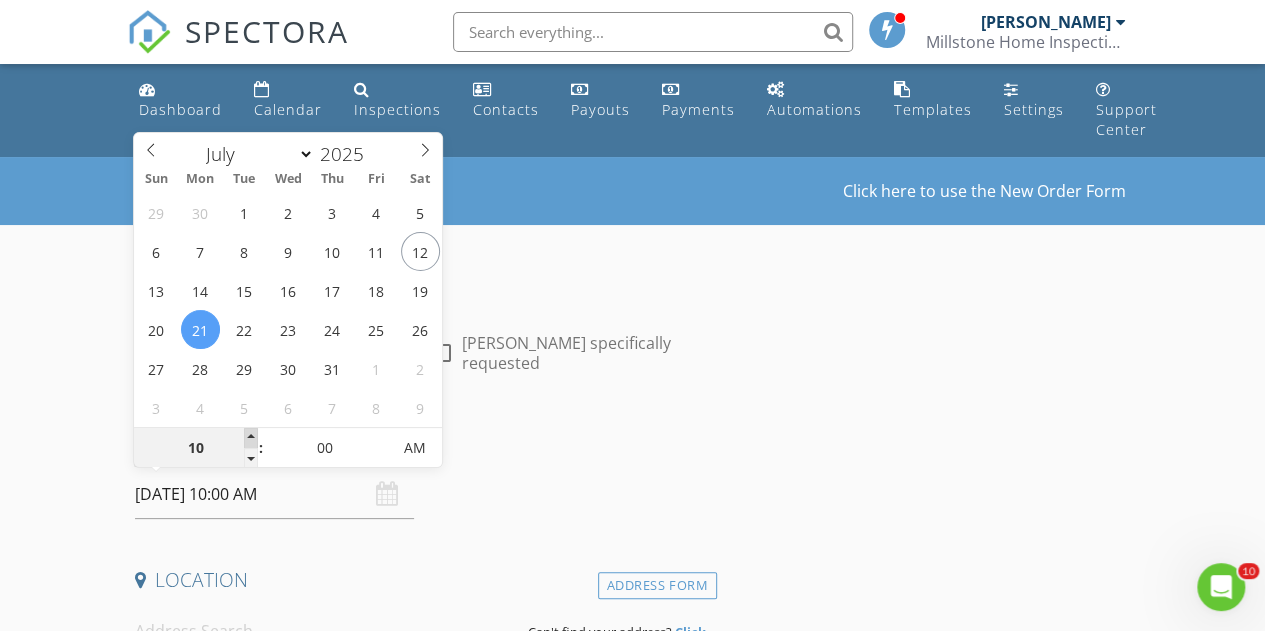 click at bounding box center [251, 438] 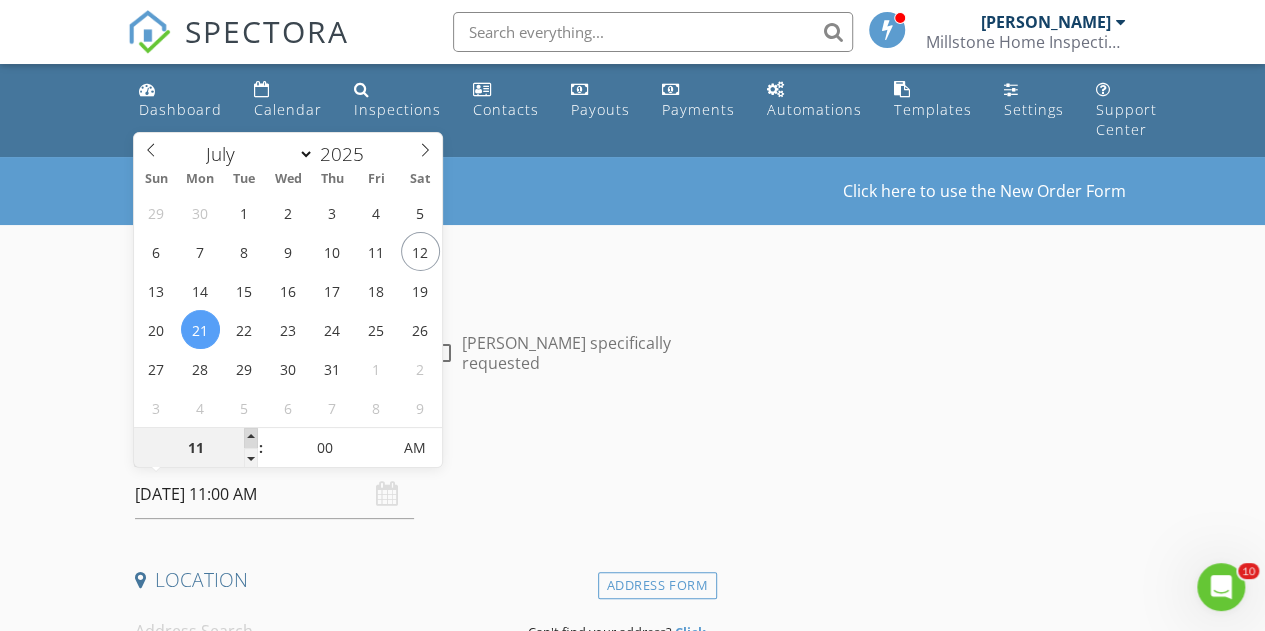click at bounding box center (251, 438) 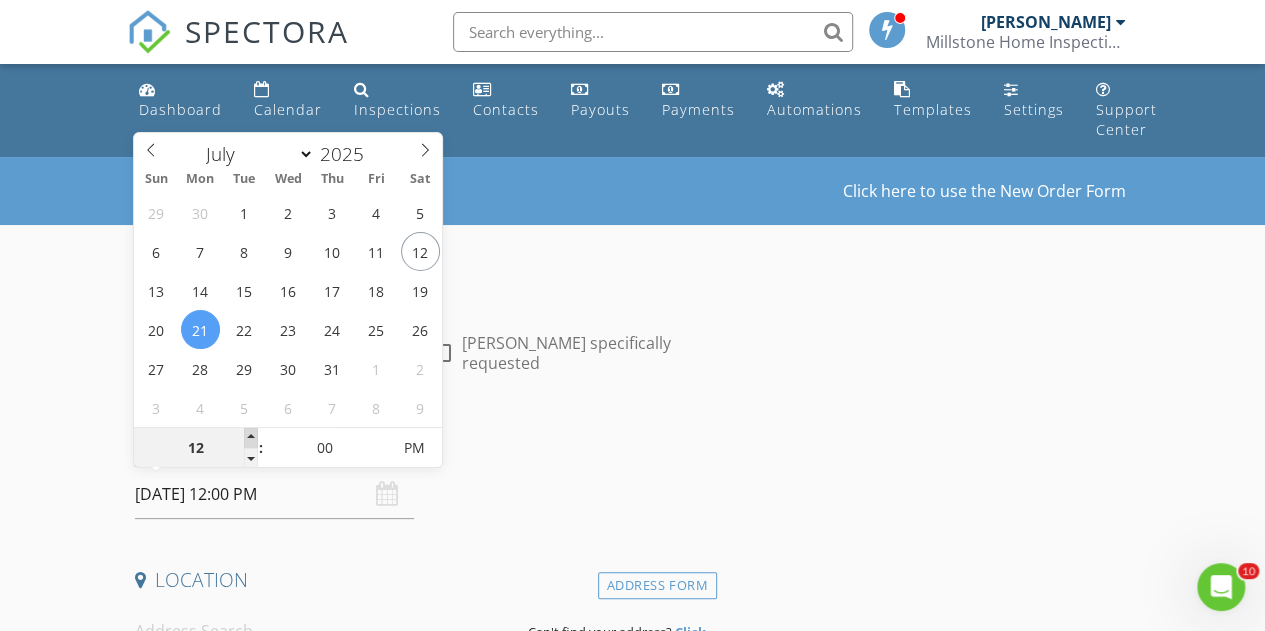 click at bounding box center (251, 438) 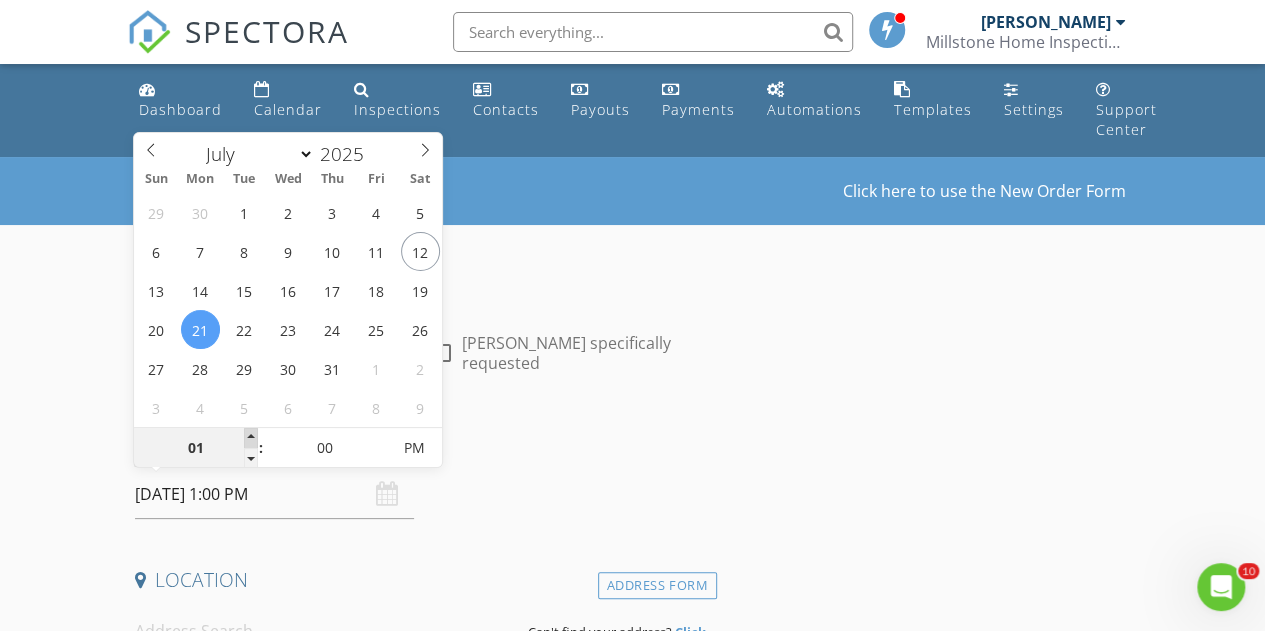 click at bounding box center (251, 438) 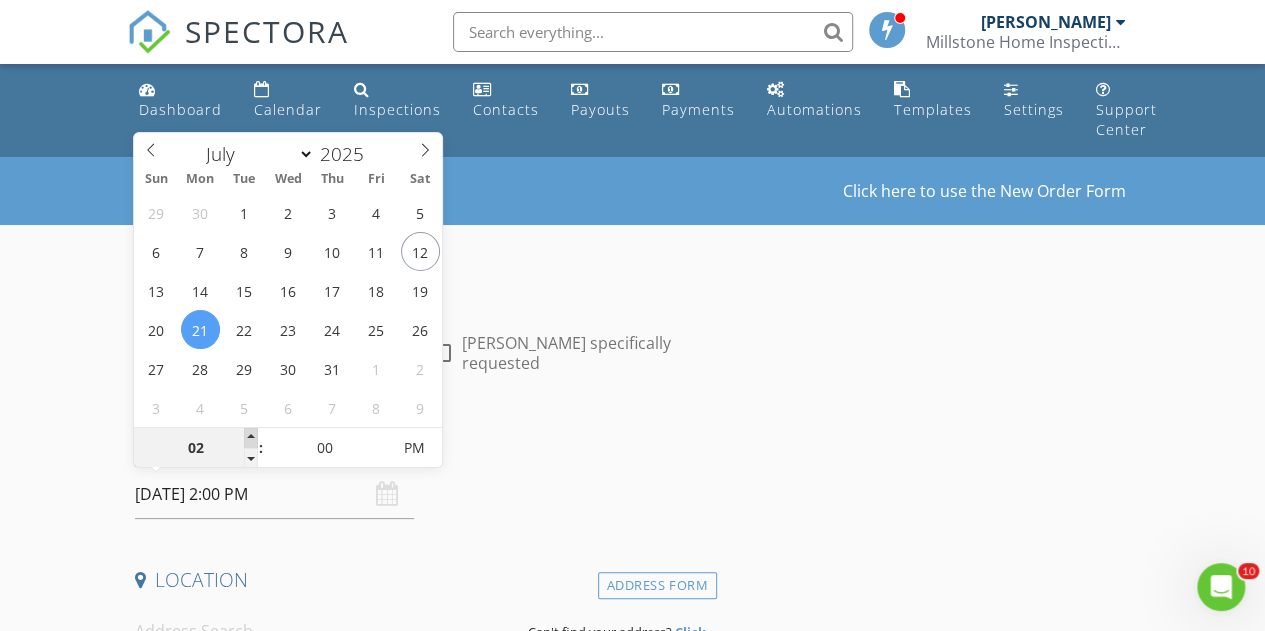 click at bounding box center [251, 438] 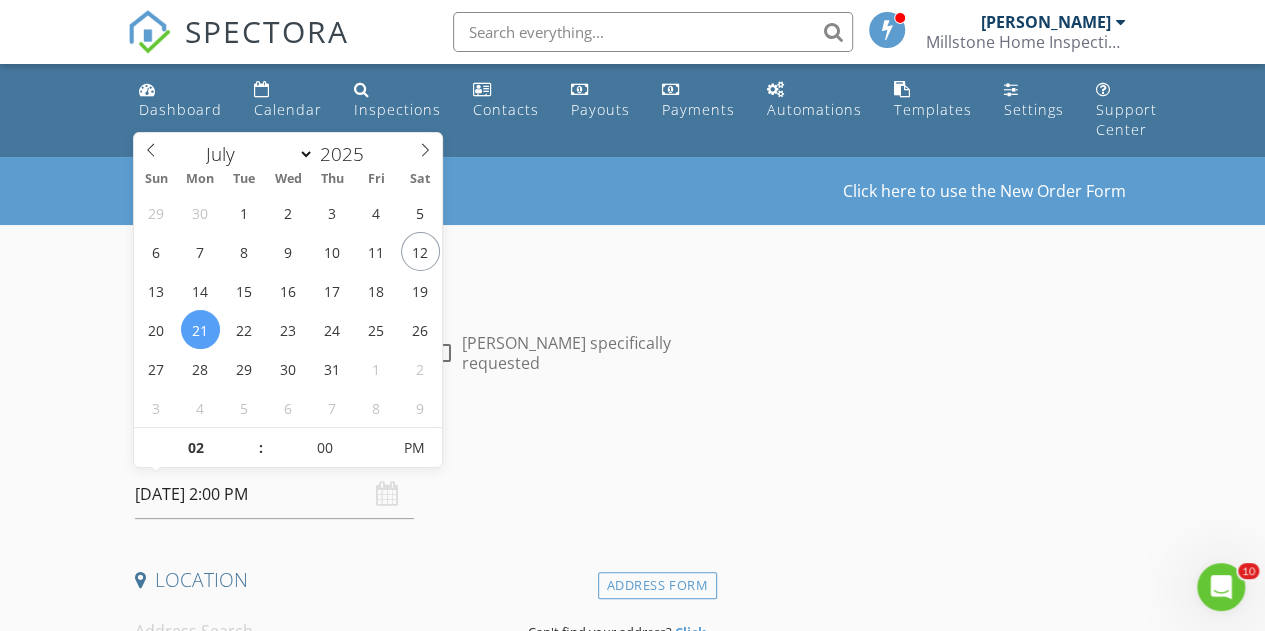 click on "Date/Time
07/21/2025 2:00 PM" at bounding box center [422, 474] 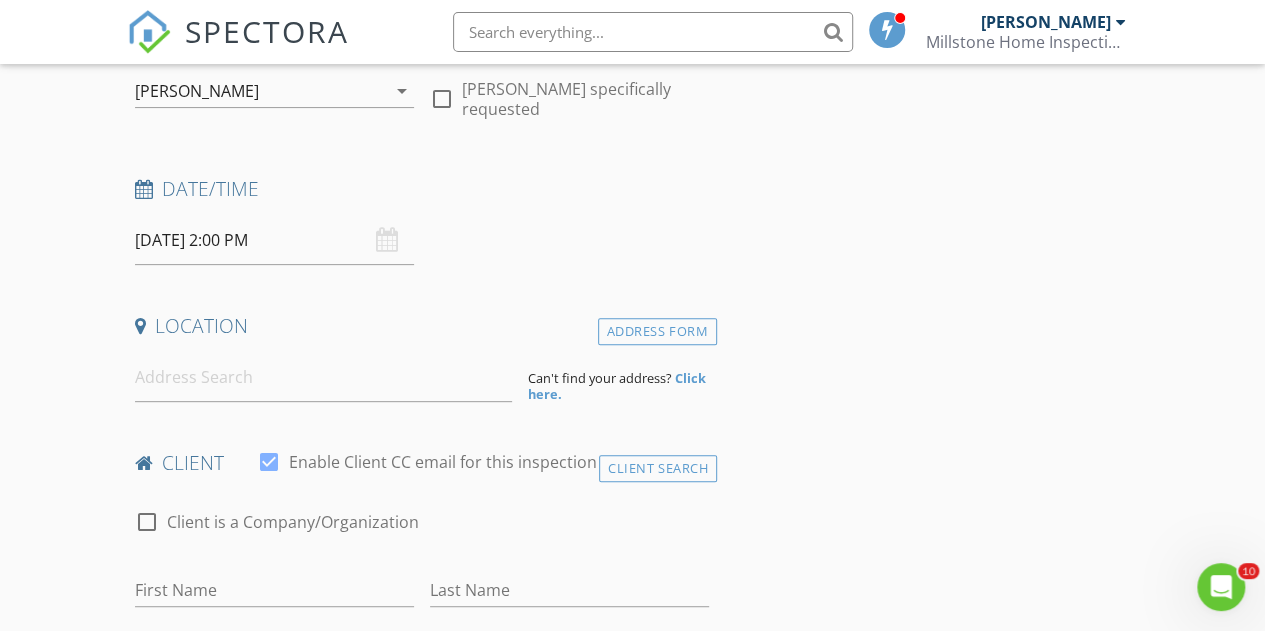 scroll, scrollTop: 300, scrollLeft: 0, axis: vertical 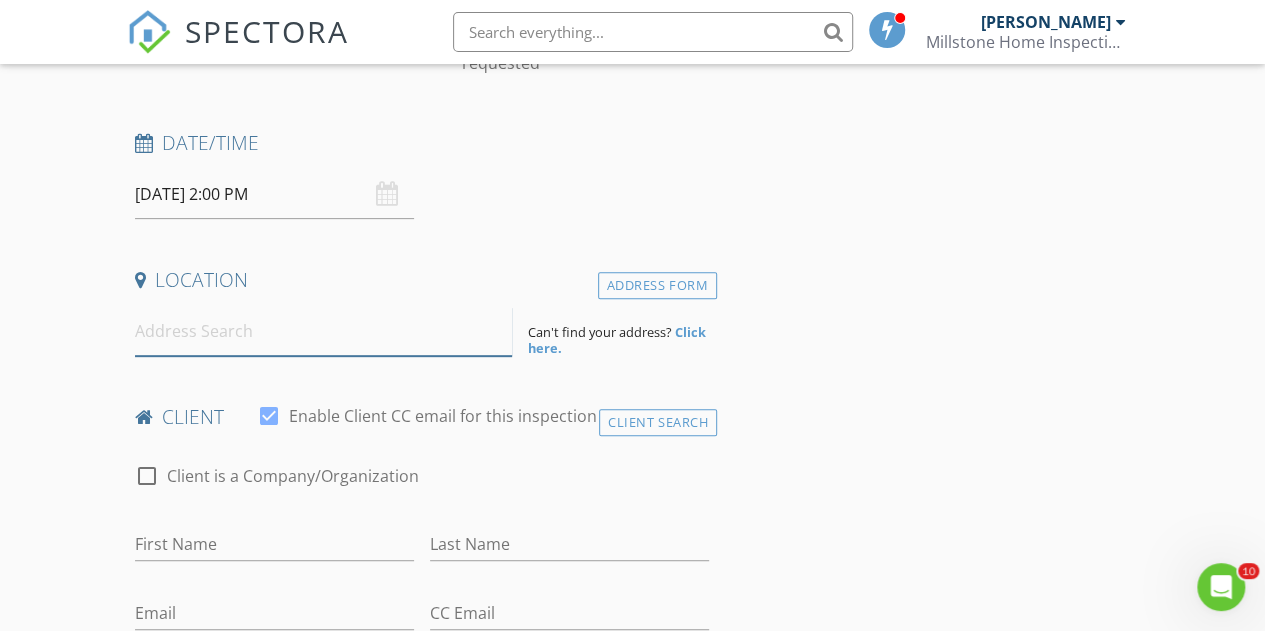 click at bounding box center [324, 331] 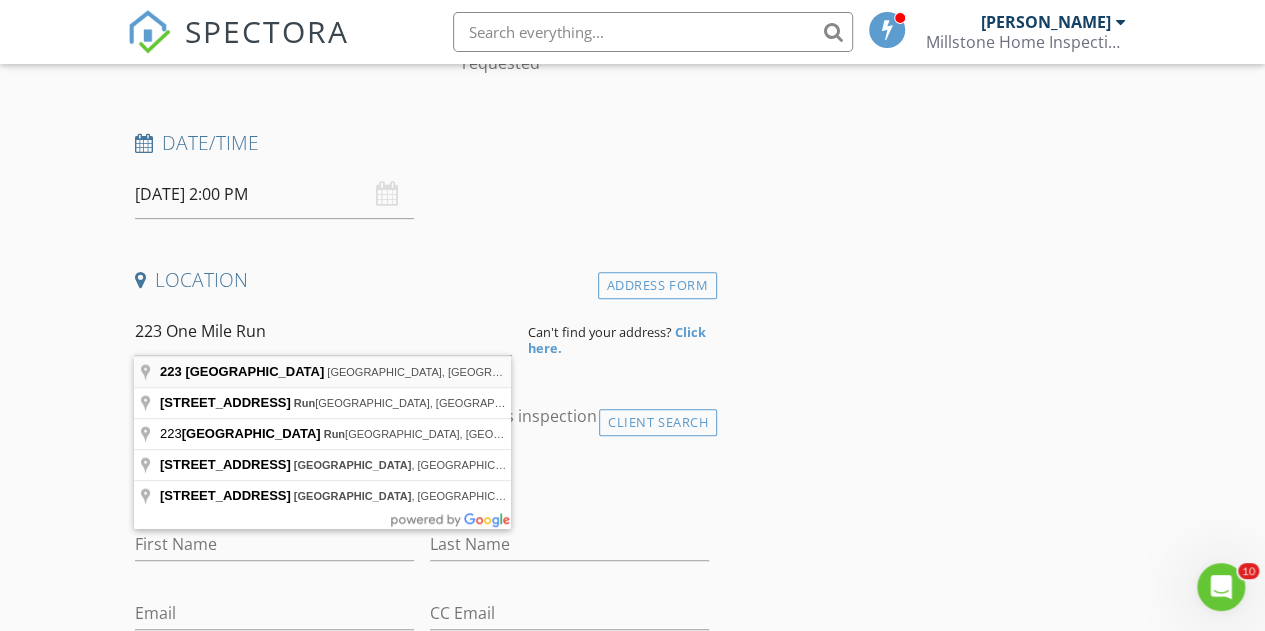 type on "223 1 Mile Run Road, Philipsburg, PA, USA" 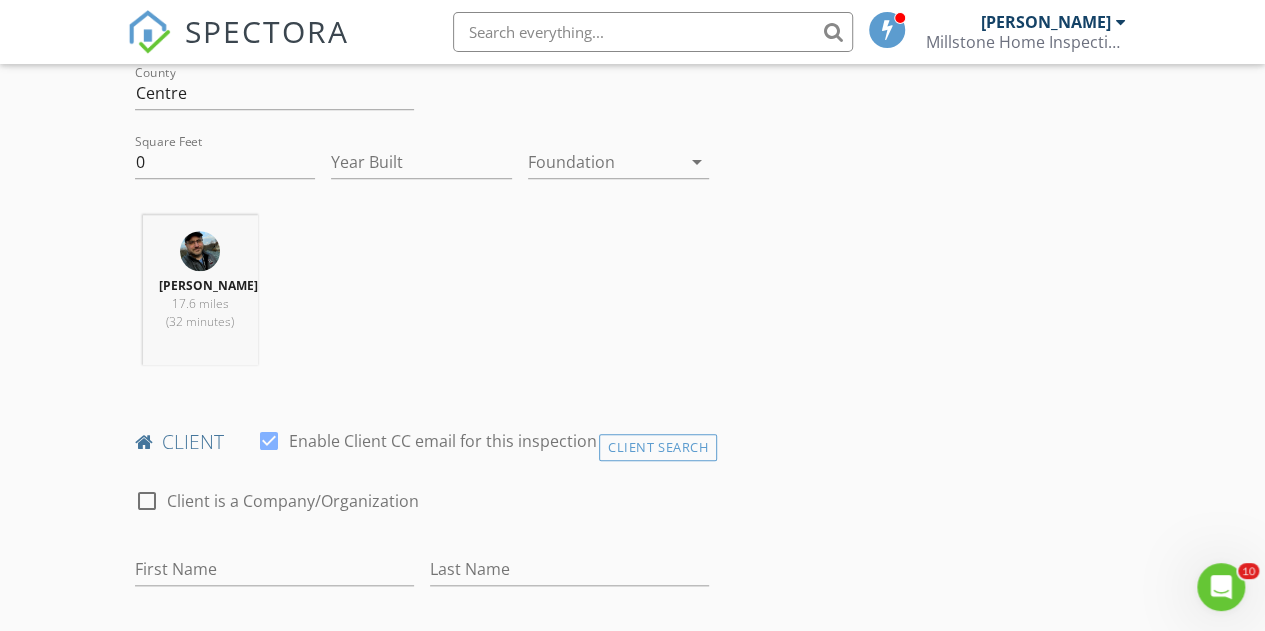 scroll, scrollTop: 900, scrollLeft: 0, axis: vertical 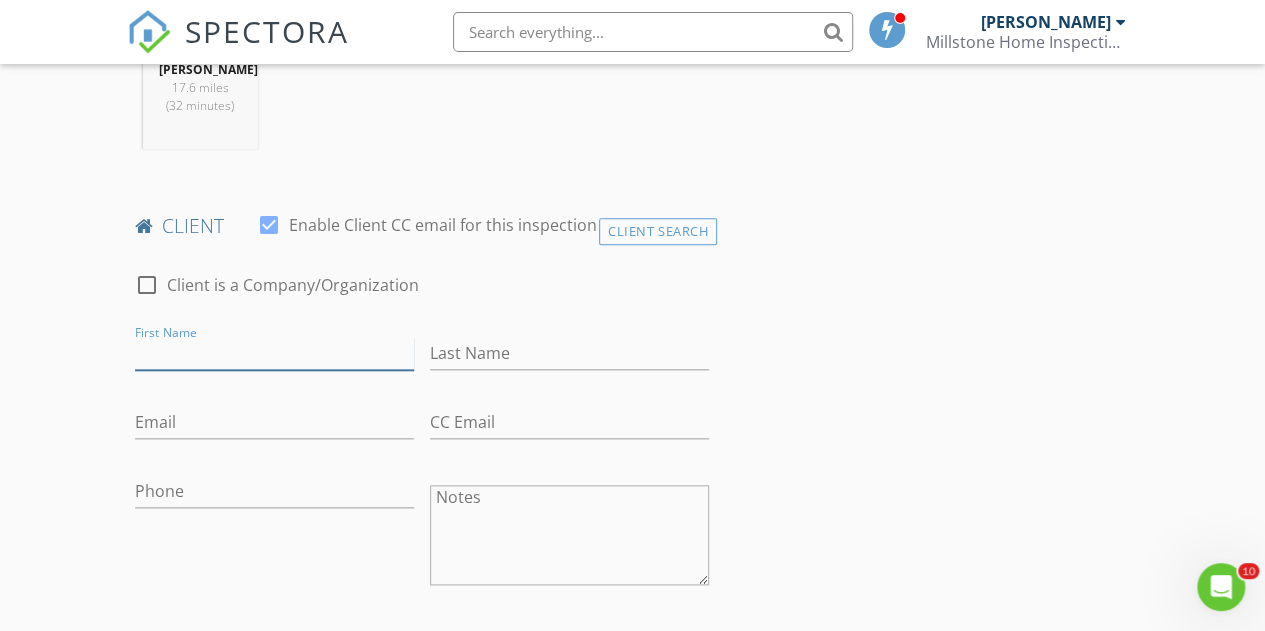 click on "First Name" at bounding box center (274, 353) 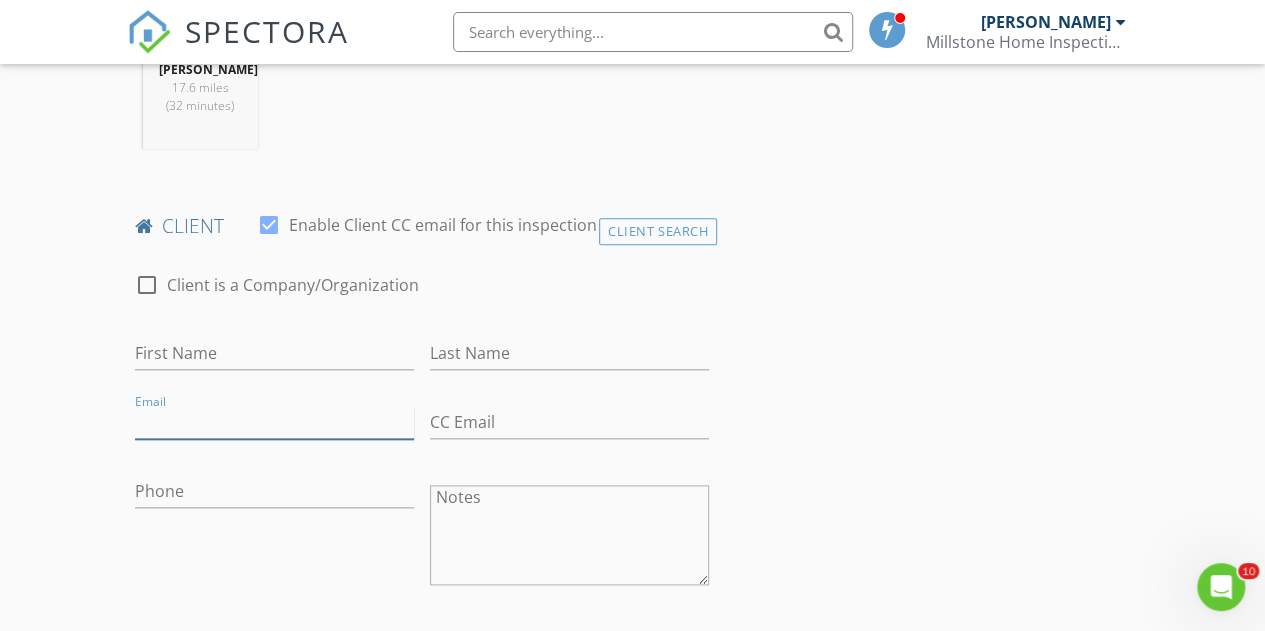 click on "Email" at bounding box center (274, 422) 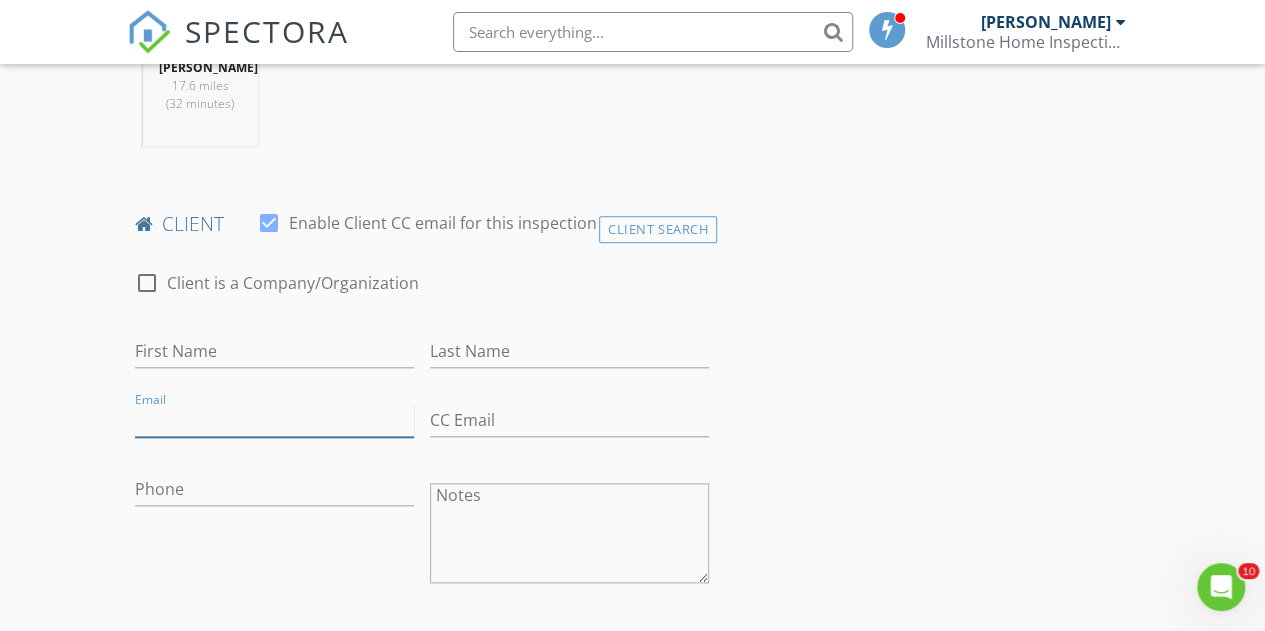 paste on "[EMAIL_ADDRESS][DOMAIN_NAME]" 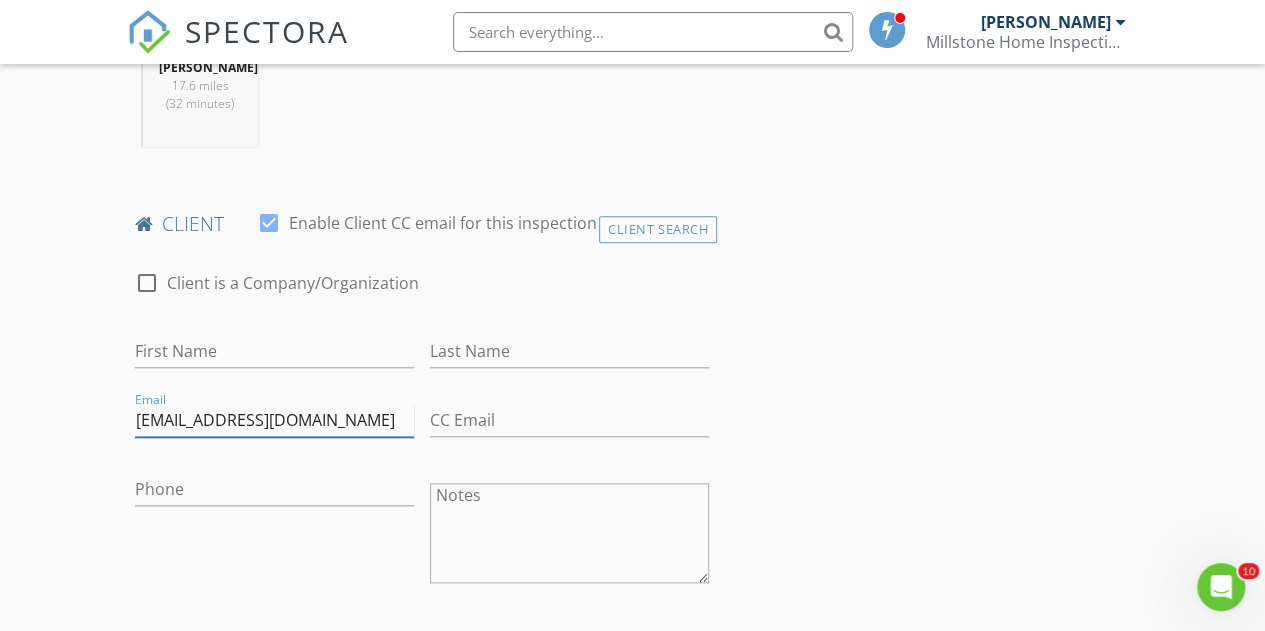 type on "[EMAIL_ADDRESS][DOMAIN_NAME]" 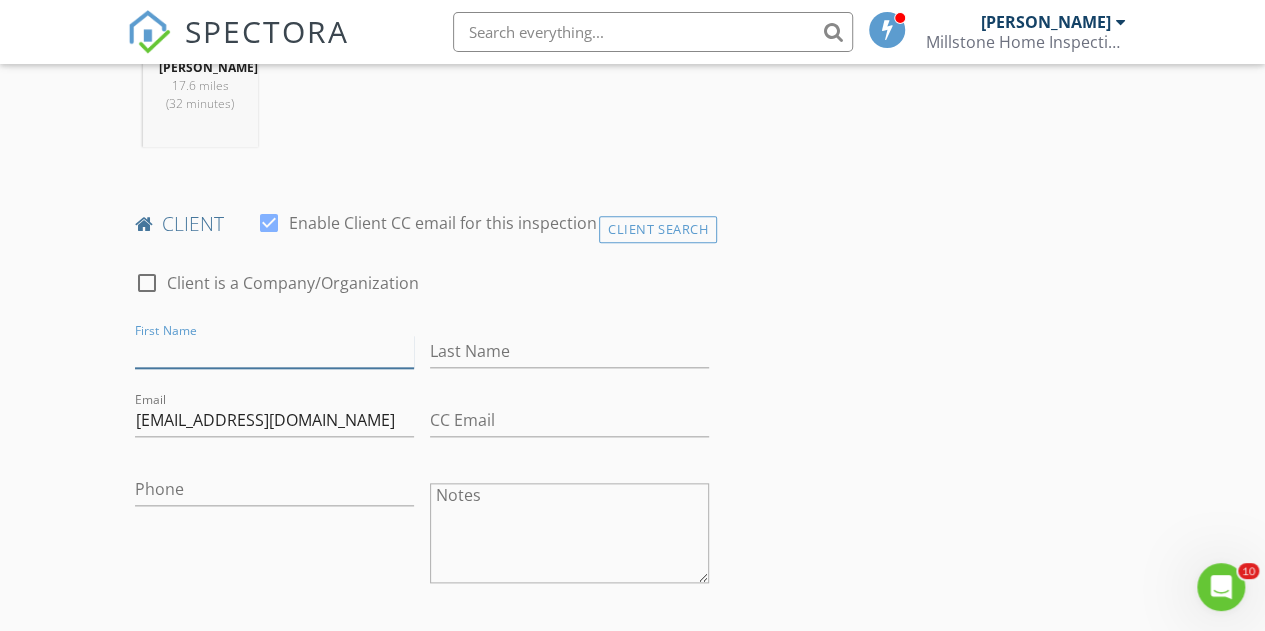 click on "First Name" at bounding box center (274, 351) 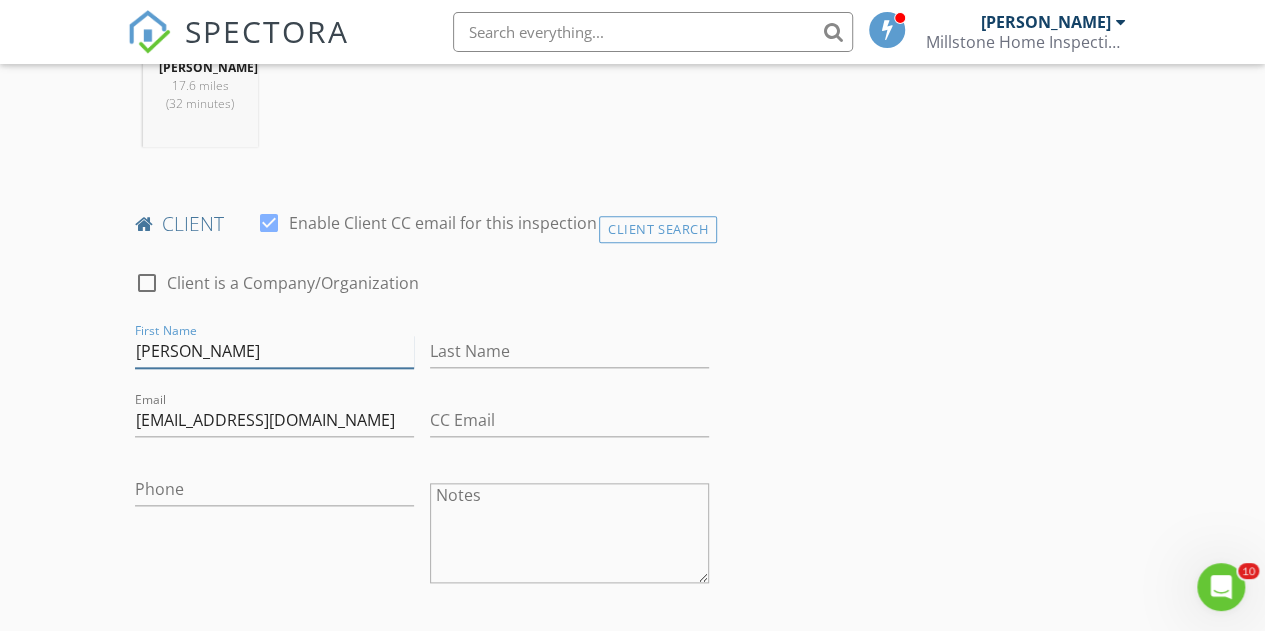 type on "Quinten" 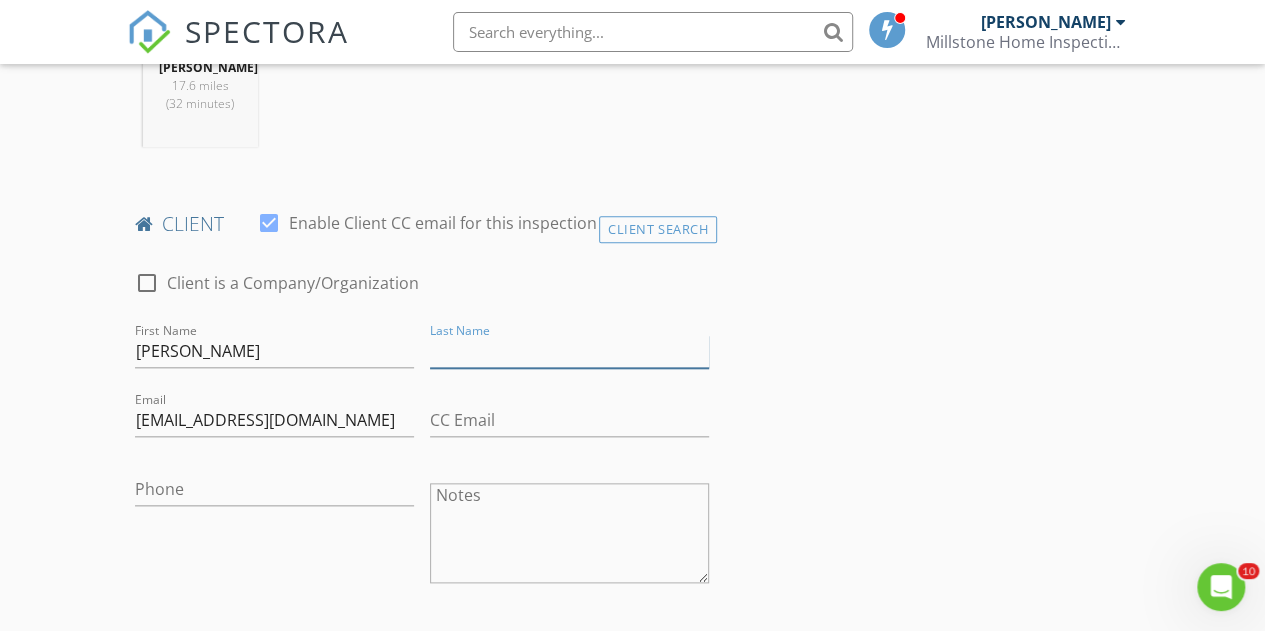 click on "Last Name" at bounding box center (569, 351) 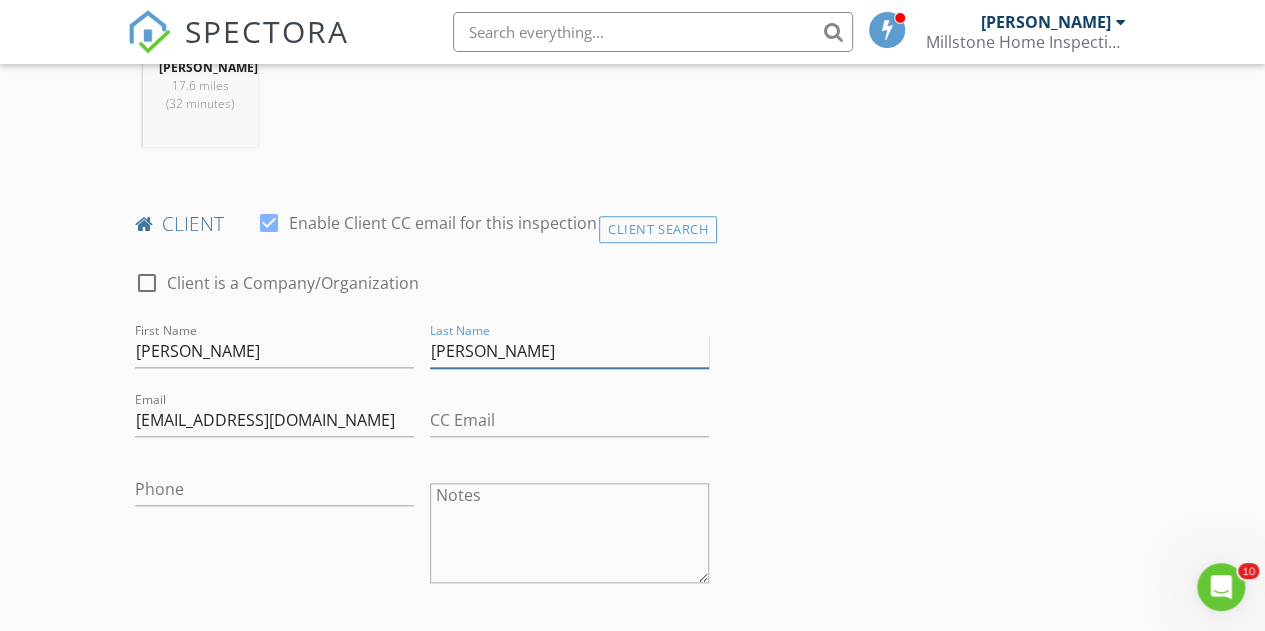 type on "Moslak" 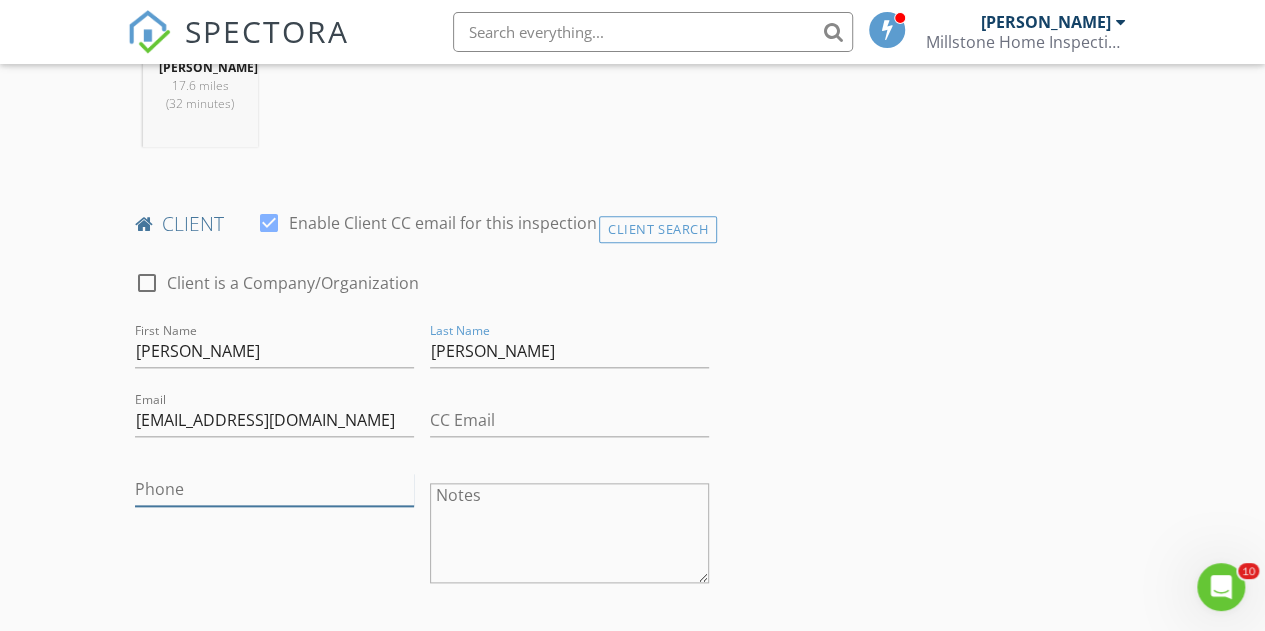 click on "Phone" at bounding box center [274, 489] 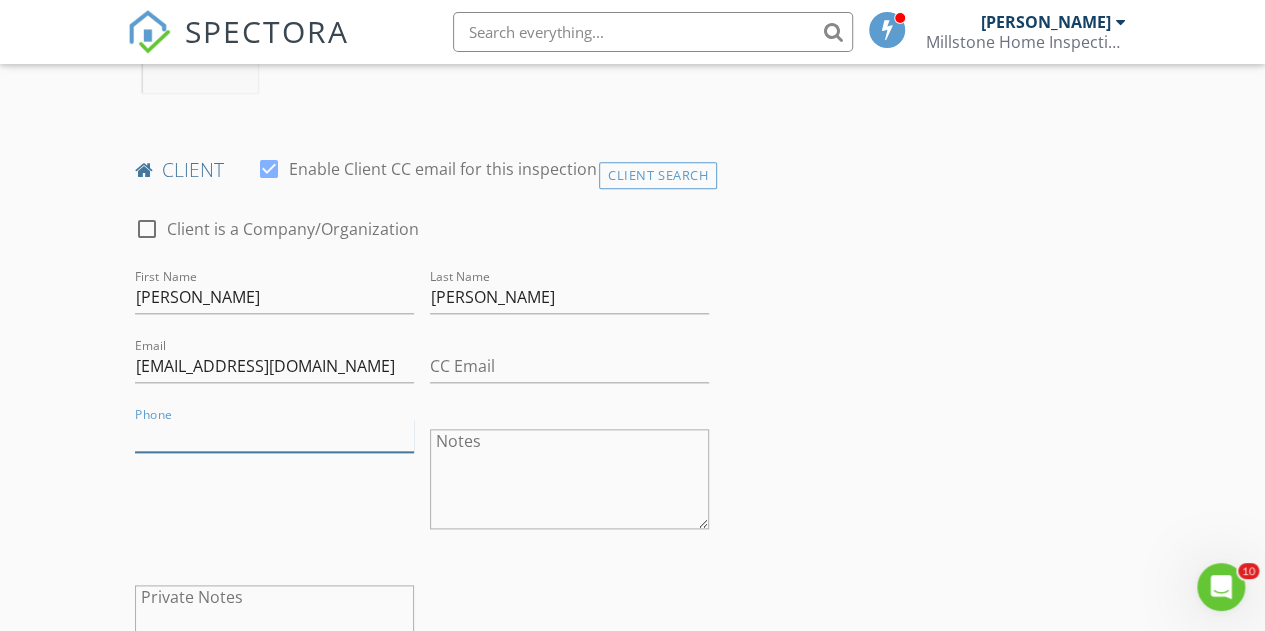scroll, scrollTop: 970, scrollLeft: 0, axis: vertical 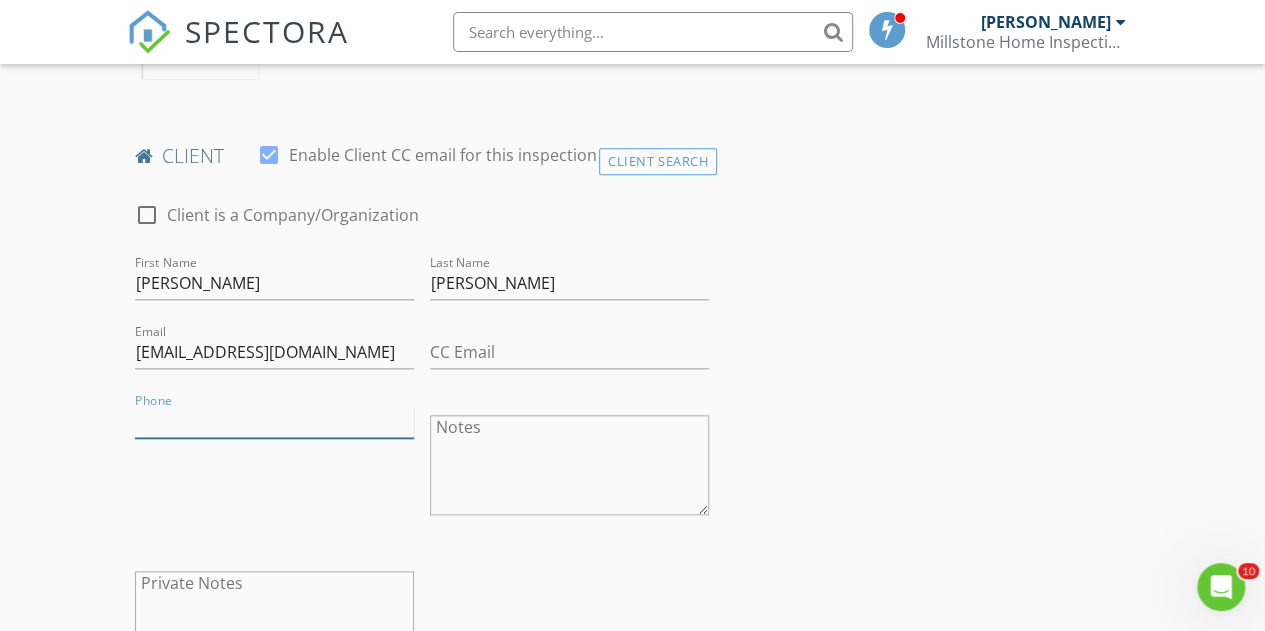 drag, startPoint x: 174, startPoint y: 501, endPoint x: 154, endPoint y: 426, distance: 77.62087 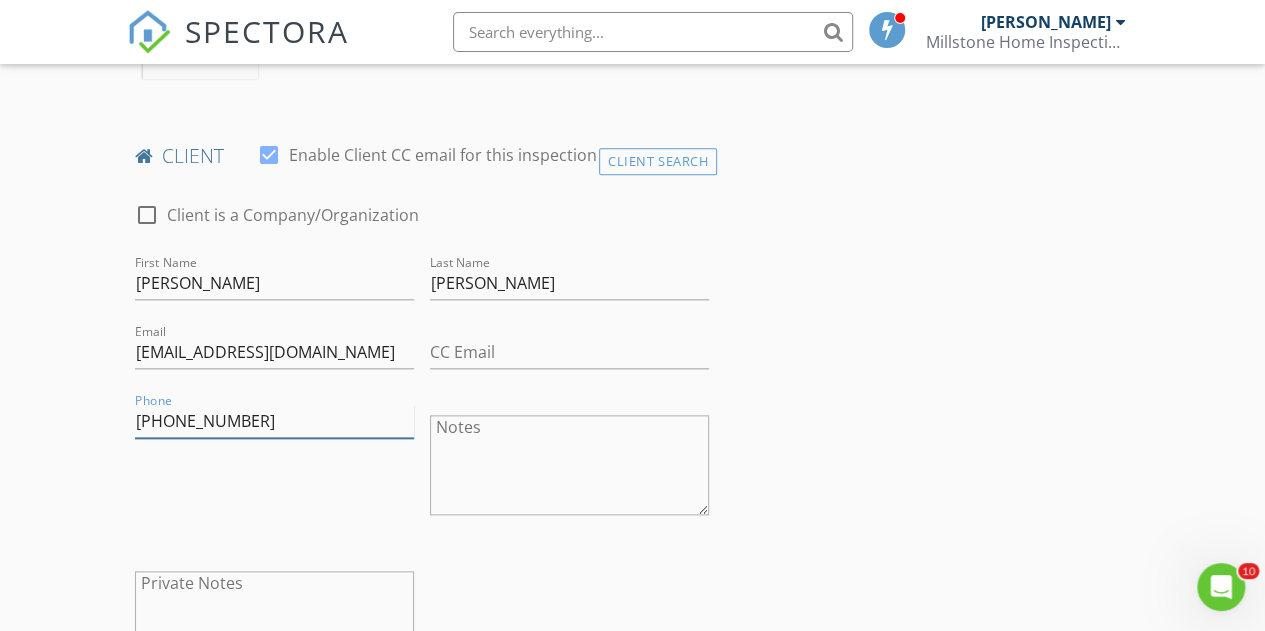 type on "814-577-5830" 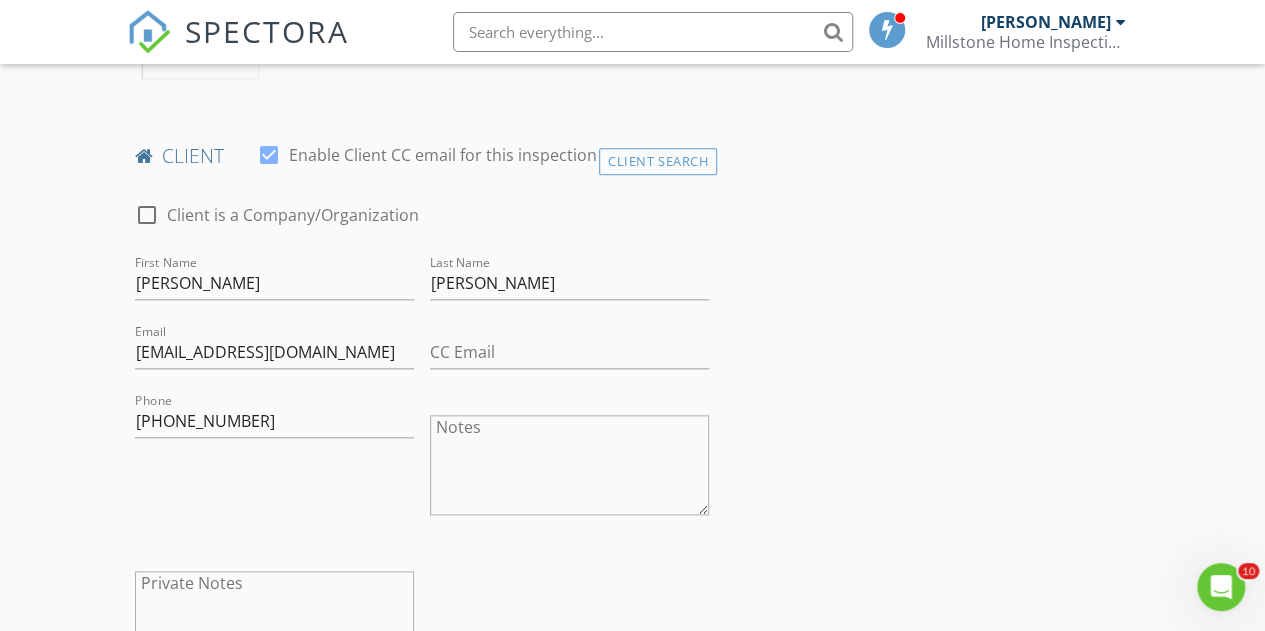 click on "INSPECTOR(S)
check_box   Troy Baughman   PRIMARY   Troy Baughman arrow_drop_down   check_box_outline_blank Troy Baughman specifically requested
Date/Time
07/21/2025 2:00 PM
Location
Address Search       Address 223 1 Mile Run Rd   Unit   City Philipsburg   State PA   Zip 16866   County Centre     Square Feet 0   Year Built   Foundation arrow_drop_down     Troy Baughman     17.6 miles     (32 minutes)
client
check_box Enable Client CC email for this inspection   Client Search     check_box_outline_blank Client is a Company/Organization     First Name Quinten   Last Name Moslak   Email qmoslak@kw.com   CC Email   Phone 814-577-5830           Notes   Private Notes
ADD ADDITIONAL client
SERVICES
check_box_outline_blank   Home Inspection   check_box_outline_blank" at bounding box center [633, 976] 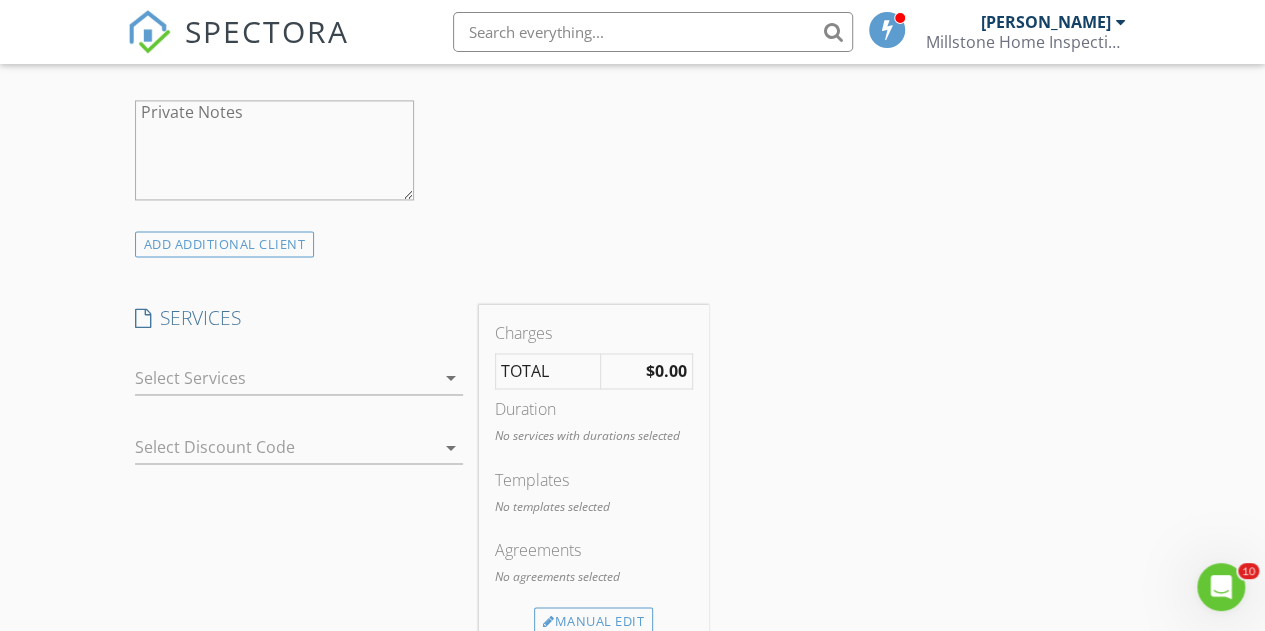 scroll, scrollTop: 1570, scrollLeft: 0, axis: vertical 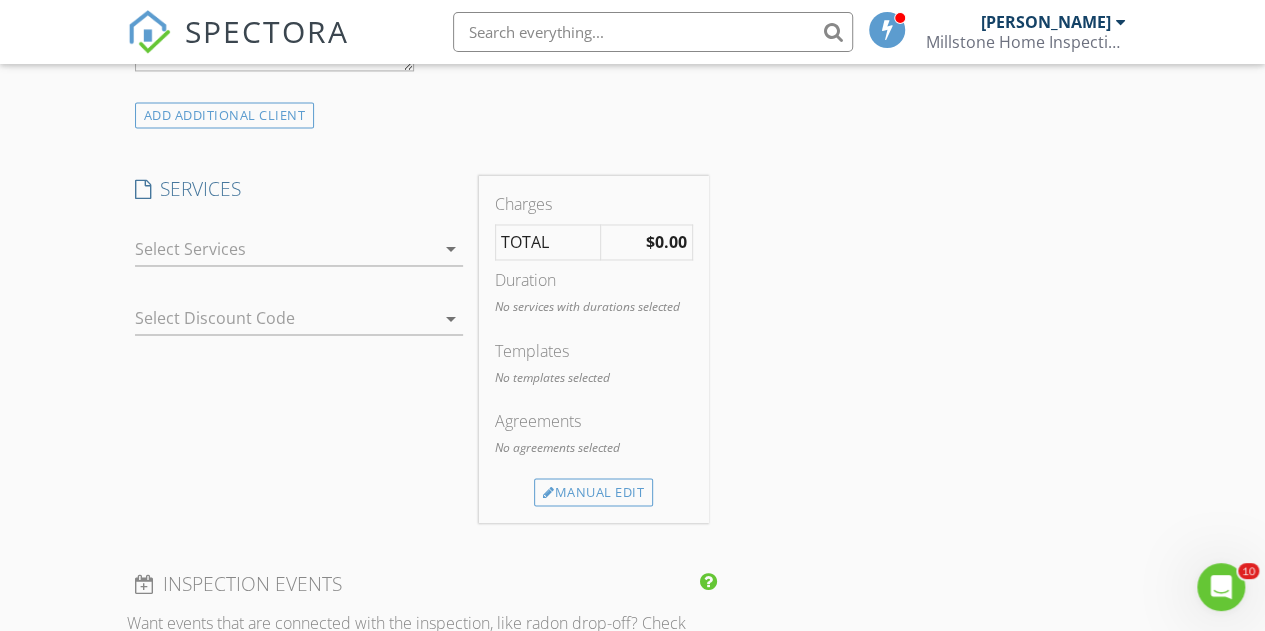 click at bounding box center [285, 249] 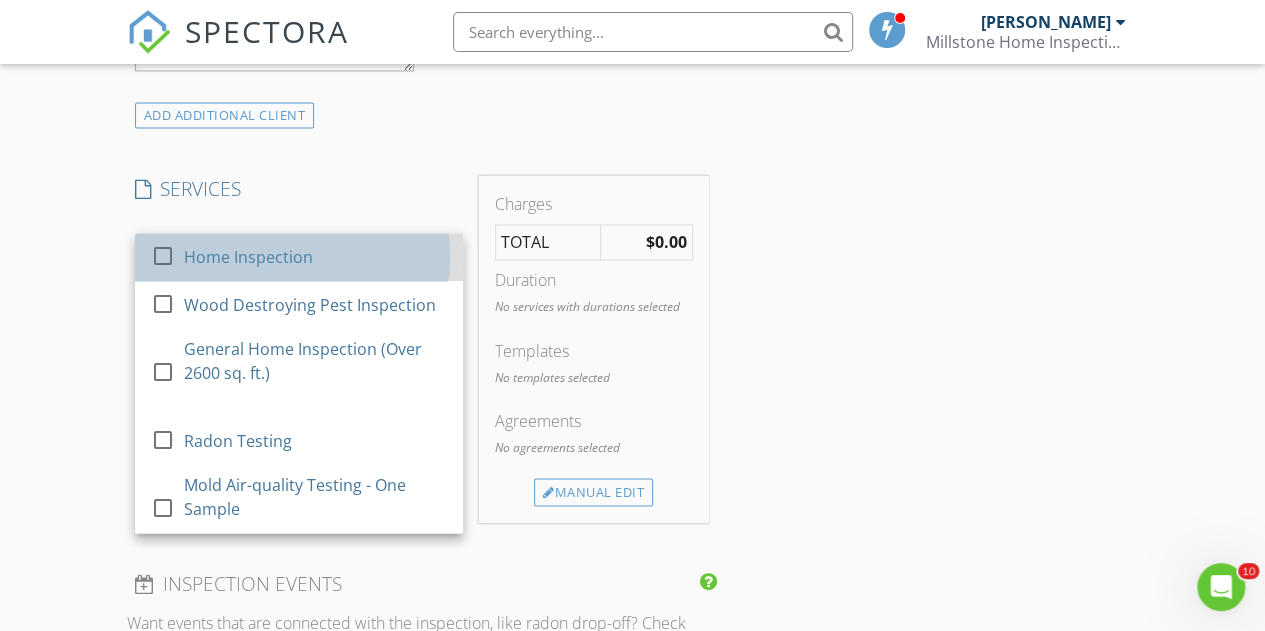 click on "Home Inspection" at bounding box center [314, 257] 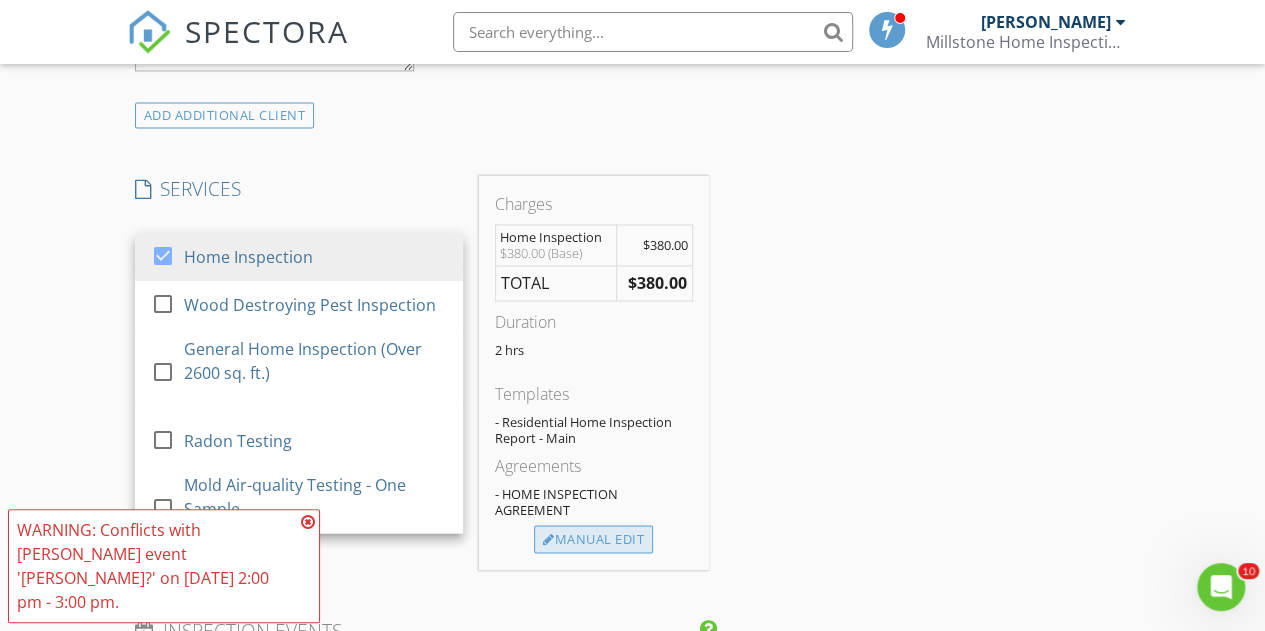 click on "Manual Edit" at bounding box center (593, 539) 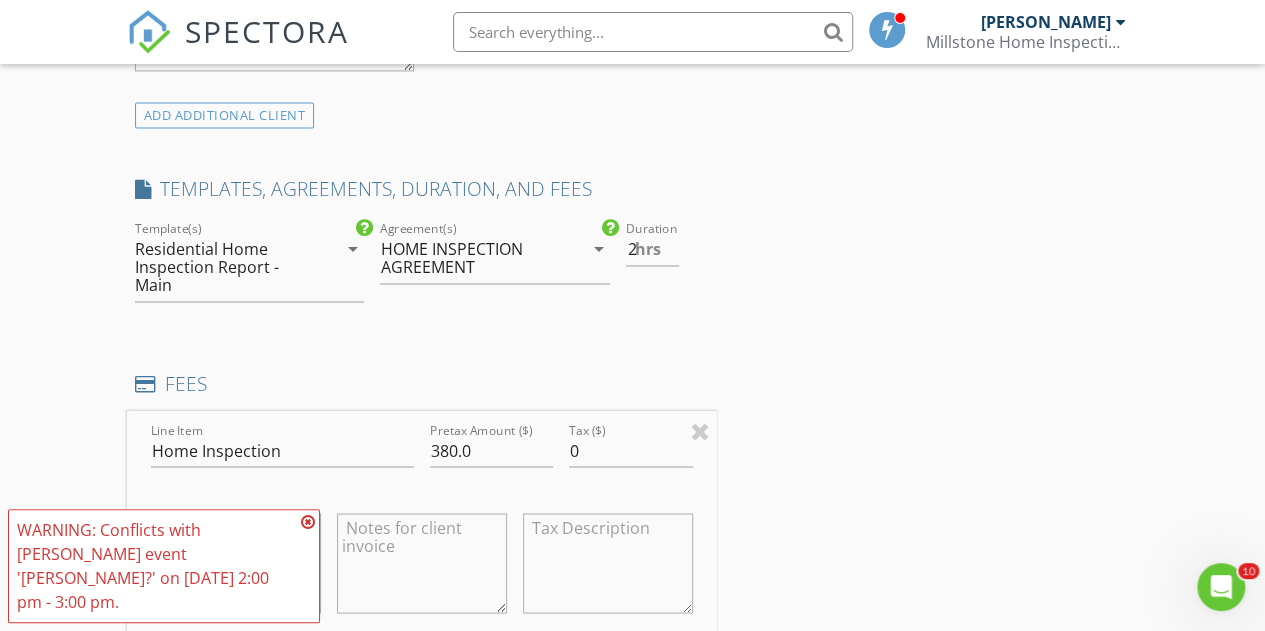 click on "INSPECTOR(S)
check_box   Troy Baughman   PRIMARY   Troy Baughman arrow_drop_down   check_box_outline_blank Troy Baughman specifically requested
Date/Time
07/21/2025 2:00 PM
Location
Address Search       Address 223 1 Mile Run Rd   Unit   City Philipsburg   State PA   Zip 16866   County Centre     Square Feet 0   Year Built   Foundation arrow_drop_down     Troy Baughman     17.6 miles     (32 minutes)
client
check_box Enable Client CC email for this inspection   Client Search     check_box_outline_blank Client is a Company/Organization     First Name Quinten   Last Name Moslak   Email qmoslak@kw.com   CC Email   Phone 814-577-5830           Notes   Private Notes
ADD ADDITIONAL client
SERVICES
check_box   Home Inspection   check_box_outline_blank     check_box_outline_blank" at bounding box center [633, 504] 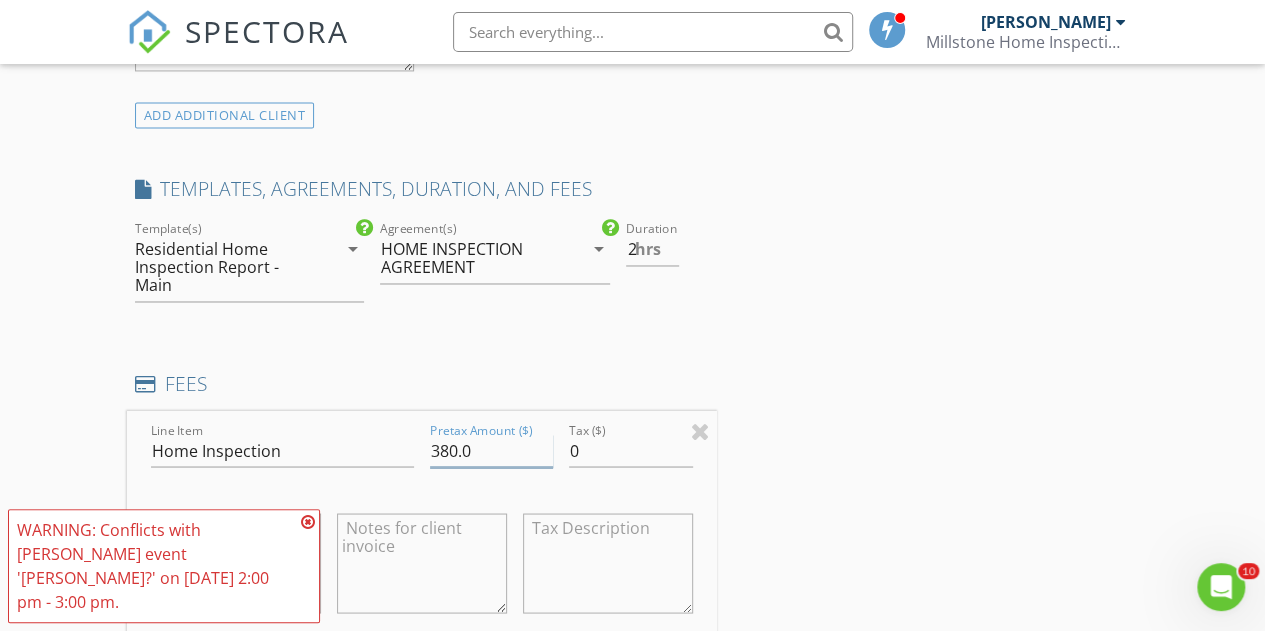 click on "380.0" at bounding box center [492, 450] 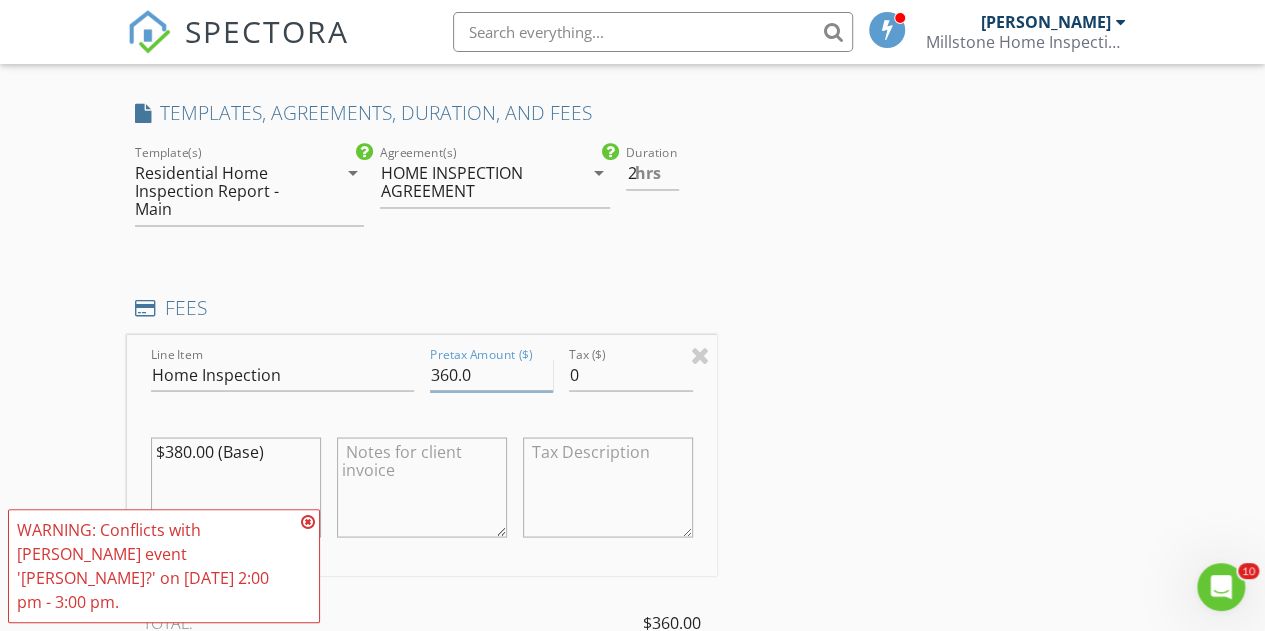 scroll, scrollTop: 1770, scrollLeft: 0, axis: vertical 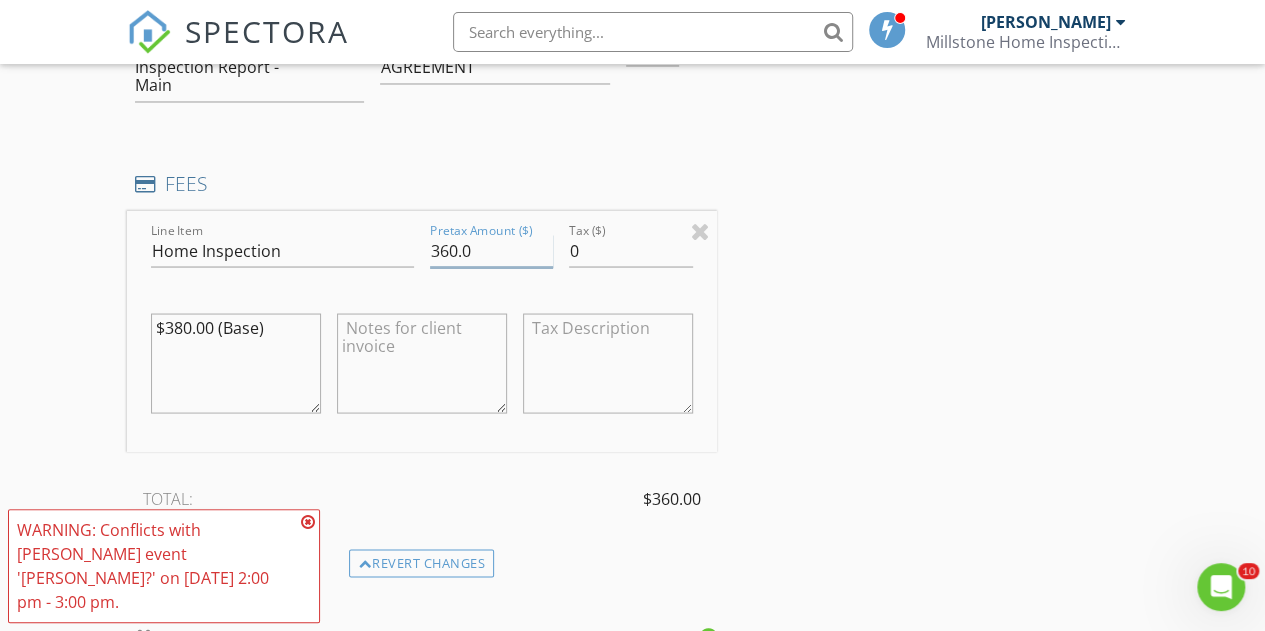 type on "360.0" 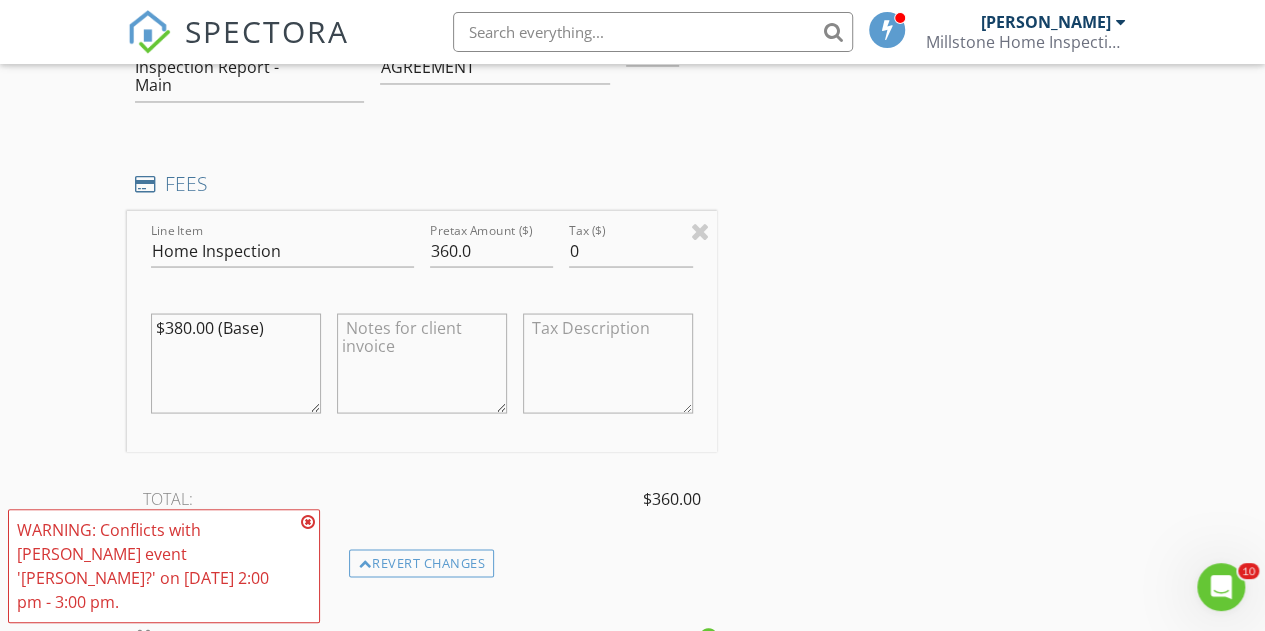 click at bounding box center (422, 363) 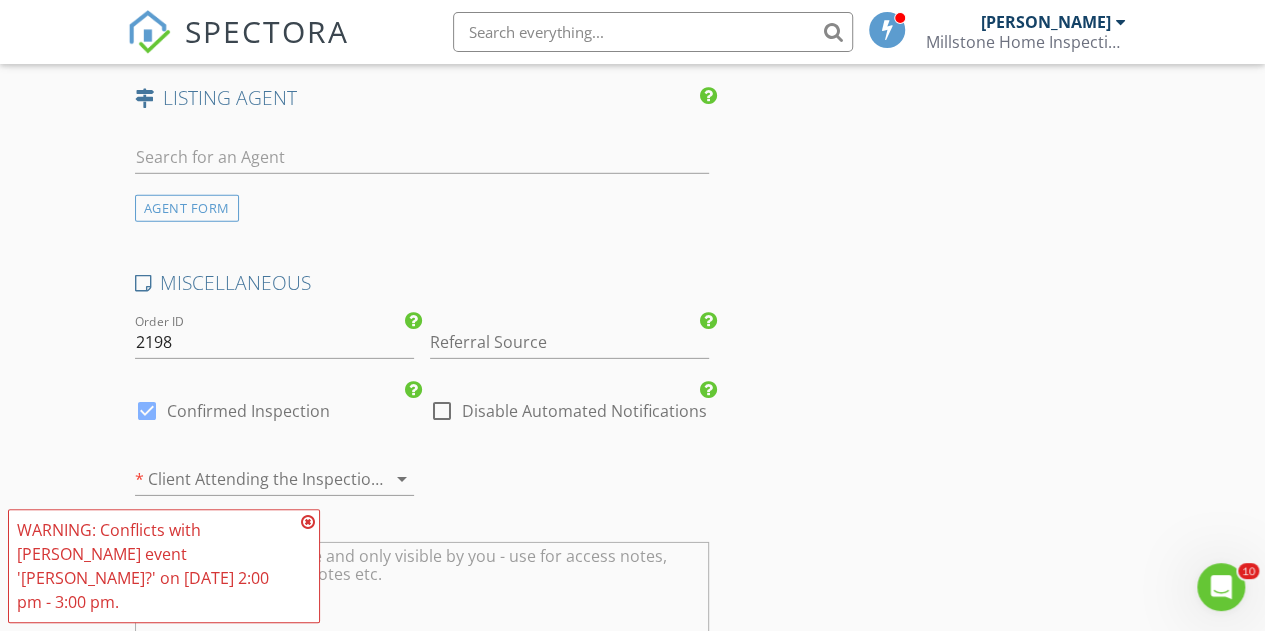 scroll, scrollTop: 2970, scrollLeft: 0, axis: vertical 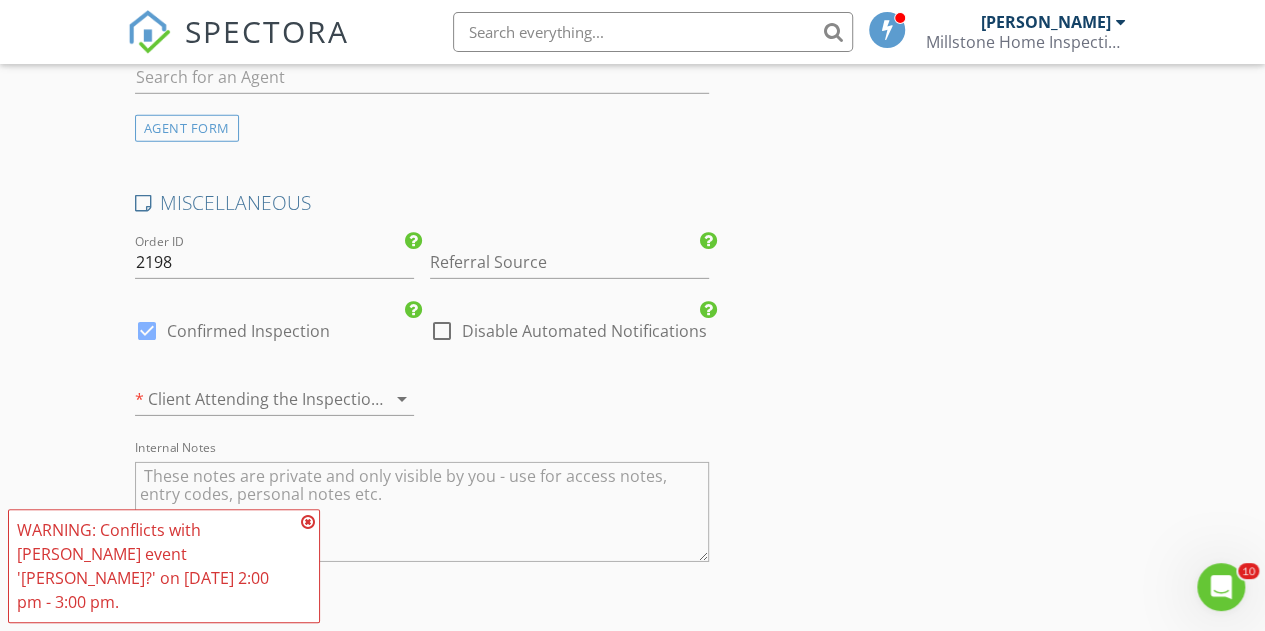 type on "$20 Discount" 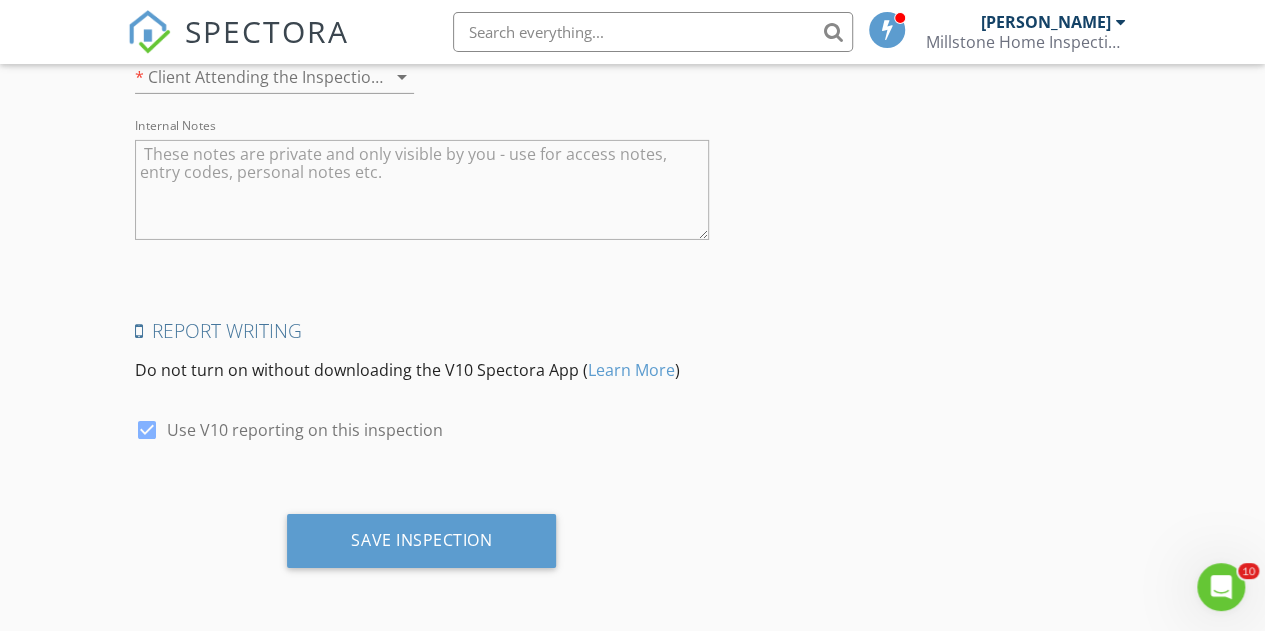 scroll, scrollTop: 3303, scrollLeft: 0, axis: vertical 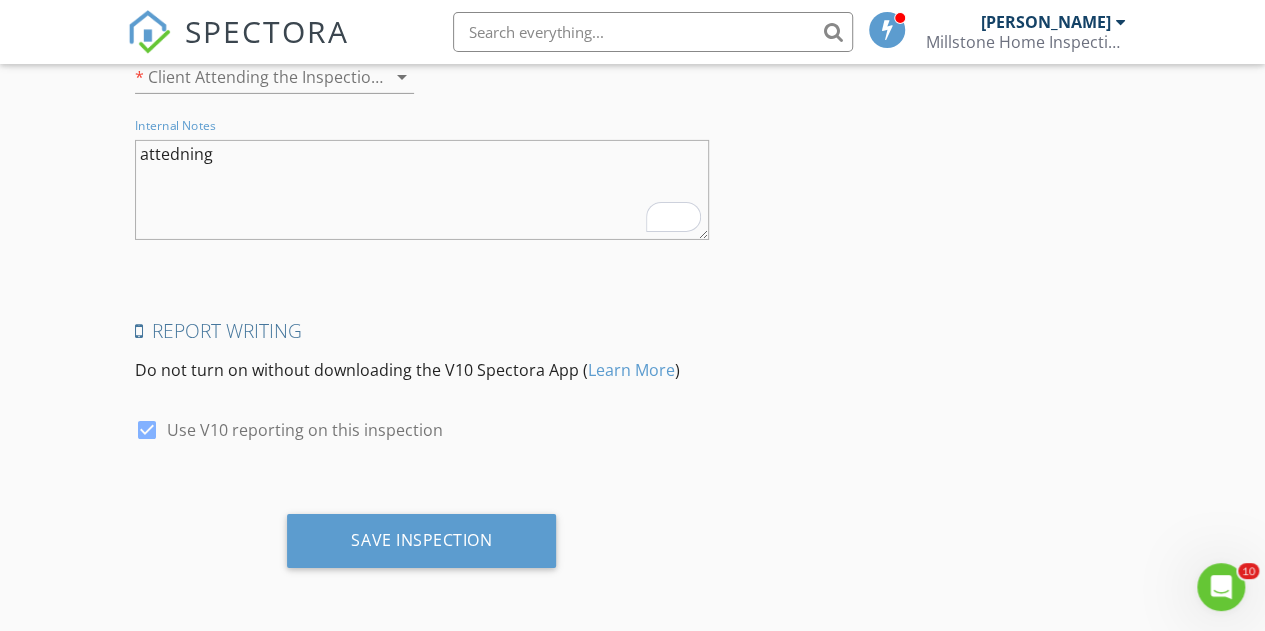 click on "Internal Notes attedning" at bounding box center [422, 192] 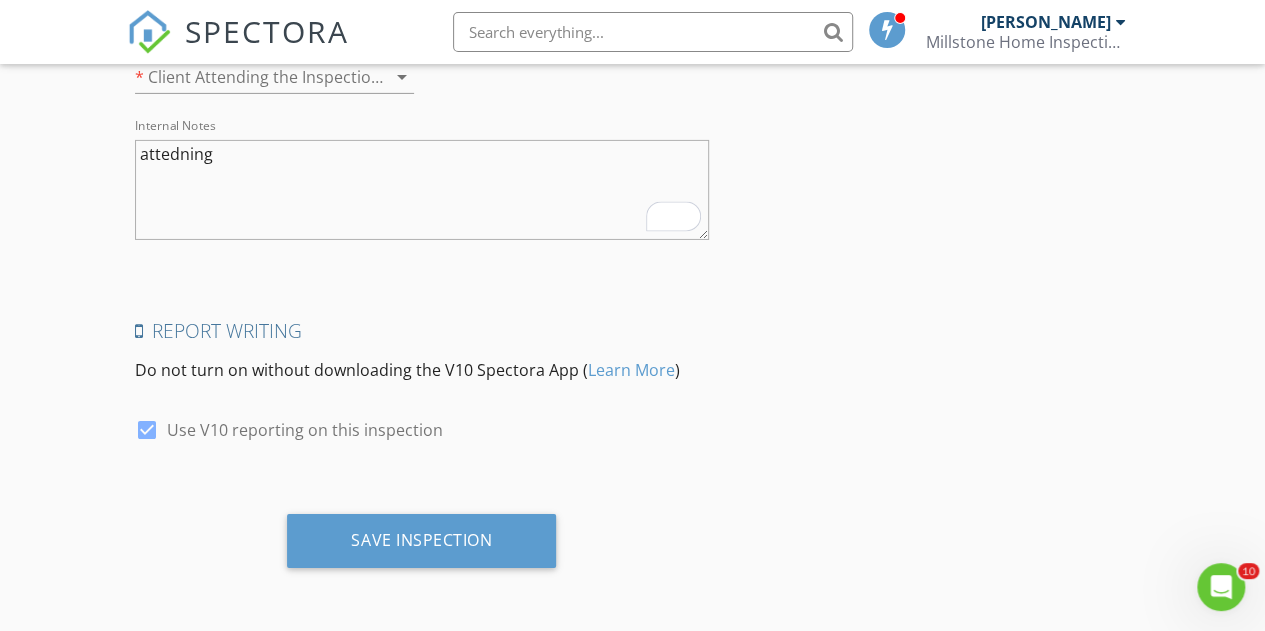 click on "attedning" at bounding box center [422, 190] 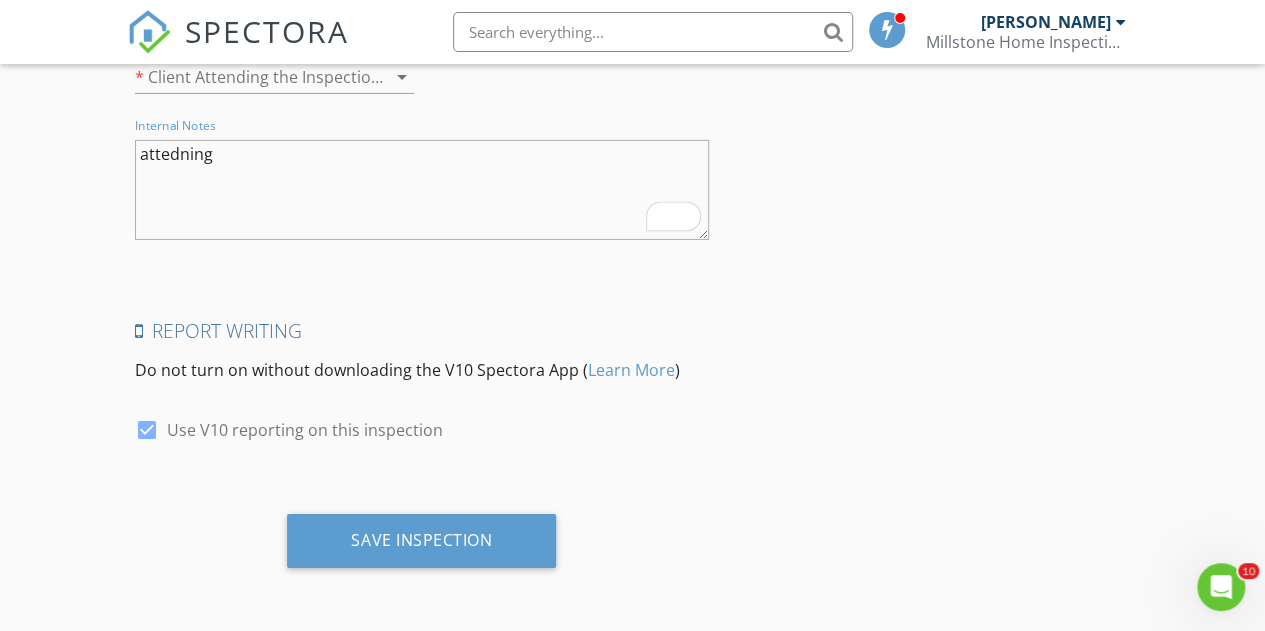 click on "attedning" at bounding box center (422, 190) 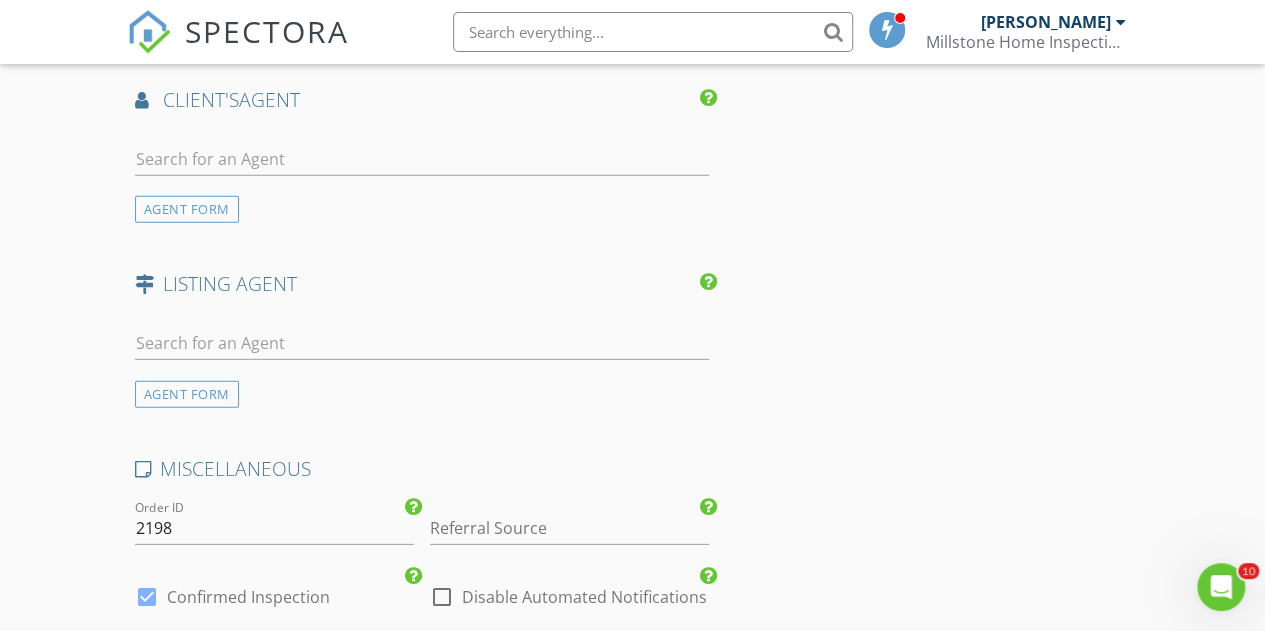 scroll, scrollTop: 2703, scrollLeft: 0, axis: vertical 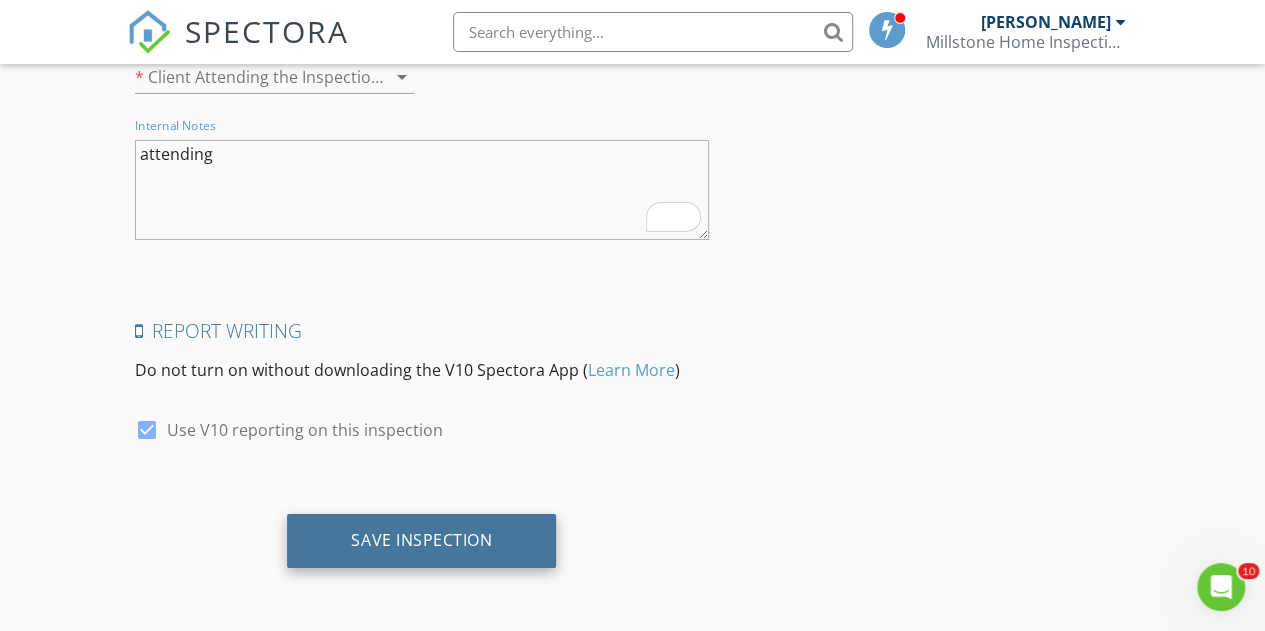 type on "attending" 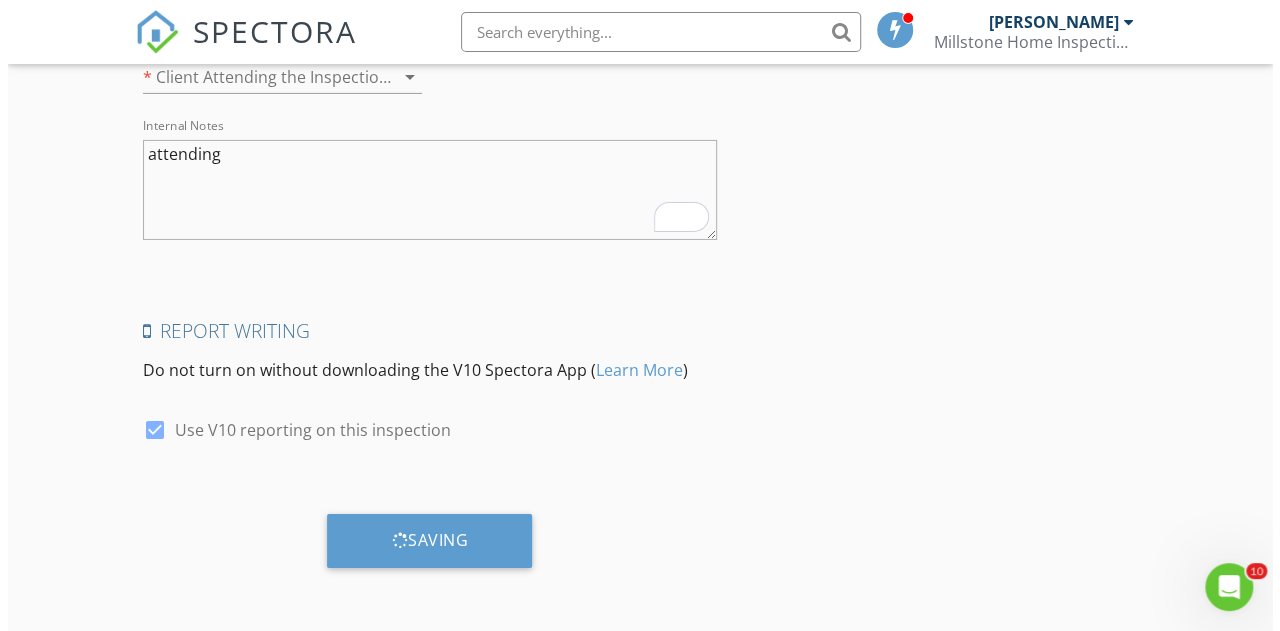 scroll, scrollTop: 3285, scrollLeft: 0, axis: vertical 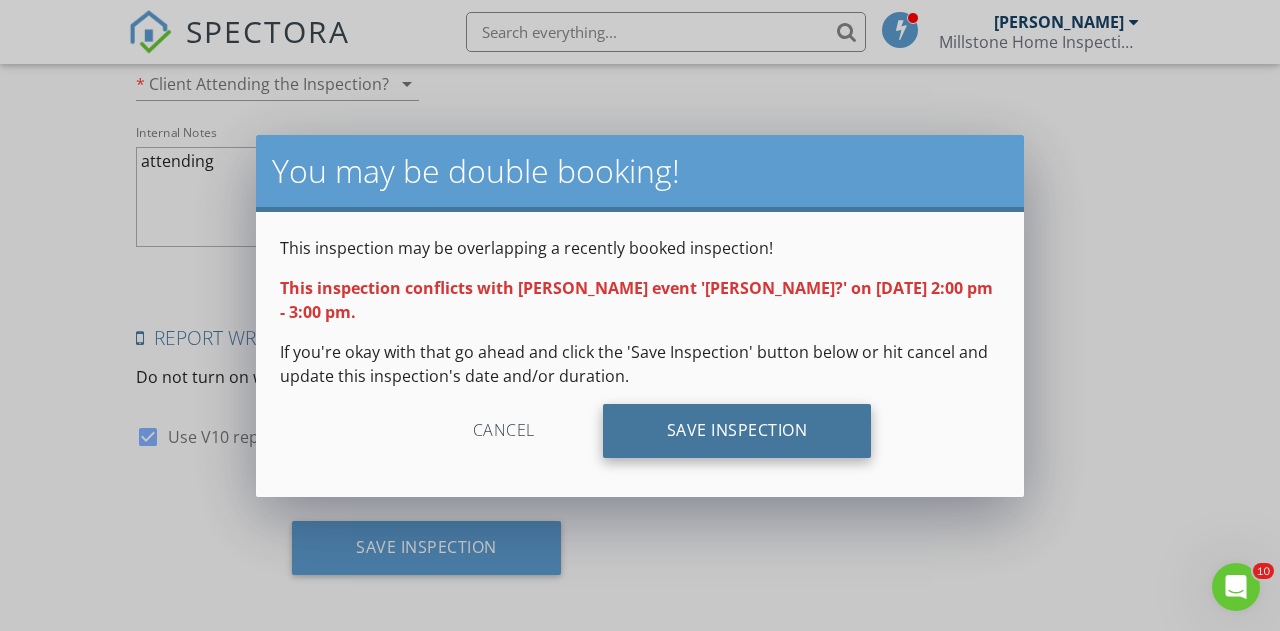 click on "Save Inspection" at bounding box center [737, 431] 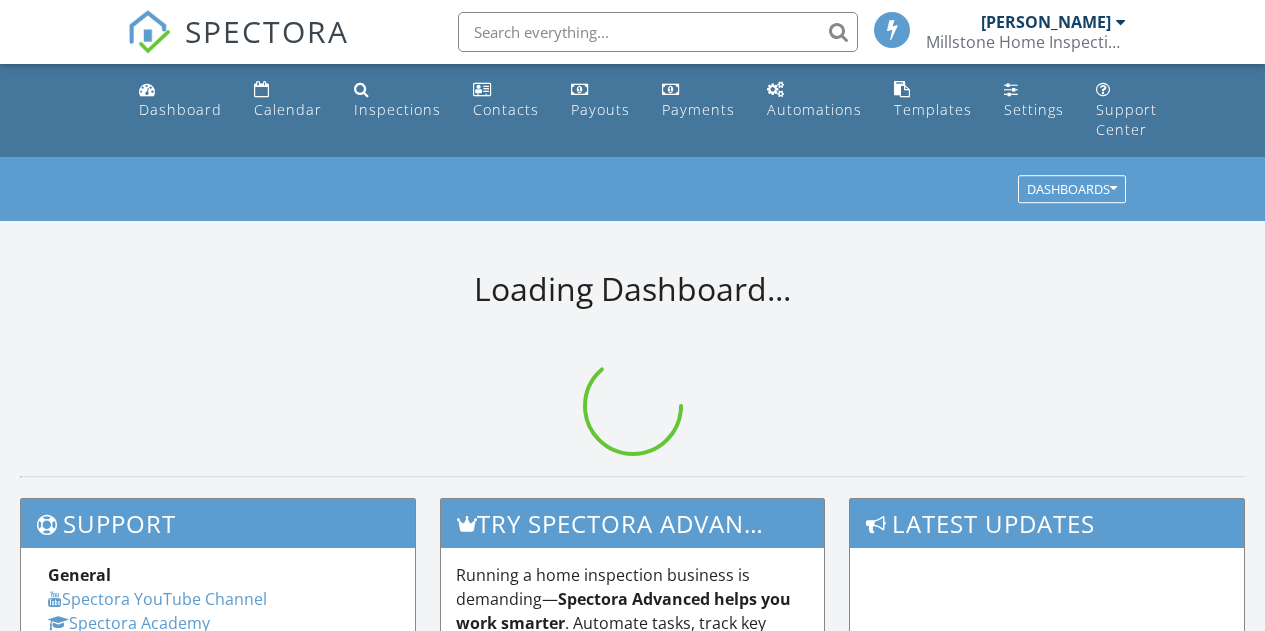 scroll, scrollTop: 0, scrollLeft: 0, axis: both 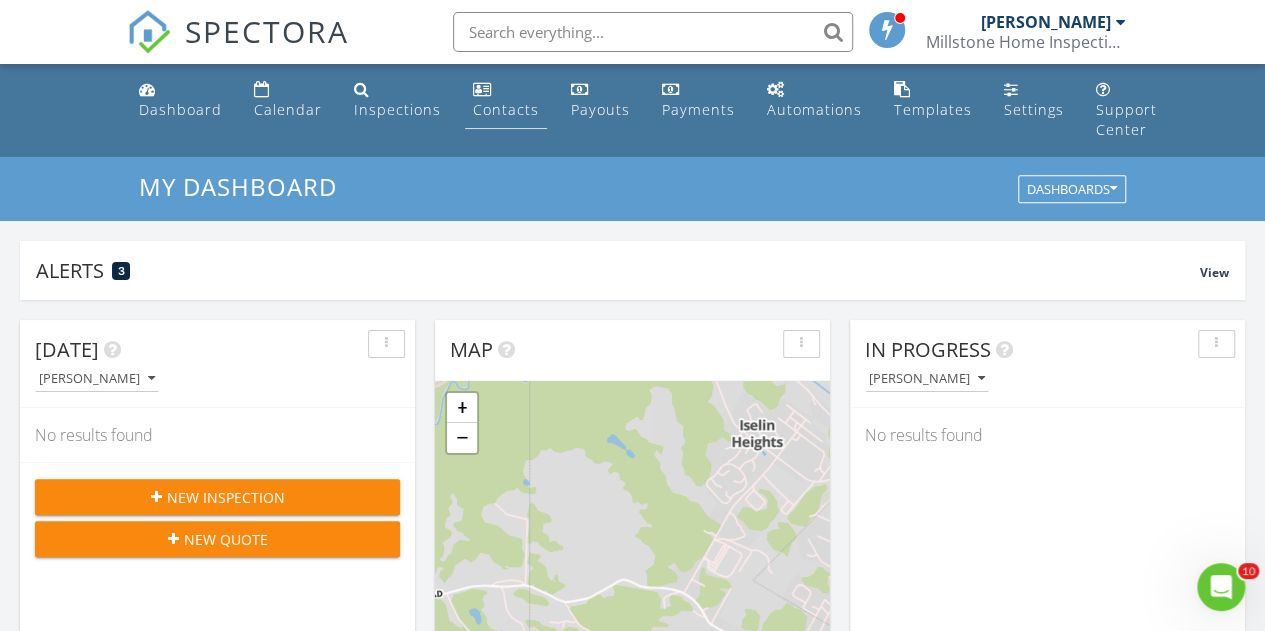 click on "Contacts" at bounding box center [506, 109] 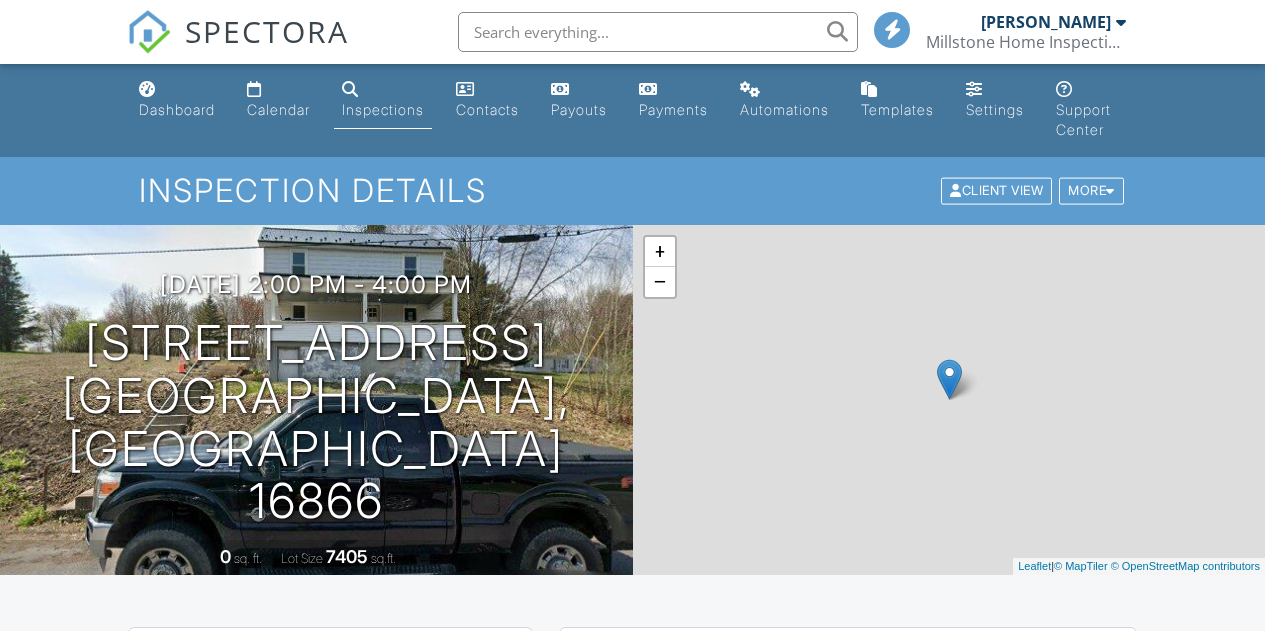 scroll, scrollTop: 0, scrollLeft: 0, axis: both 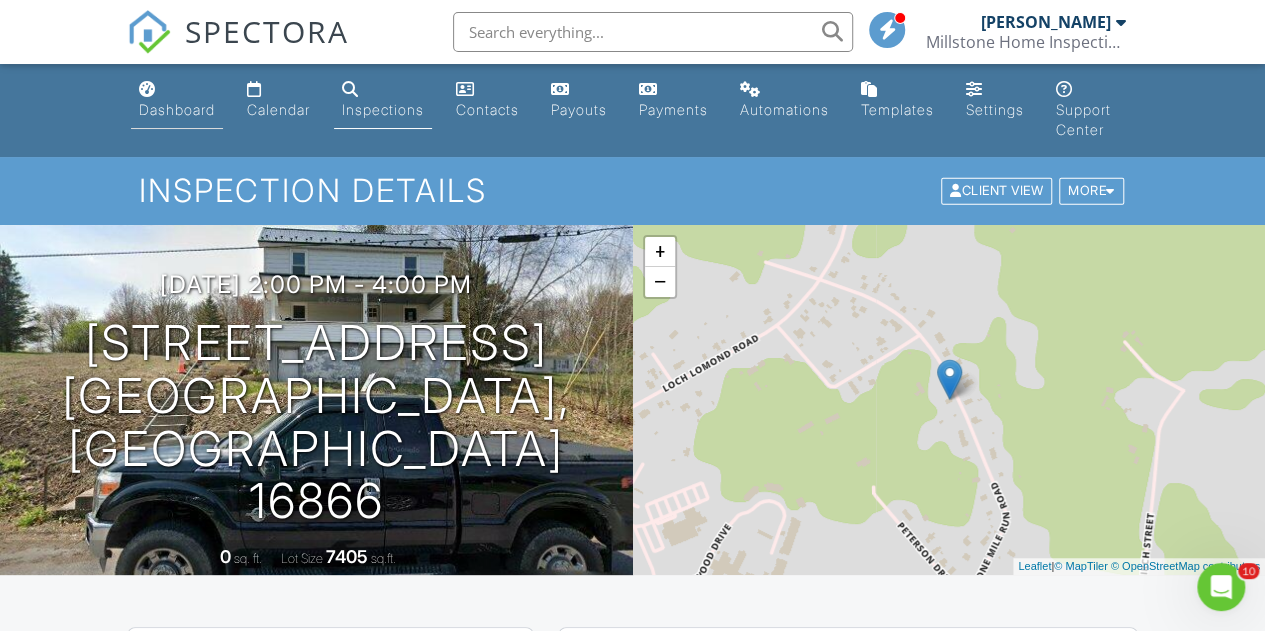 click on "Dashboard" at bounding box center [177, 109] 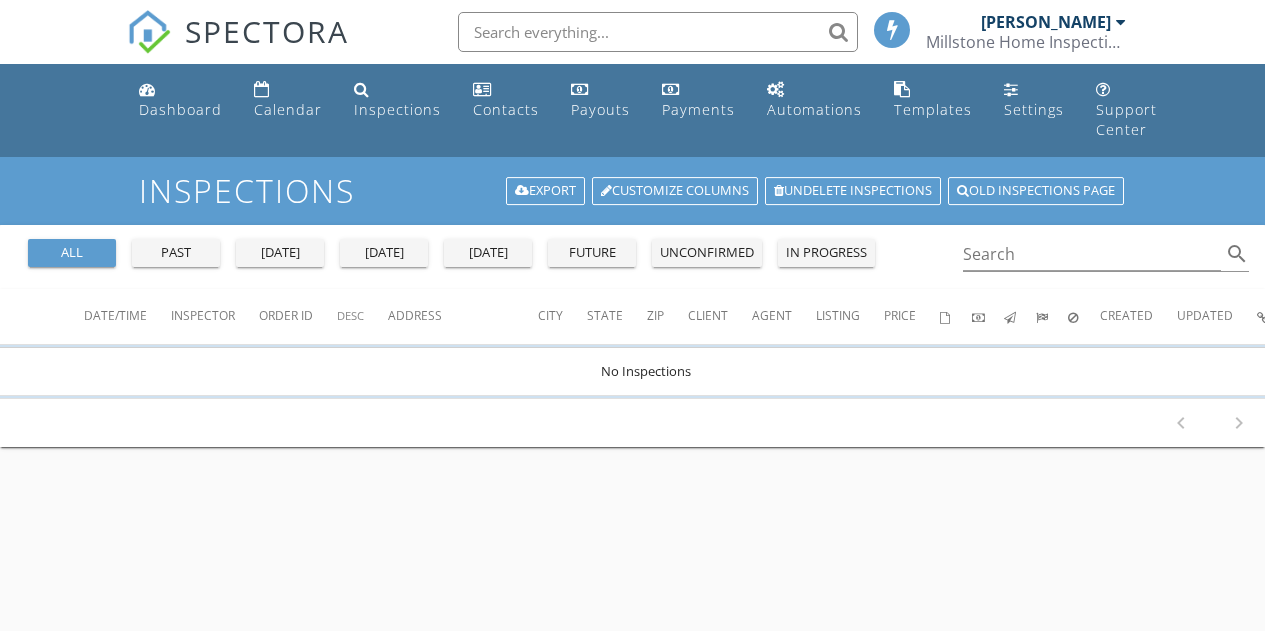 scroll, scrollTop: 0, scrollLeft: 0, axis: both 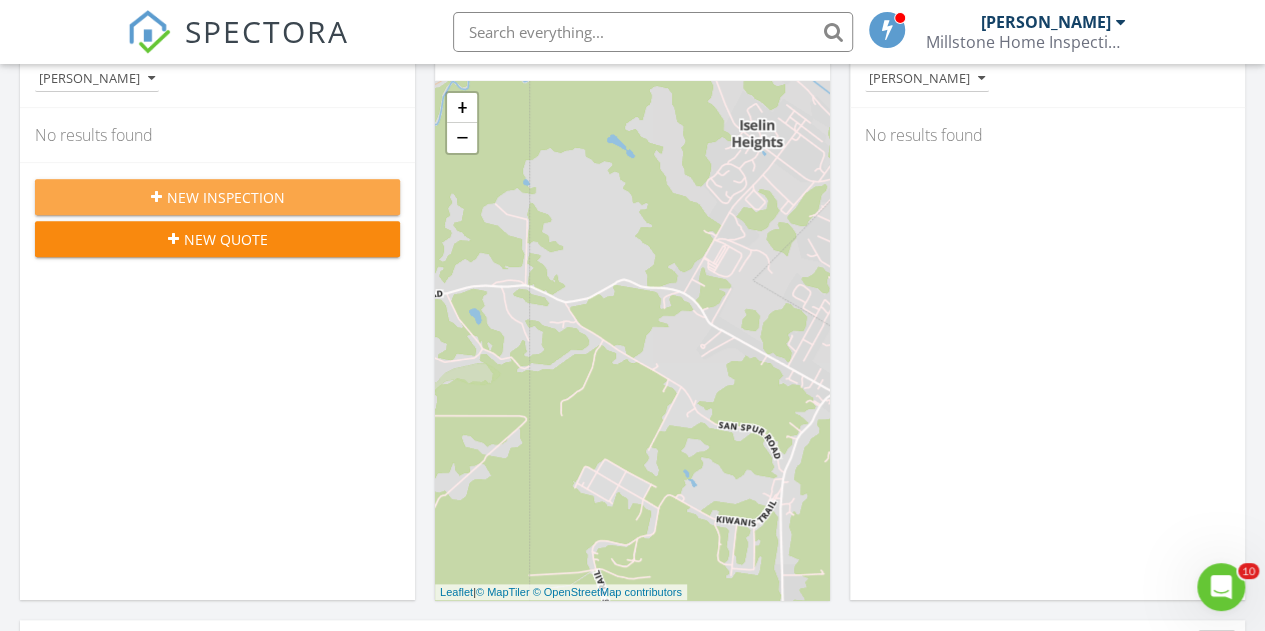 click on "New Inspection" at bounding box center (217, 197) 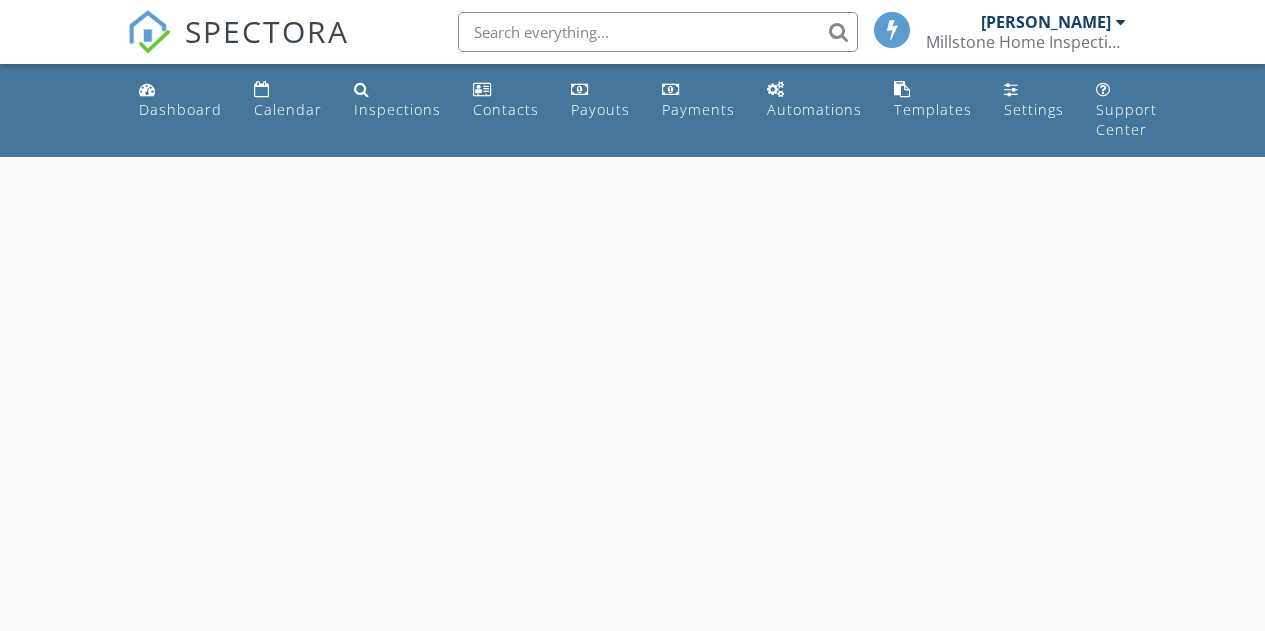 scroll, scrollTop: 0, scrollLeft: 0, axis: both 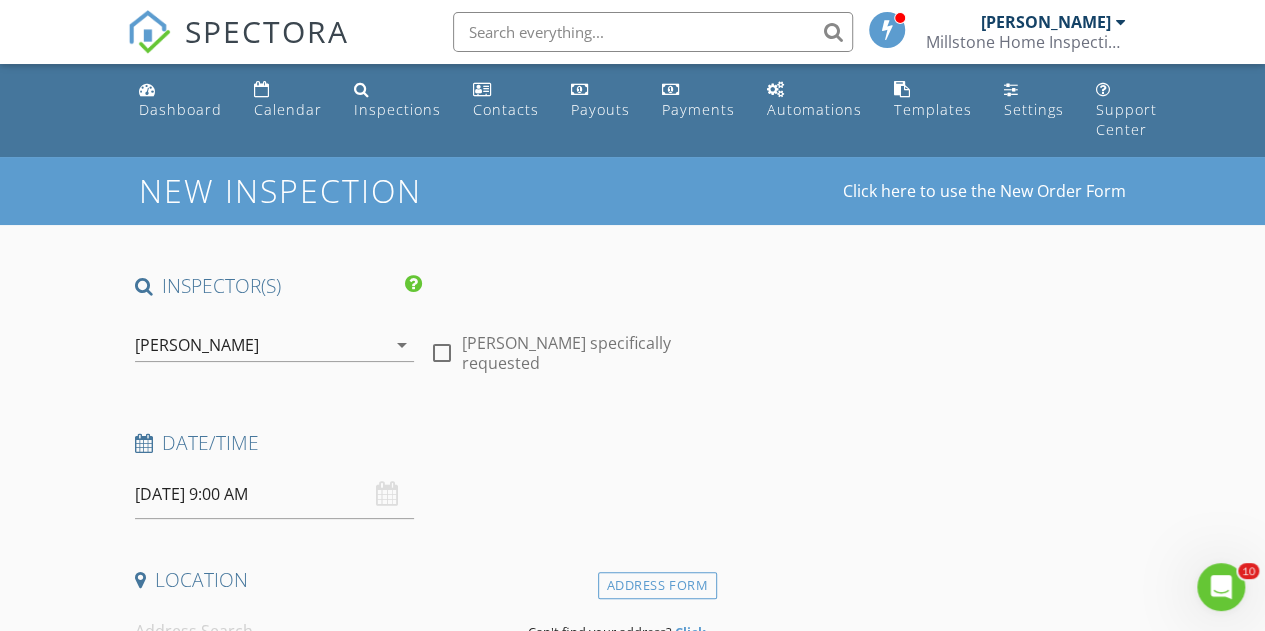 click on "INSPECTOR(S)
check_box   [PERSON_NAME]   PRIMARY   [PERSON_NAME] arrow_drop_down   check_box_outline_blank [PERSON_NAME] specifically requested
Date/Time
[DATE] 9:00 AM
Location
Address Form       Can't find your address?   Click here.
client
check_box Enable Client CC email for this inspection   Client Search     check_box_outline_blank Client is a Company/Organization     First Name   Last Name   Email   CC Email   Phone           Notes   Private Notes
ADD ADDITIONAL client
SERVICES
check_box_outline_blank   Home Inspection   check_box_outline_blank   Wood Destroying Pest Inspection   check_box_outline_blank   General Home Inspection (Over 2600 sq. ft.)   check_box_outline_blank   Radon Testing   check_box_outline_blank   Mold Air-quality Testing - One Sample" at bounding box center (422, 1683) 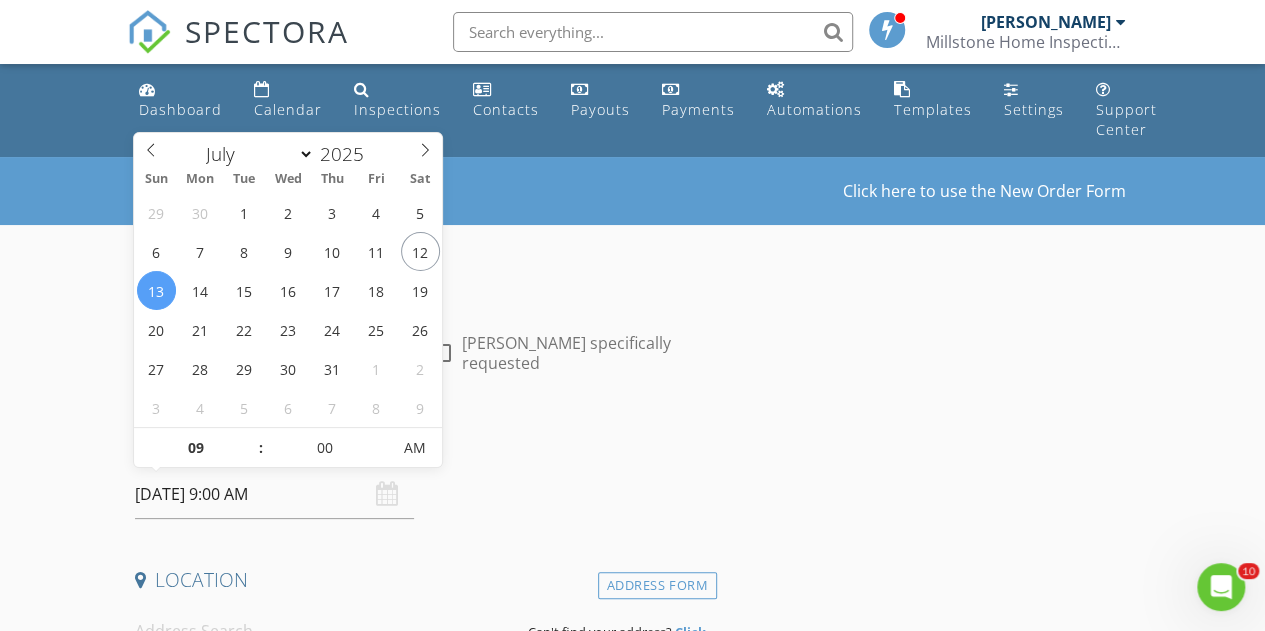 click on "[DATE] 9:00 AM" at bounding box center (274, 494) 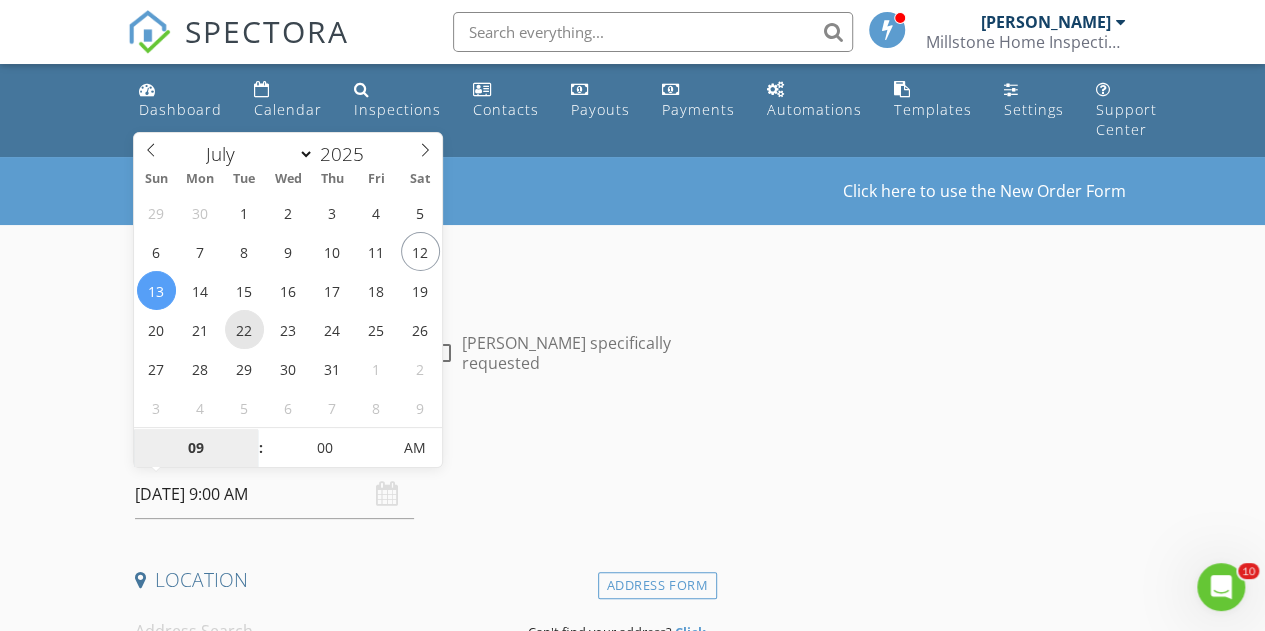 type on "[DATE] 9:00 AM" 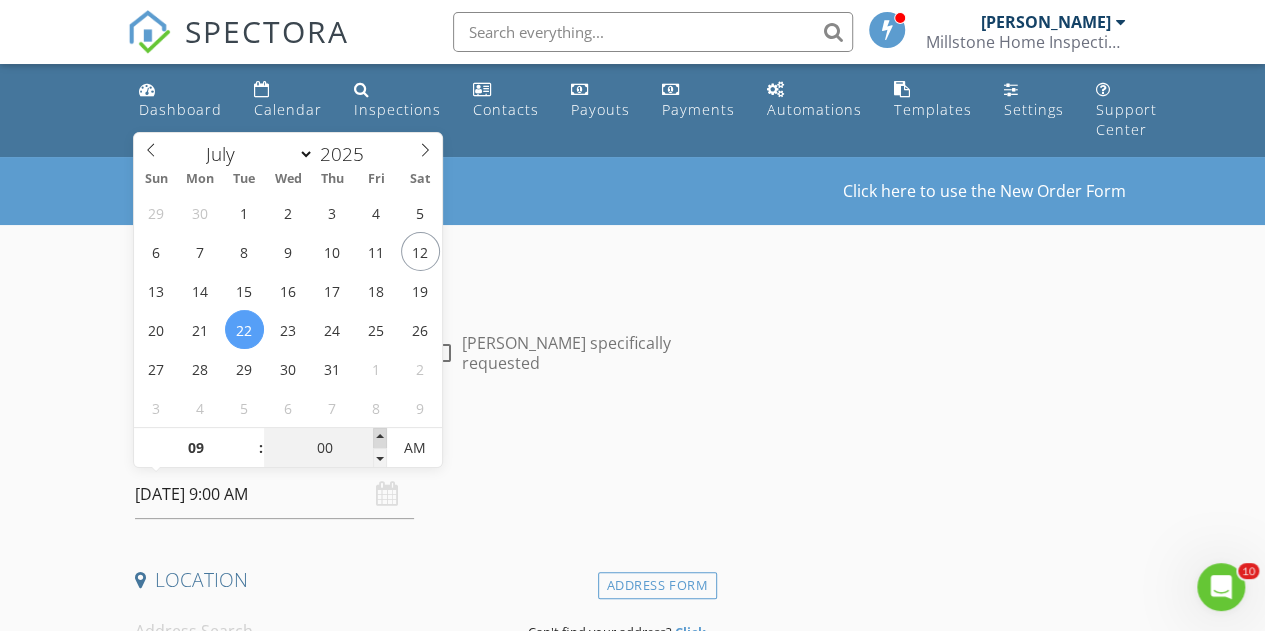 type on "05" 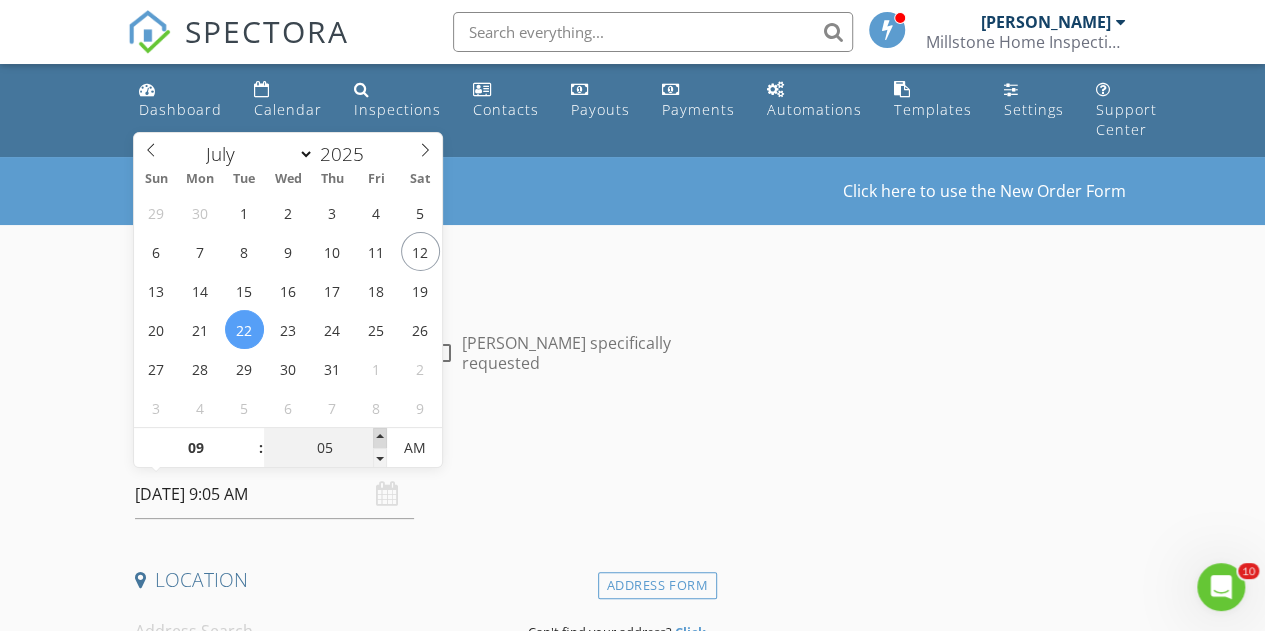 click at bounding box center (380, 438) 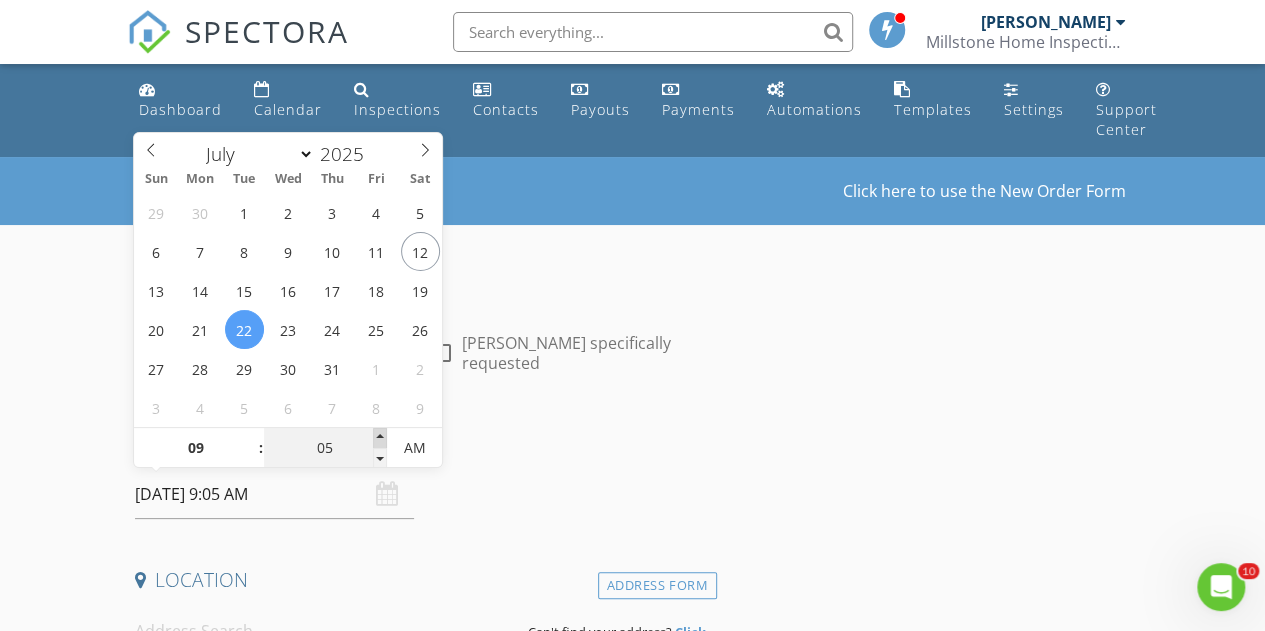type on "10" 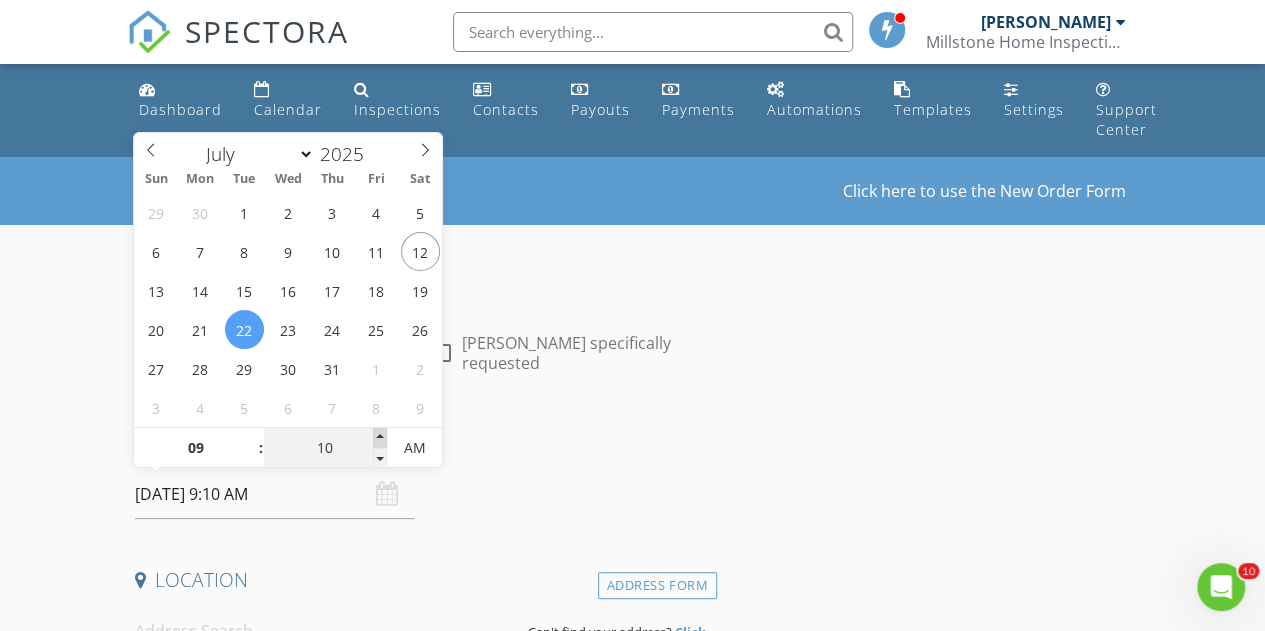 click at bounding box center (380, 438) 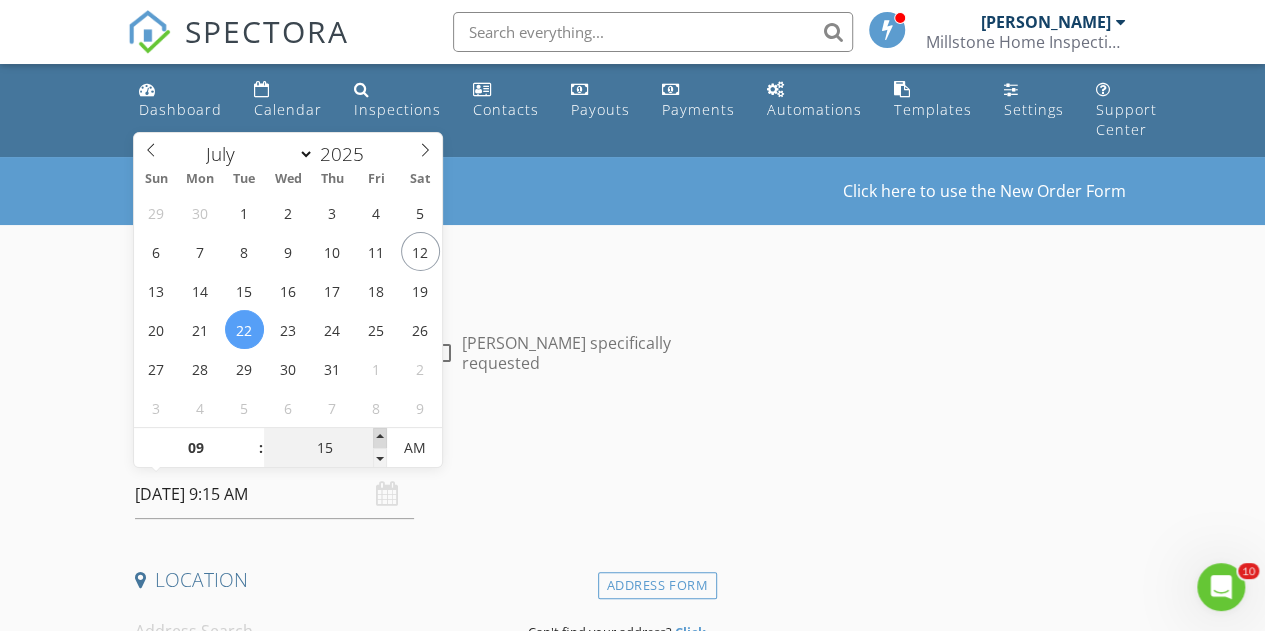 click at bounding box center [380, 438] 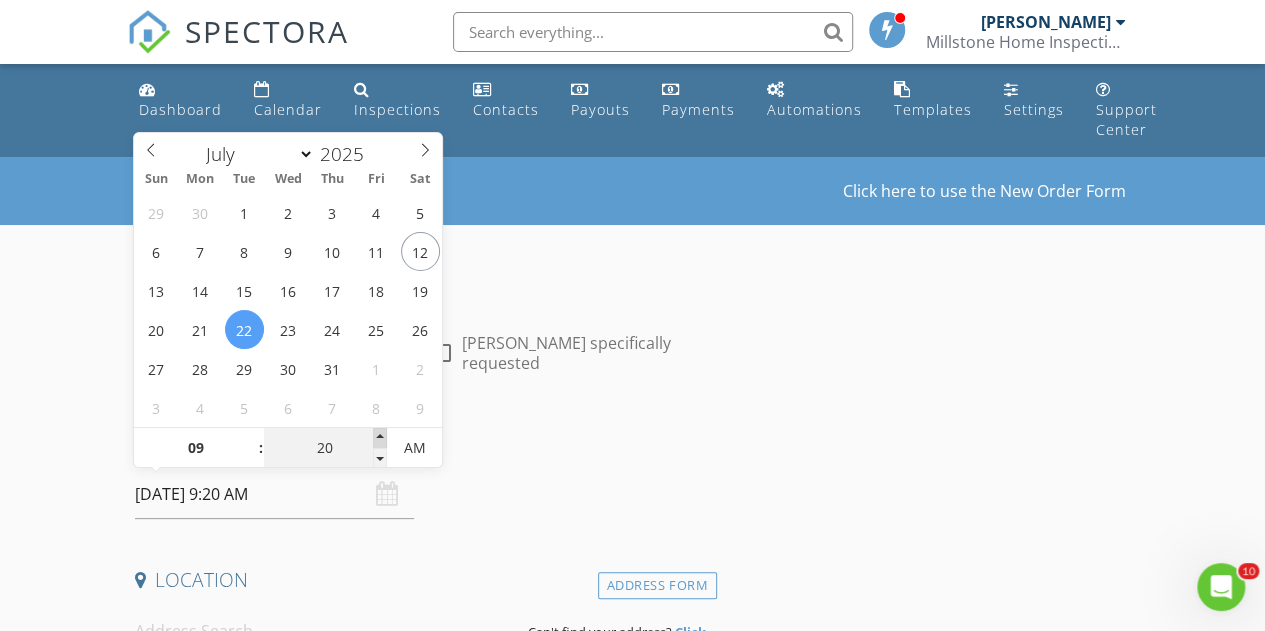 click at bounding box center (380, 438) 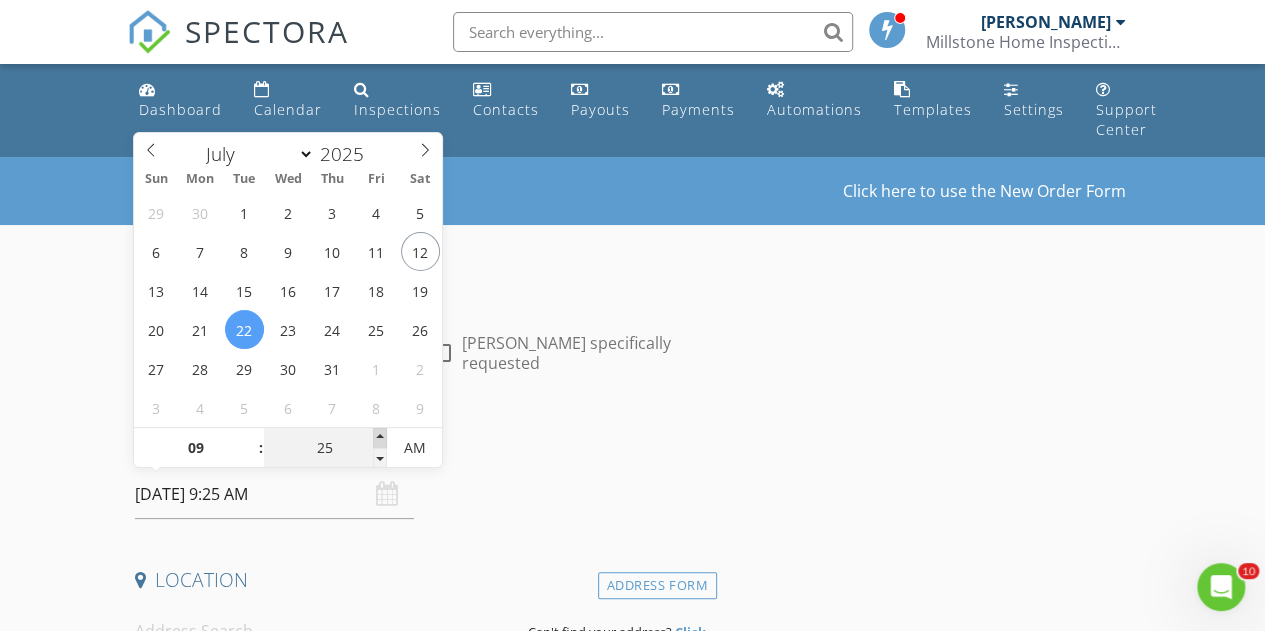 click at bounding box center (380, 438) 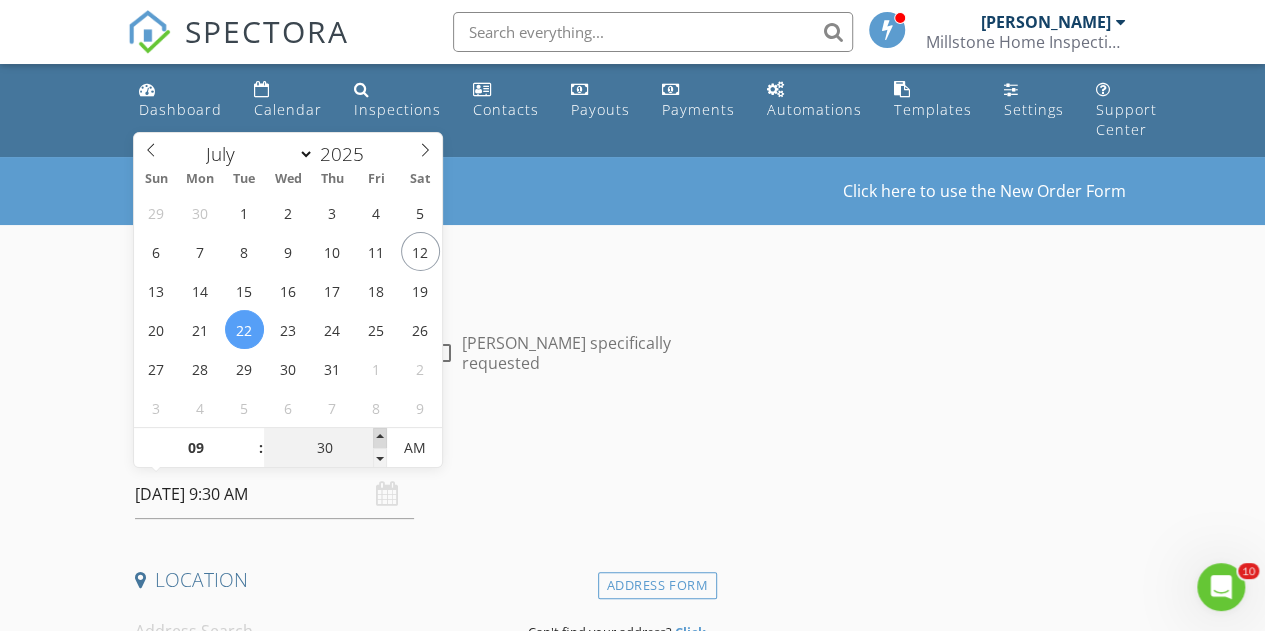 click at bounding box center [380, 438] 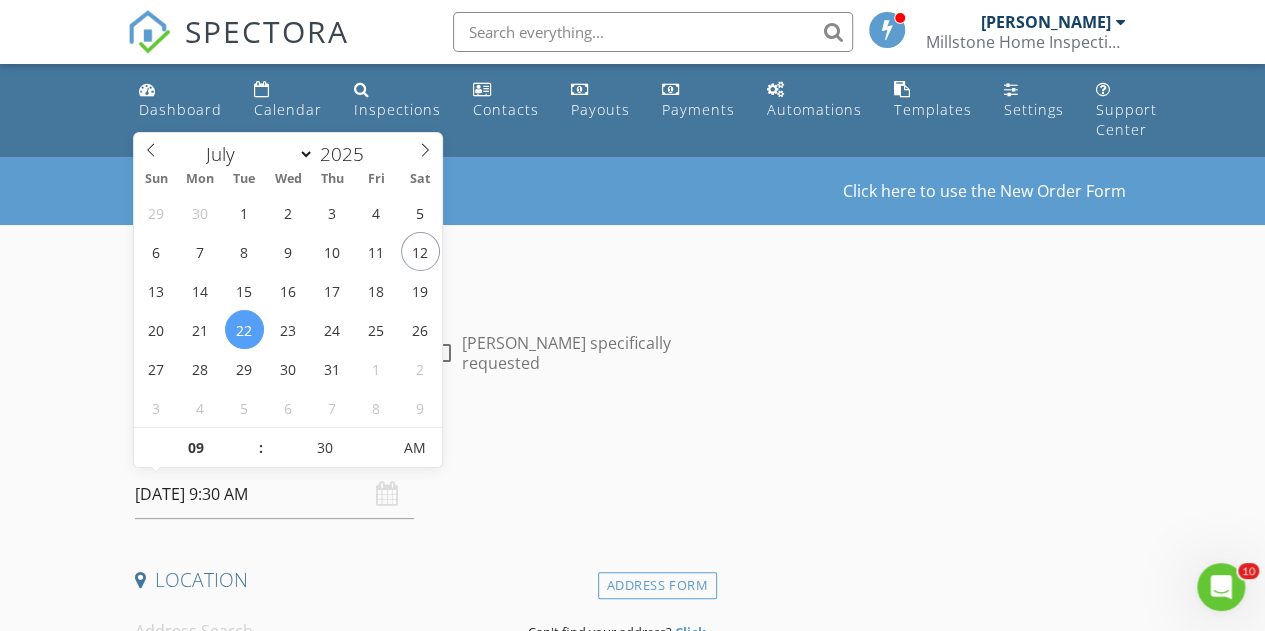 click on "Date/Time" at bounding box center (422, 450) 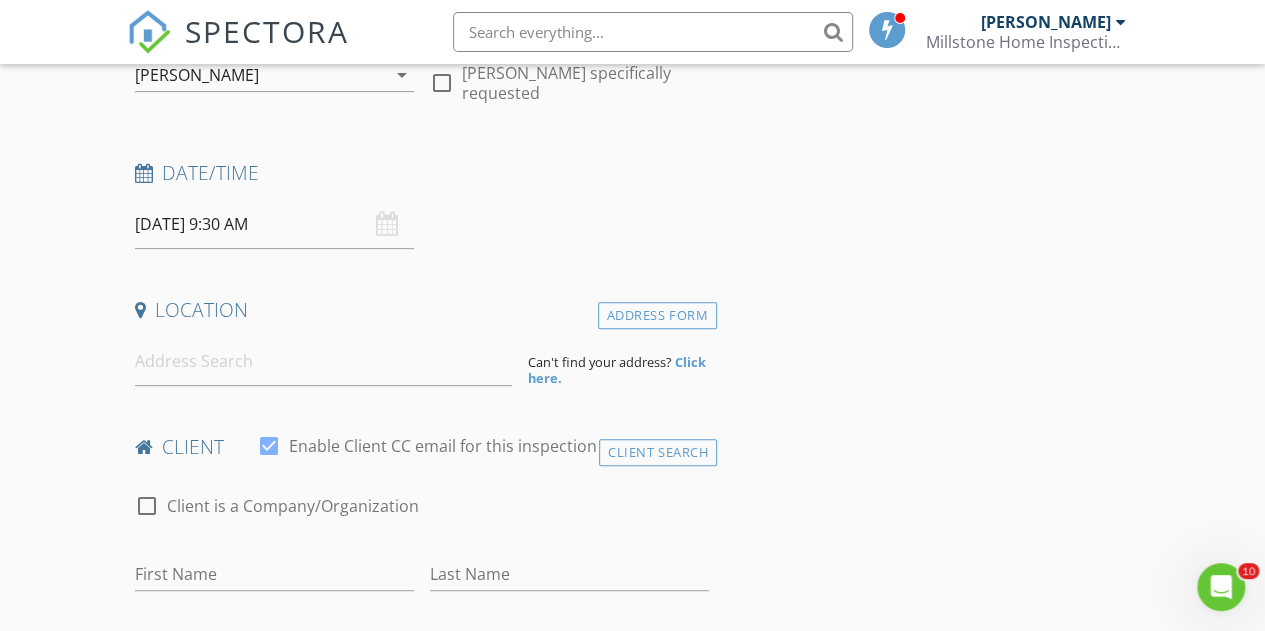 scroll, scrollTop: 300, scrollLeft: 0, axis: vertical 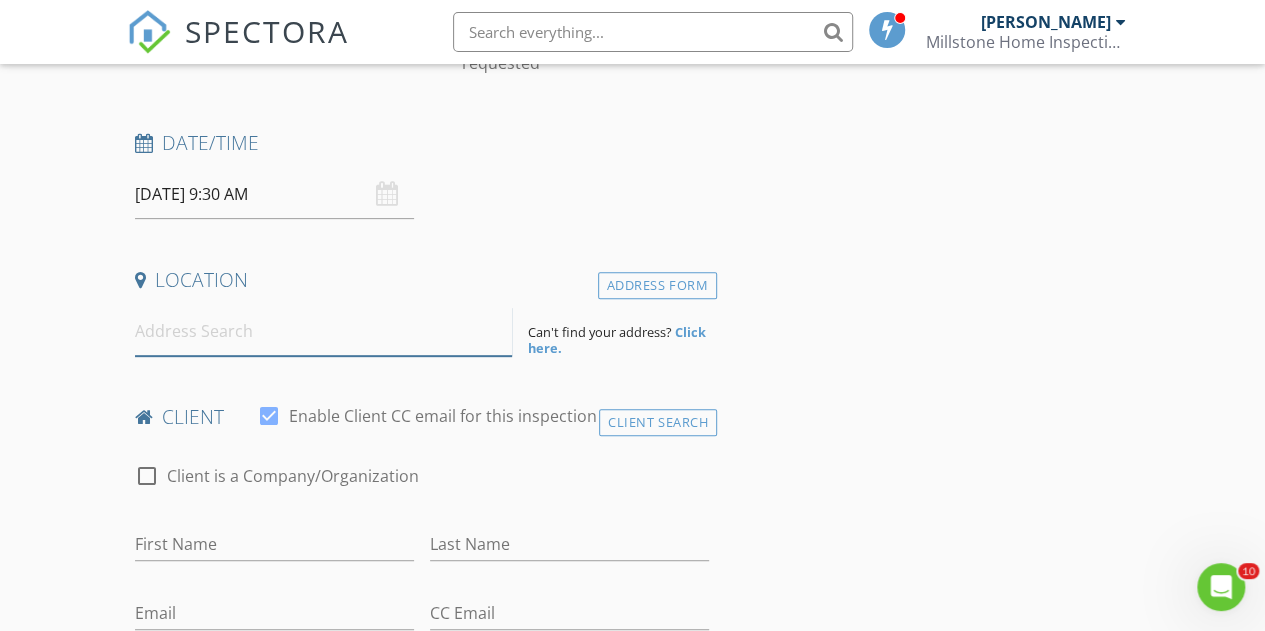 click at bounding box center (324, 331) 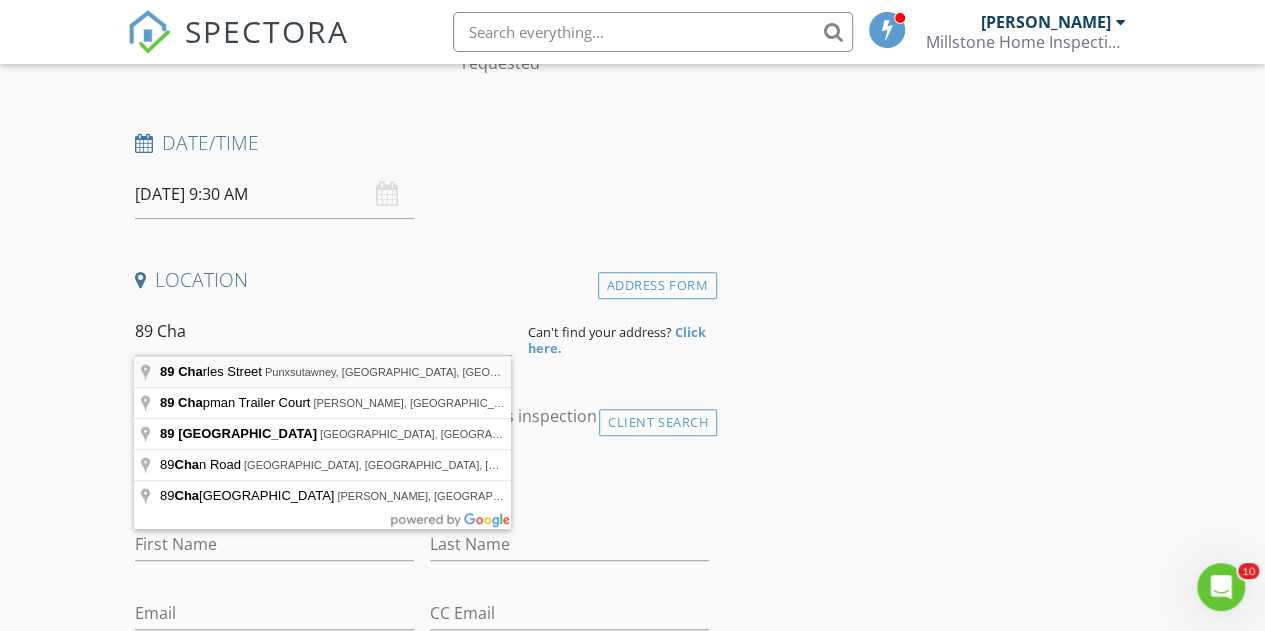 type on "89 Charles Street, Punxsutawney, PA, USA" 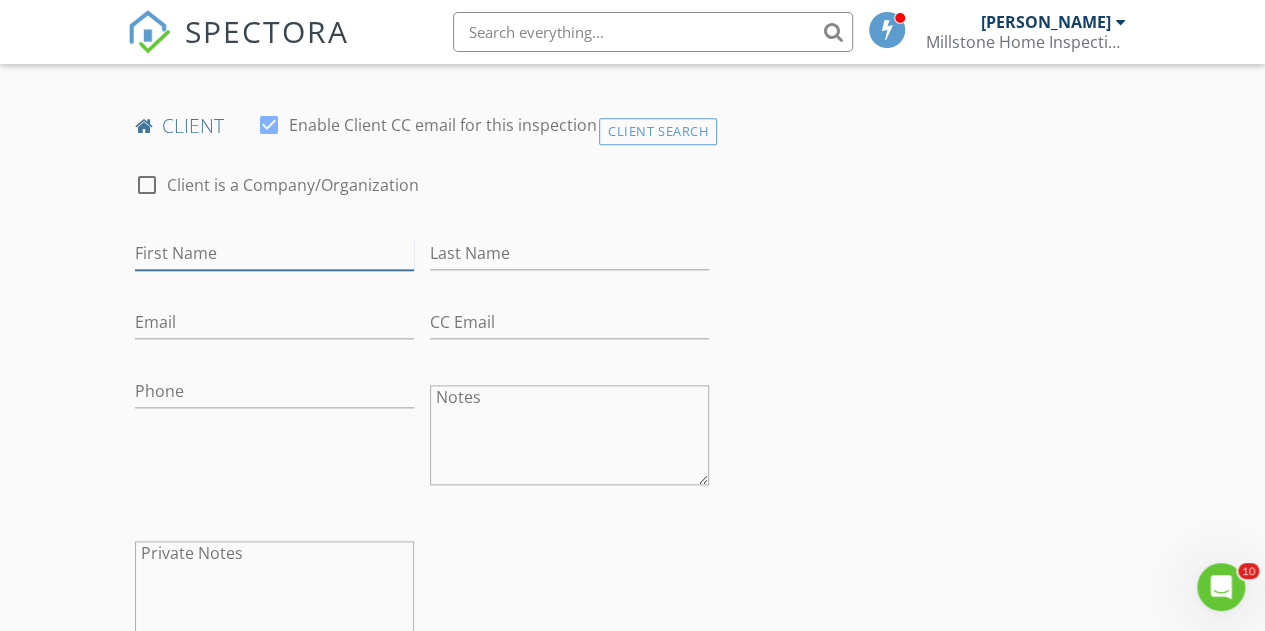 click on "First Name" at bounding box center [274, 253] 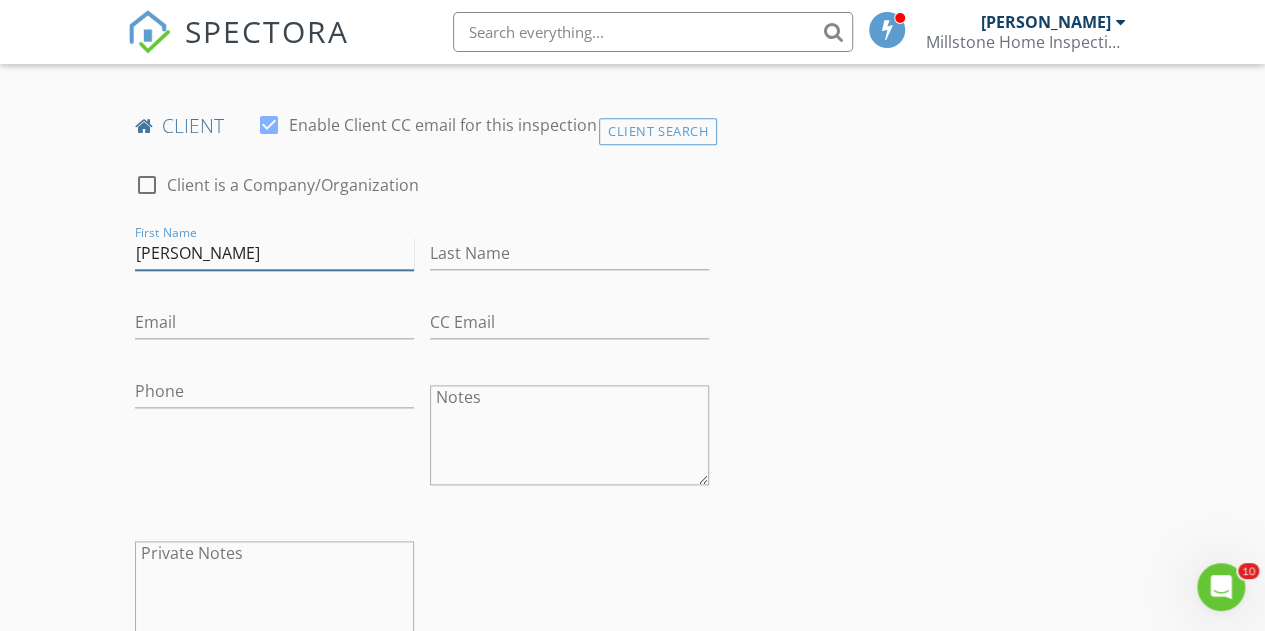 type on "Jessie" 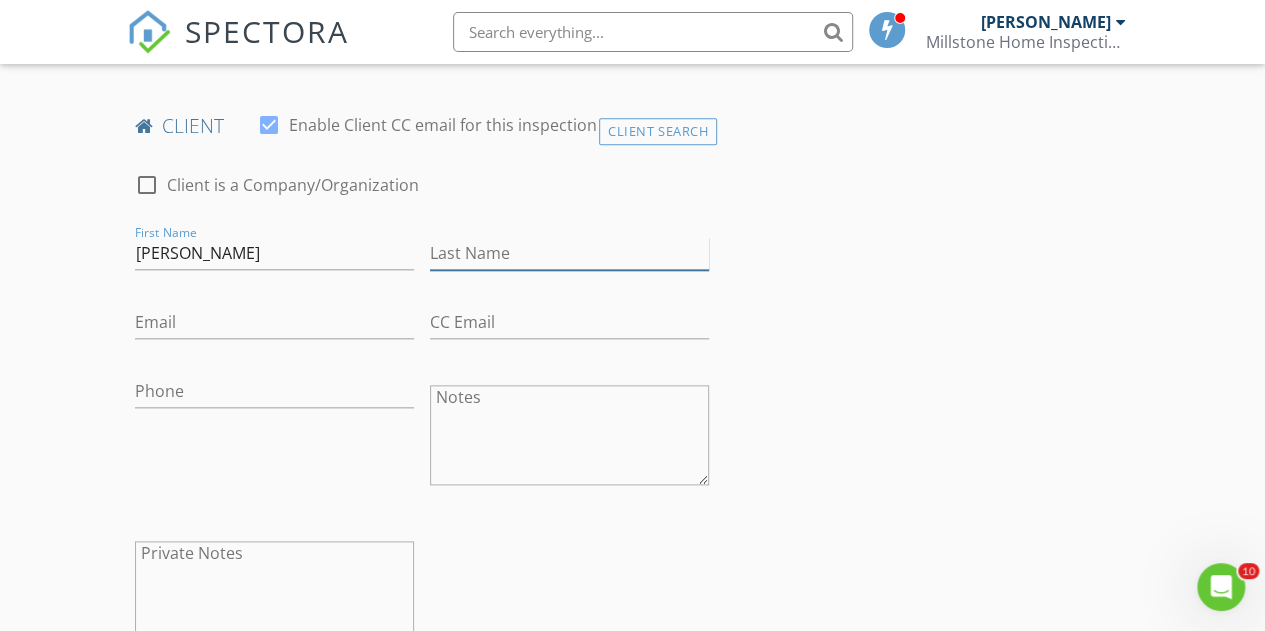 click on "Last Name" at bounding box center (569, 253) 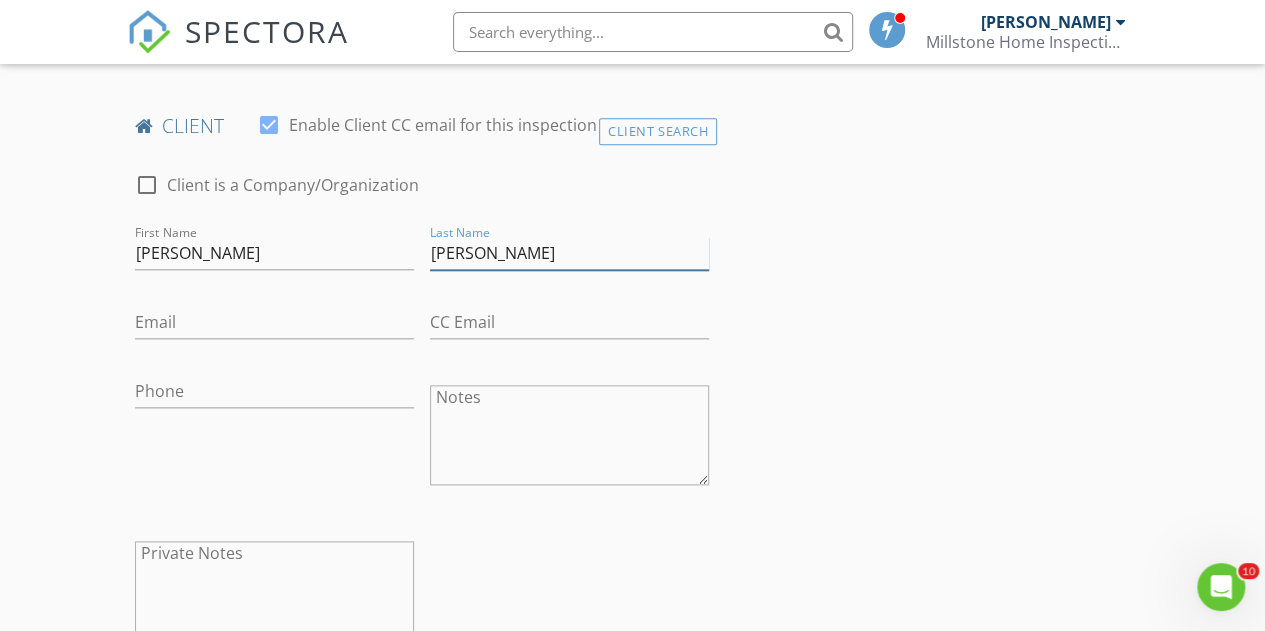 type on "Miller" 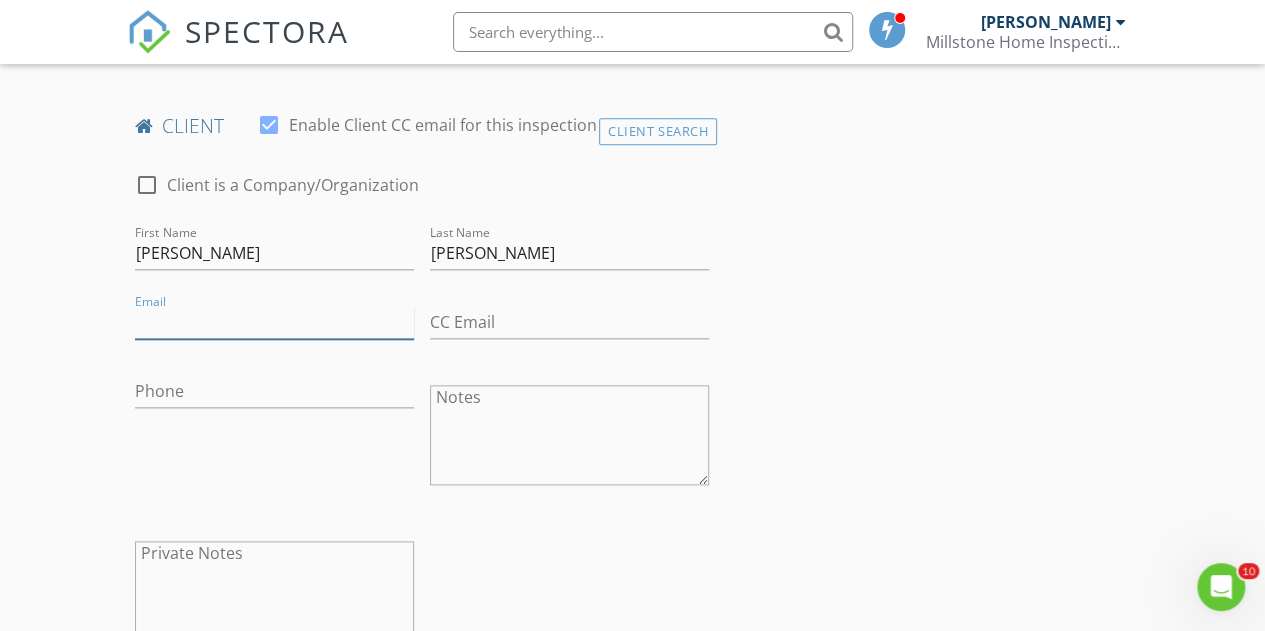 click on "Email" at bounding box center [274, 322] 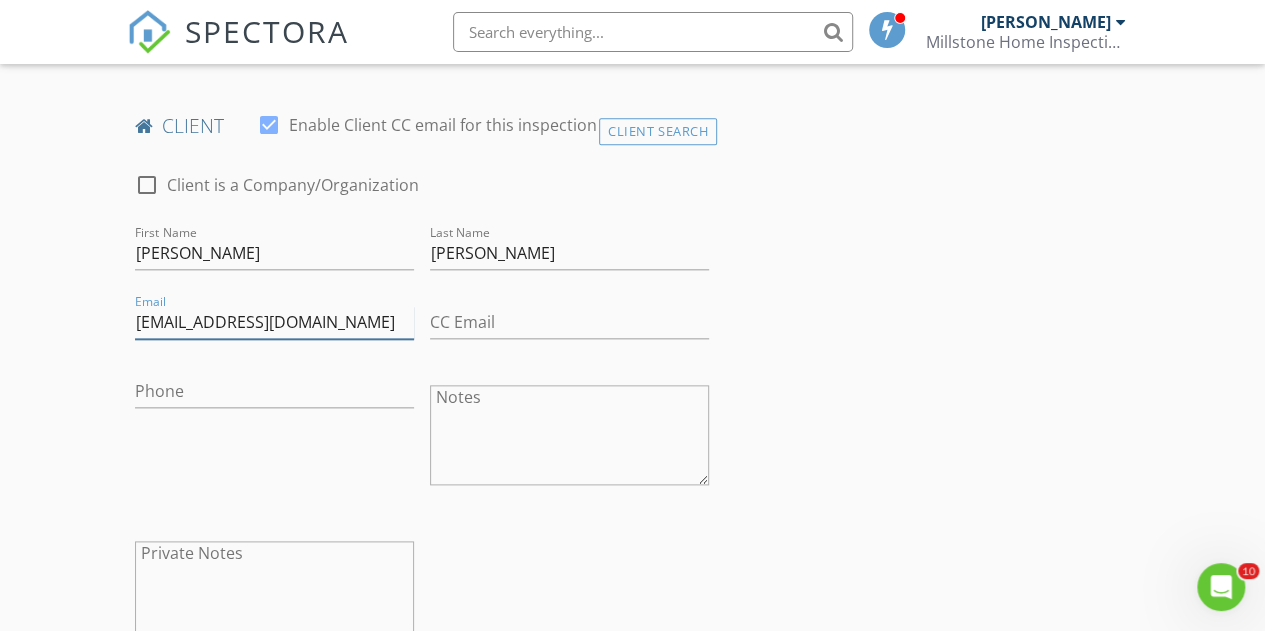 type on "jessjmiller@comcast.net" 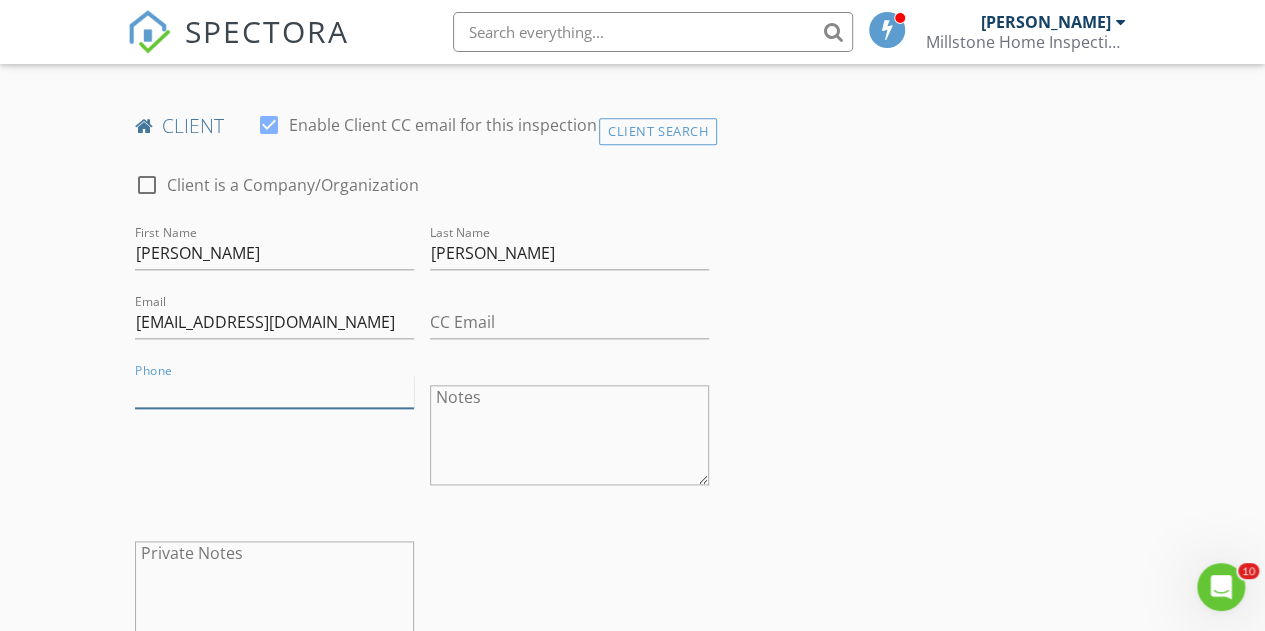 click on "Phone" at bounding box center [274, 391] 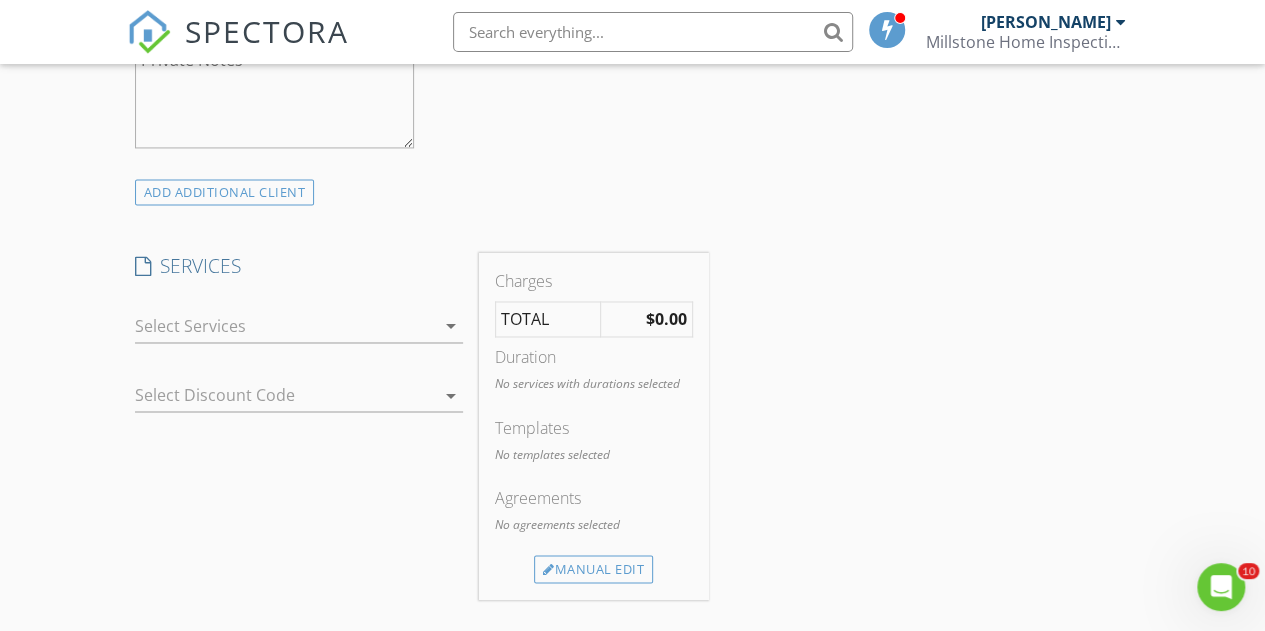 scroll, scrollTop: 1500, scrollLeft: 0, axis: vertical 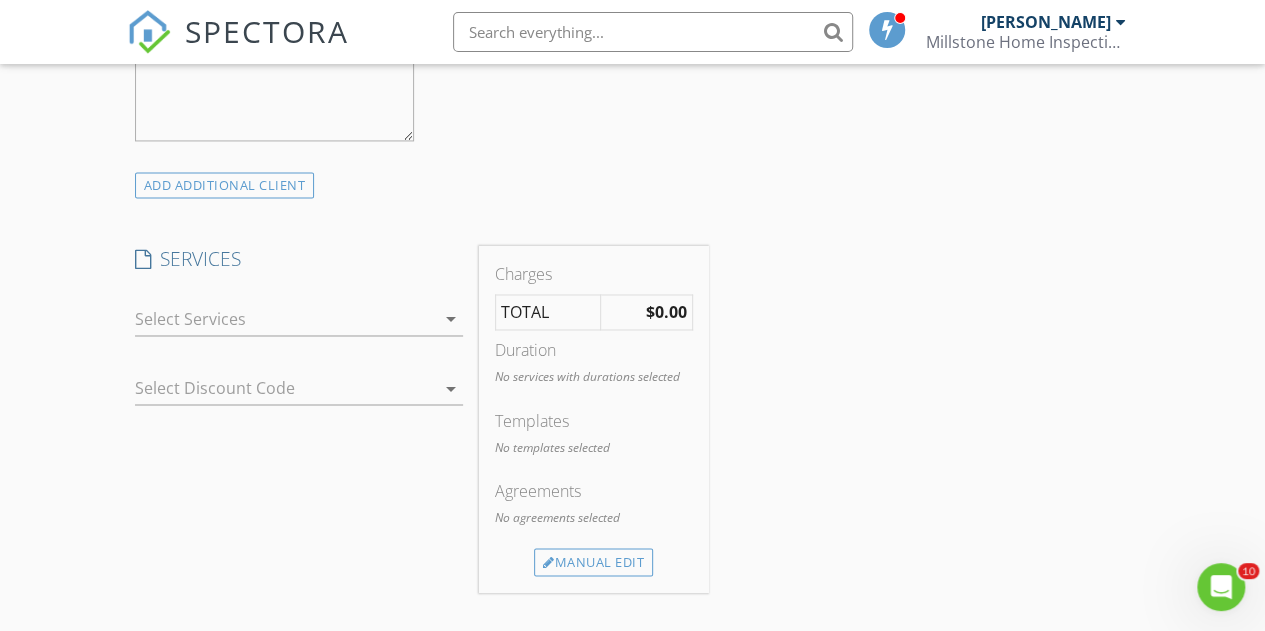 type on "814-590-0058" 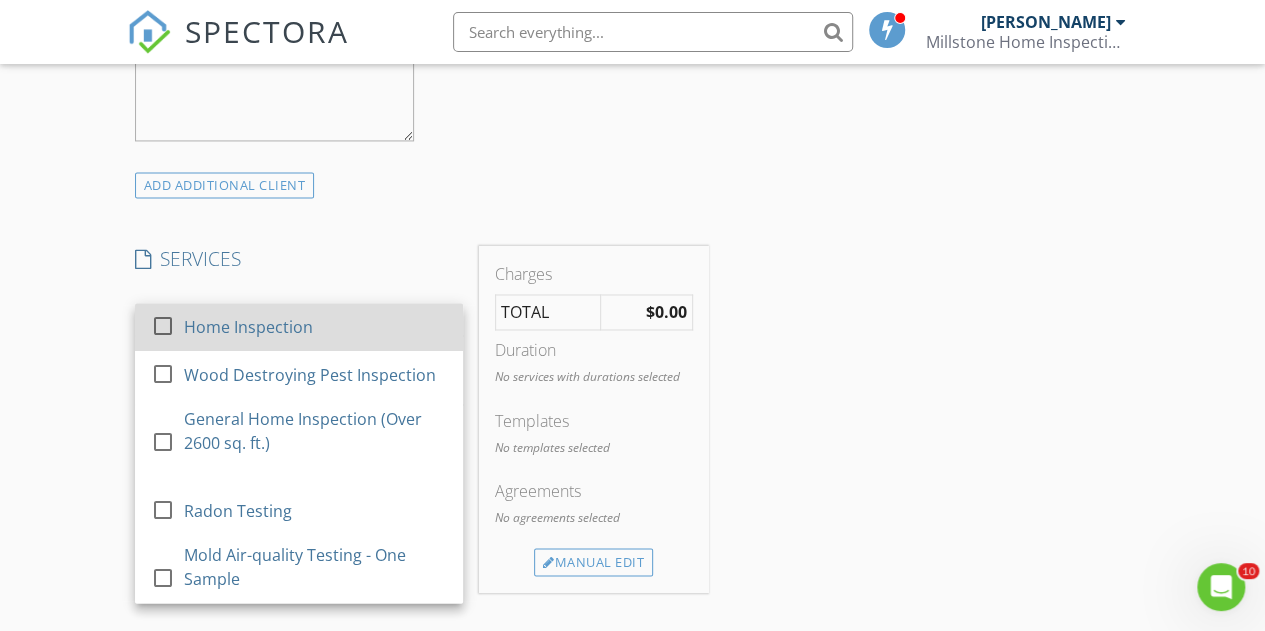 click on "Home Inspection" at bounding box center [314, 327] 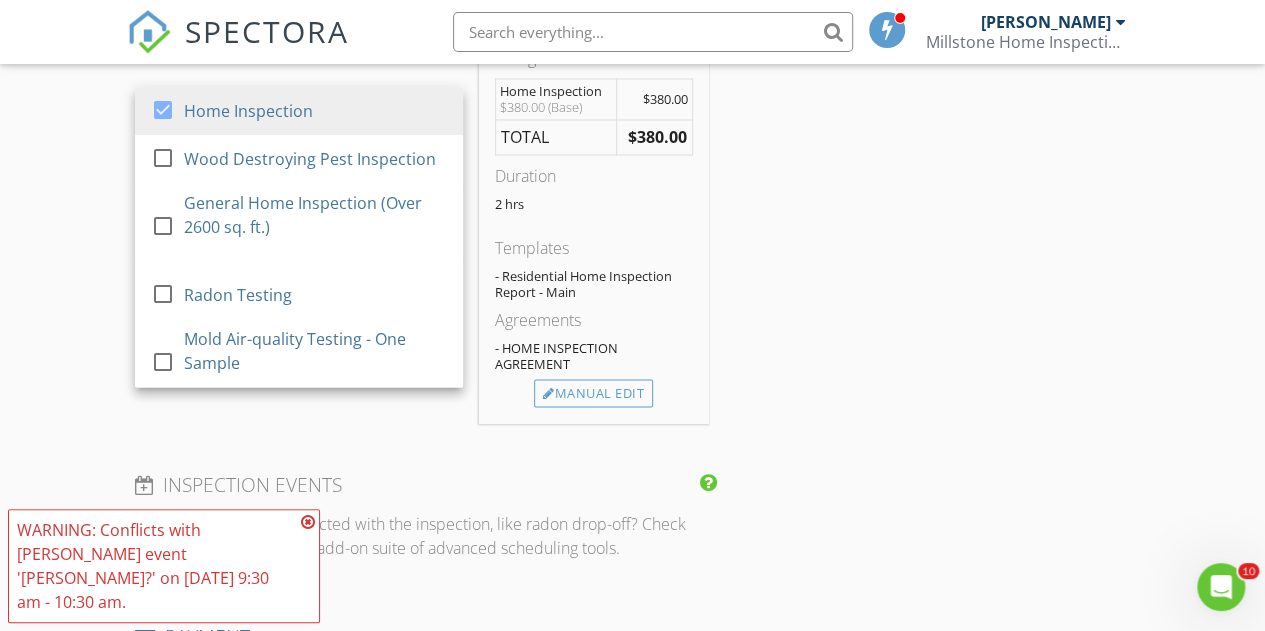 scroll, scrollTop: 1800, scrollLeft: 0, axis: vertical 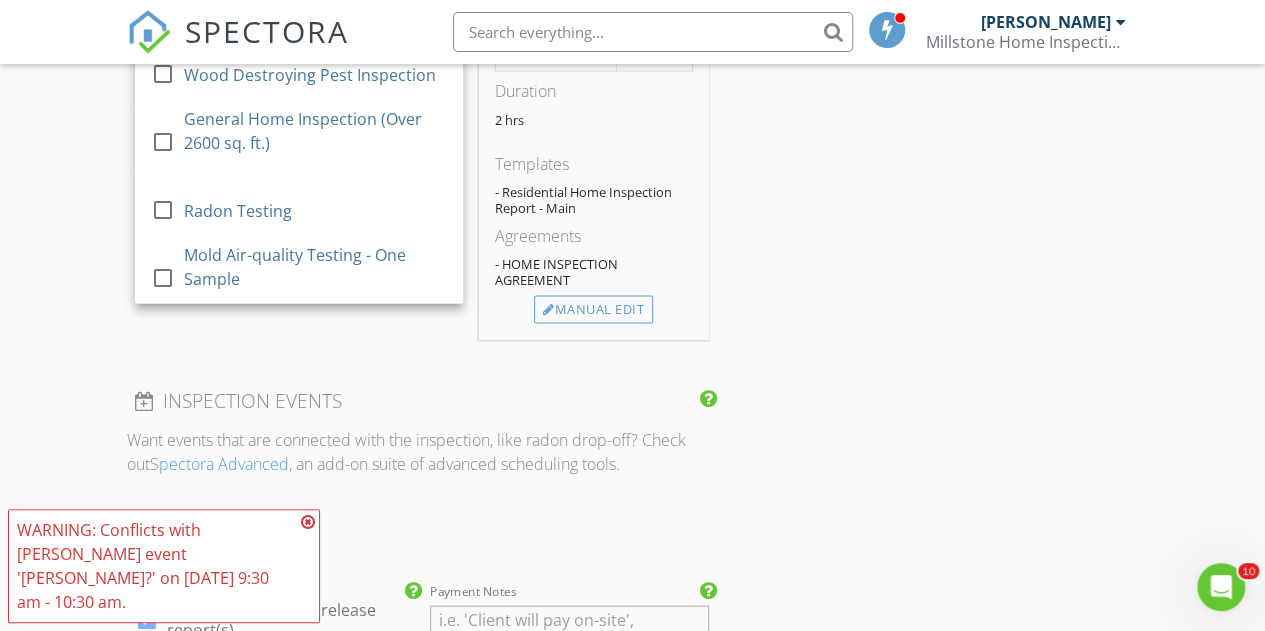 click on "INSPECTOR(S)
check_box   Troy Baughman   PRIMARY   Troy Baughman arrow_drop_down   check_box_outline_blank Troy Baughman specifically requested
Date/Time
07/22/2025 9:30 AM
Location
Address Search       Address 89 Charles St   Unit   City Punxsutawney   State PA   Zip 15767   County Jefferson     Square Feet 1253   Year Built 1977   Foundation arrow_drop_down     Troy Baughman     20.2 miles     (34 minutes)
client
check_box Enable Client CC email for this inspection   Client Search     check_box_outline_blank Client is a Company/Organization     First Name Jessie   Last Name Miller   Email jessjmiller@comcast.net   CC Email   Phone 814-590-0058           Notes   Private Notes
ADD ADDITIONAL client
SERVICES
check_box   Home Inspection   check_box_outline_blank" at bounding box center [633, 170] 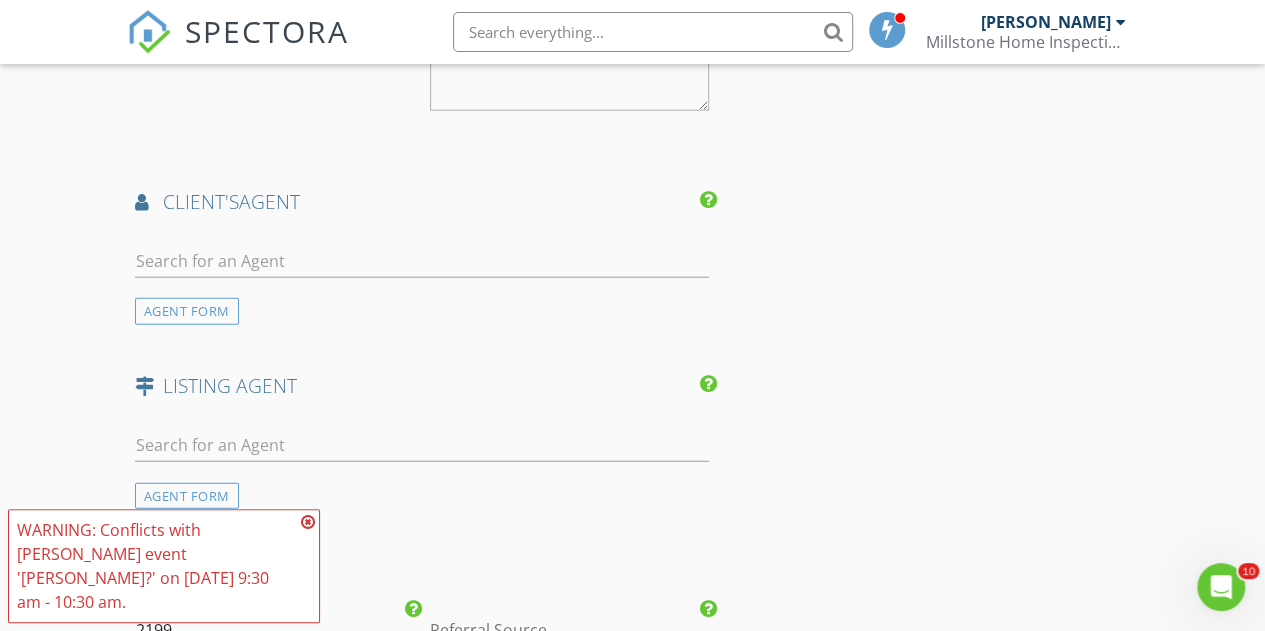 scroll, scrollTop: 2400, scrollLeft: 0, axis: vertical 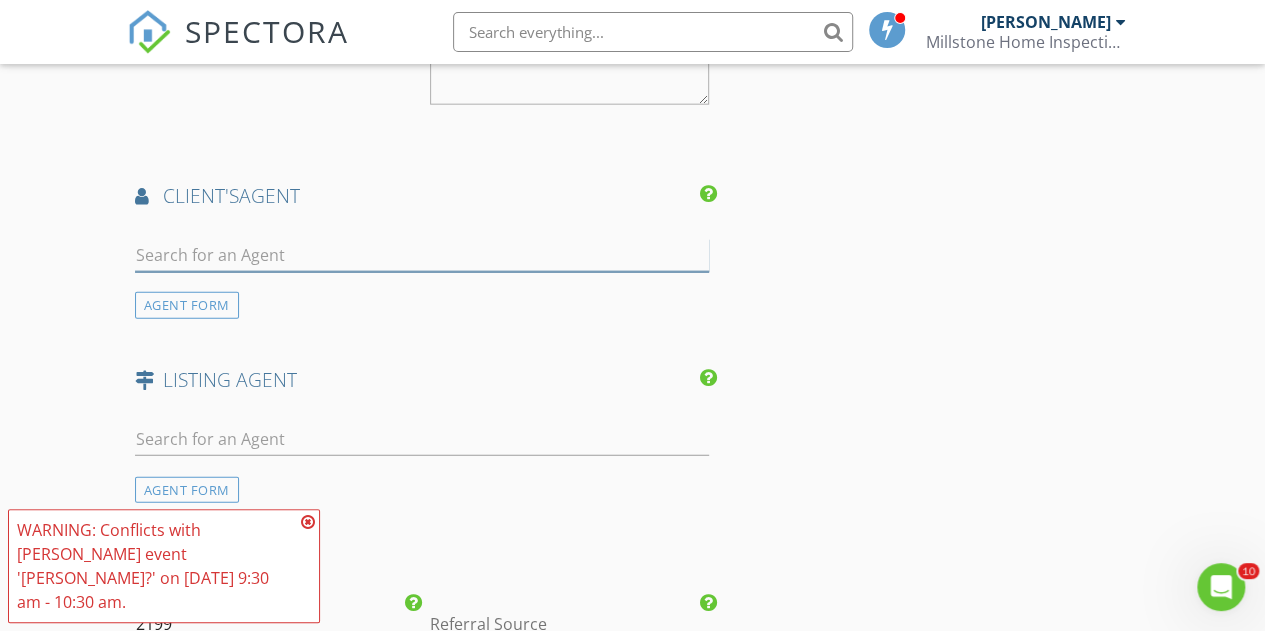click at bounding box center (422, 255) 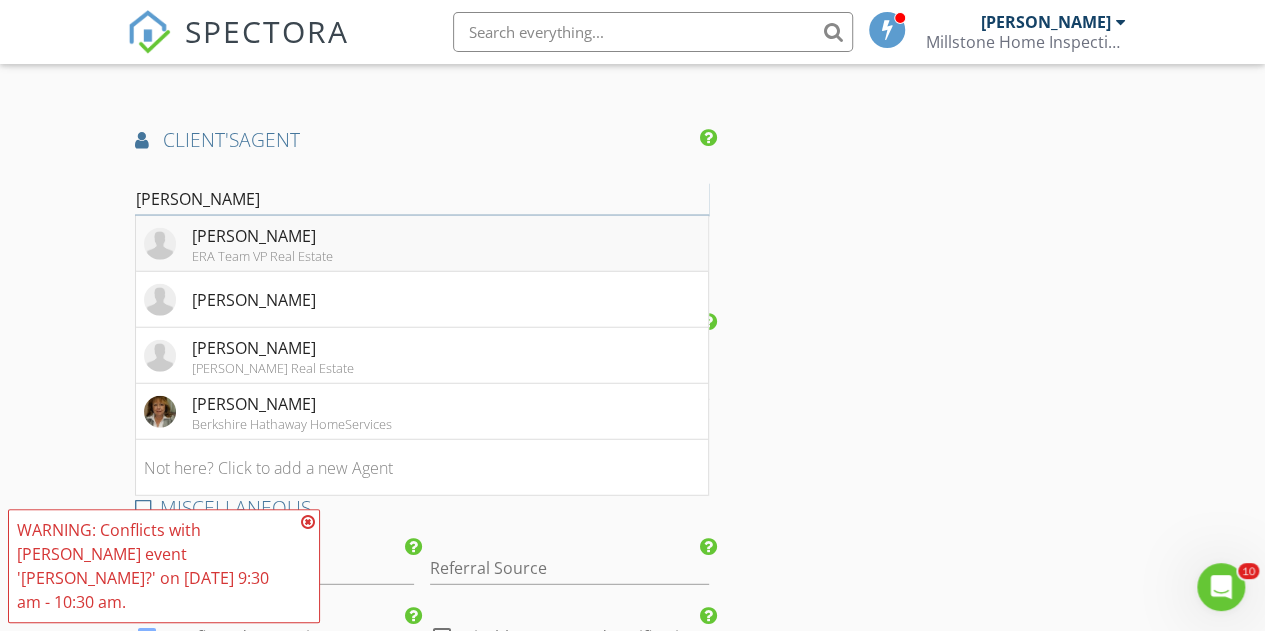 scroll, scrollTop: 2500, scrollLeft: 0, axis: vertical 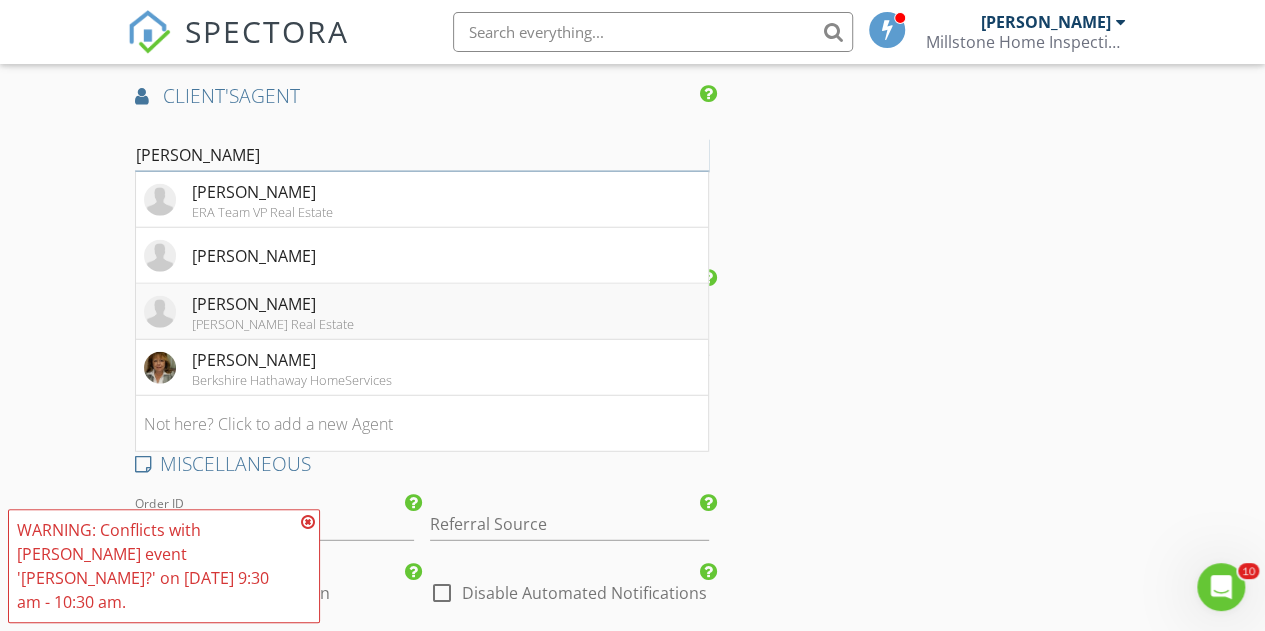 type on "kathy" 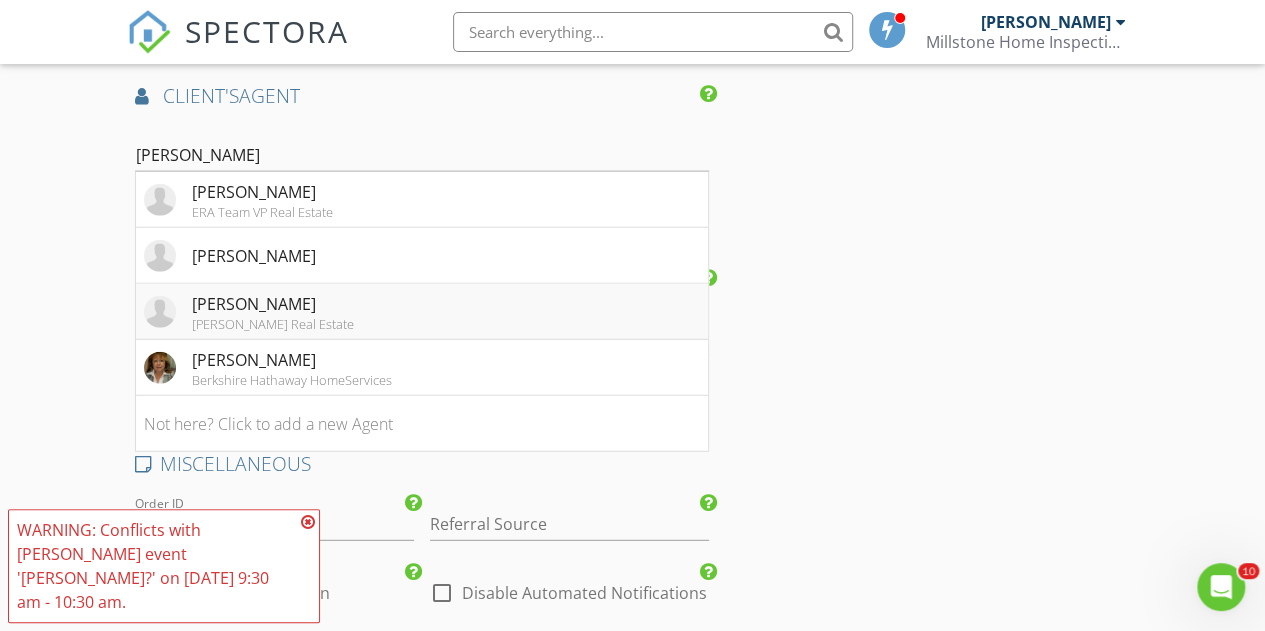 click on "Kathy Bowser" at bounding box center [273, 304] 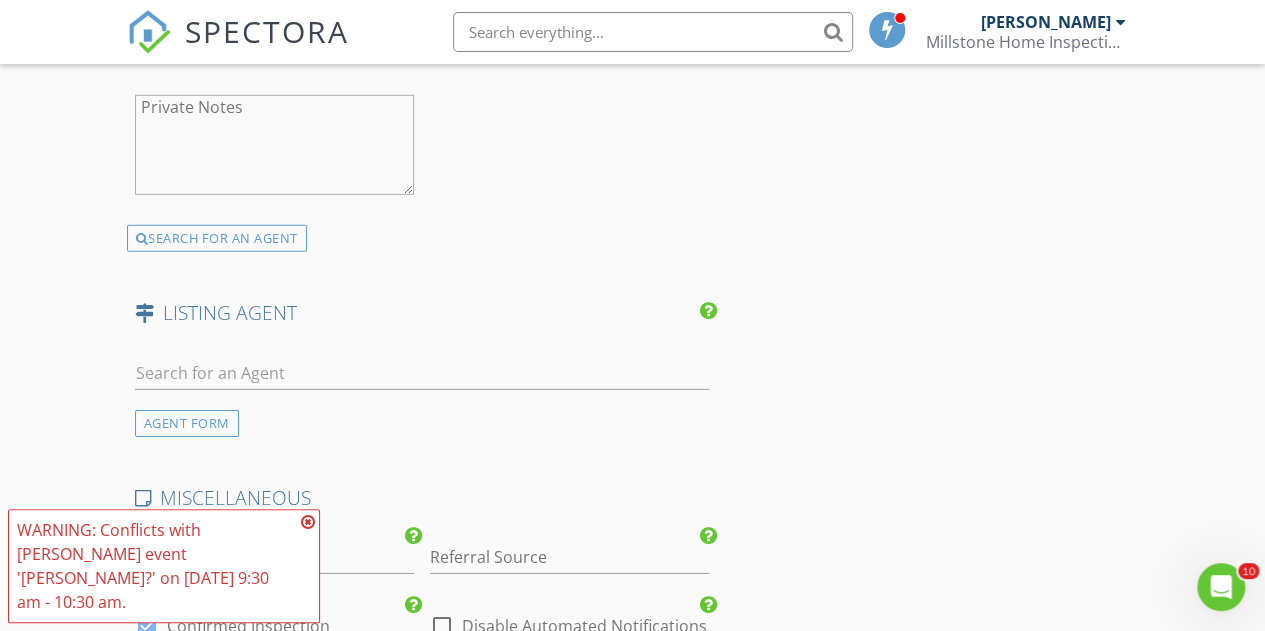 scroll, scrollTop: 3000, scrollLeft: 0, axis: vertical 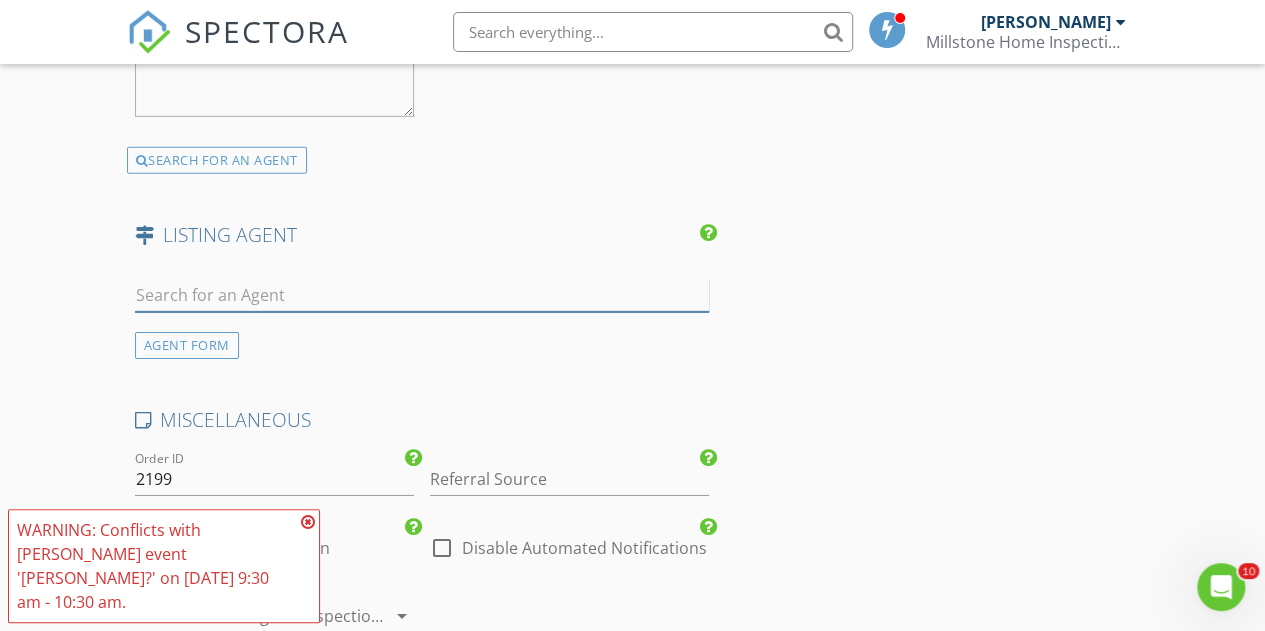 click at bounding box center (422, 295) 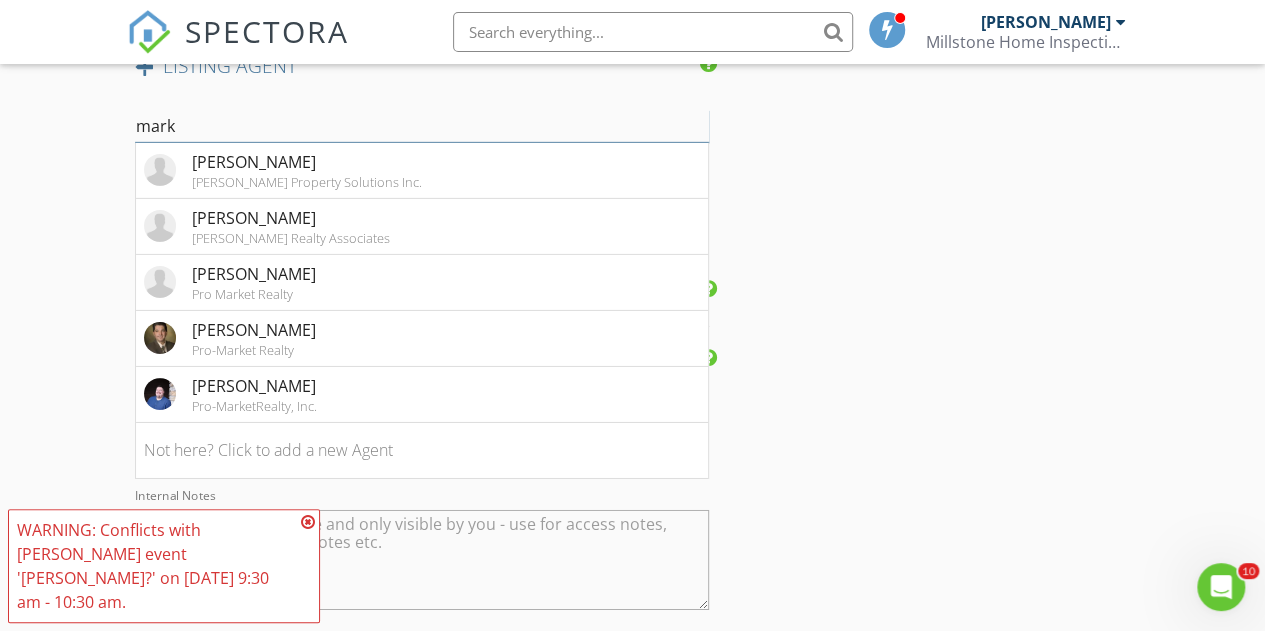 scroll, scrollTop: 3200, scrollLeft: 0, axis: vertical 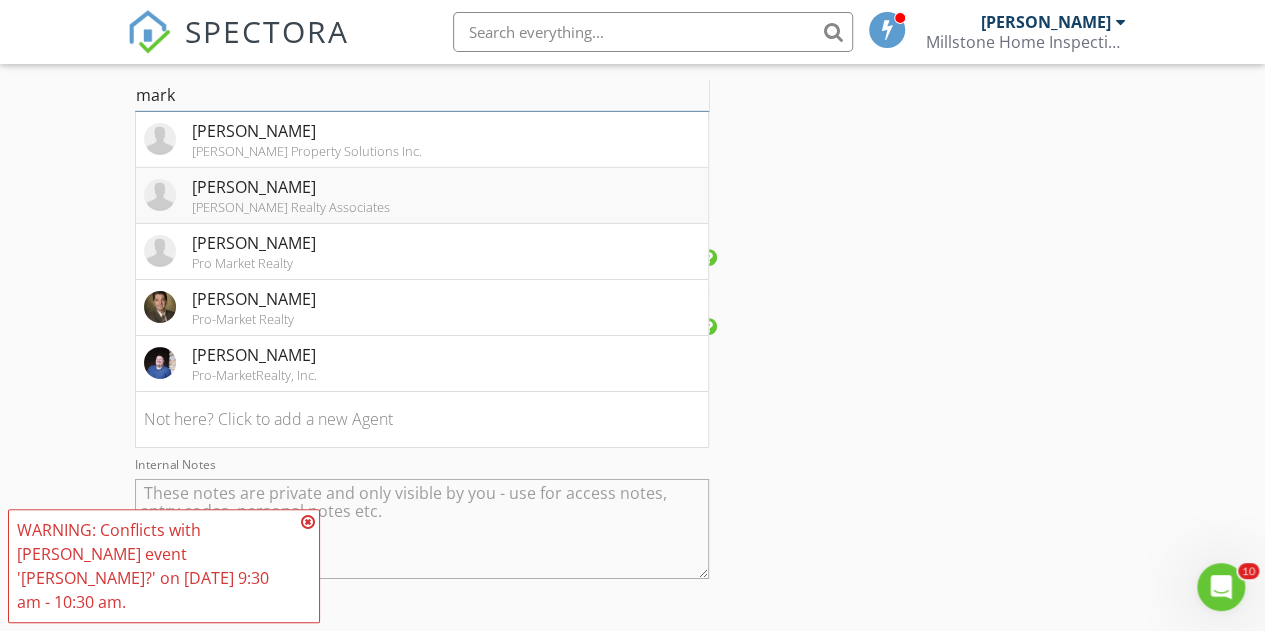 type on "mark" 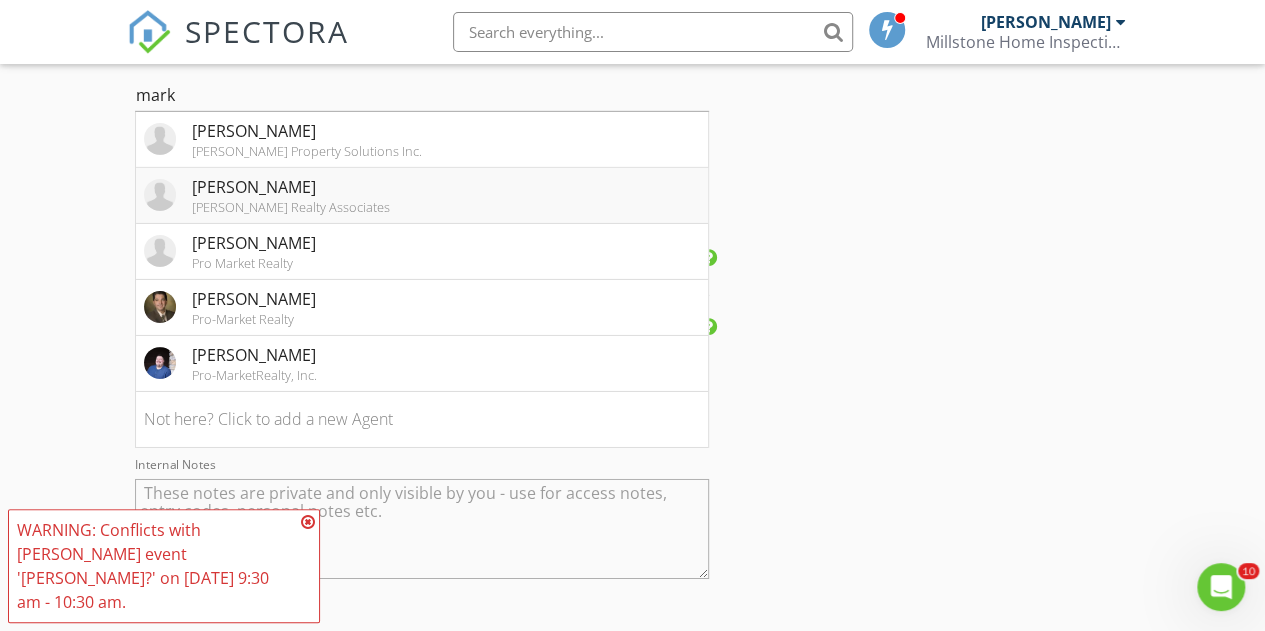 click on "Mark Hoffer
Hoffer Realty Associates" at bounding box center [422, 196] 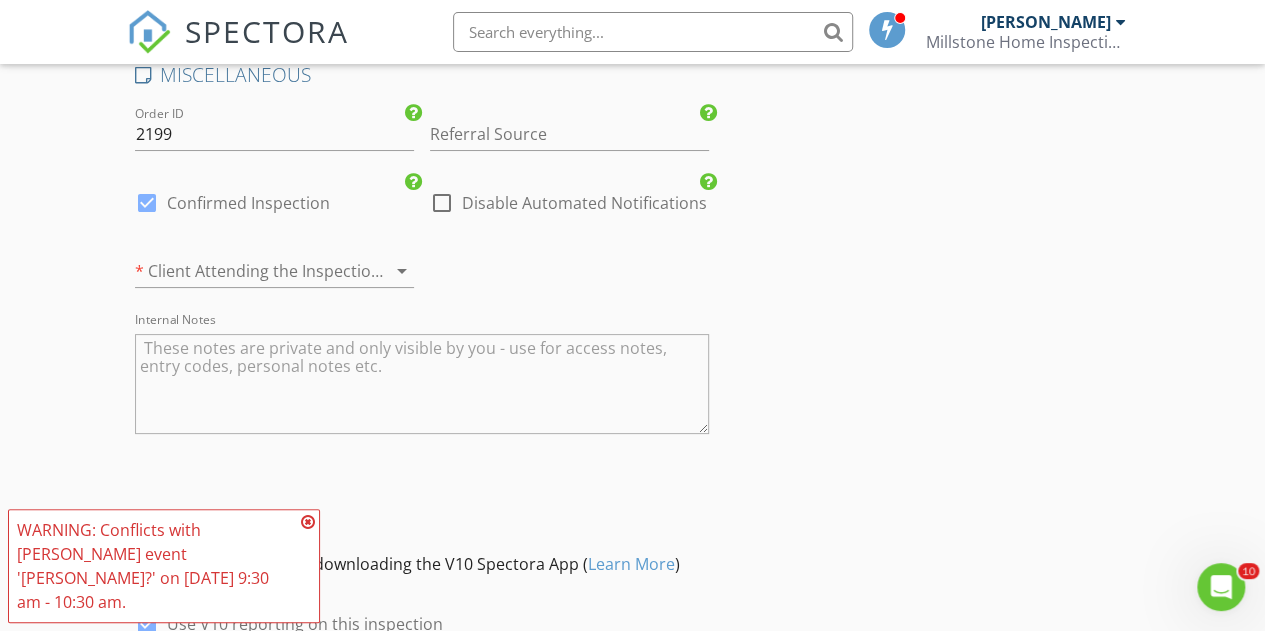 scroll, scrollTop: 4000, scrollLeft: 0, axis: vertical 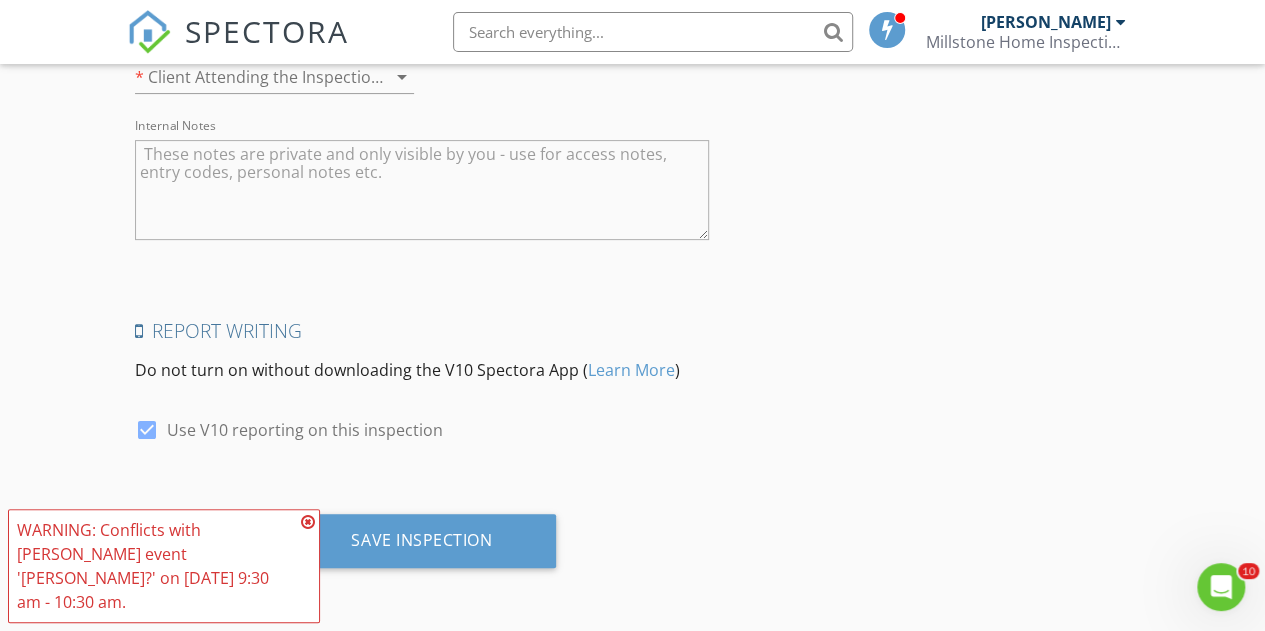 click at bounding box center (422, 190) 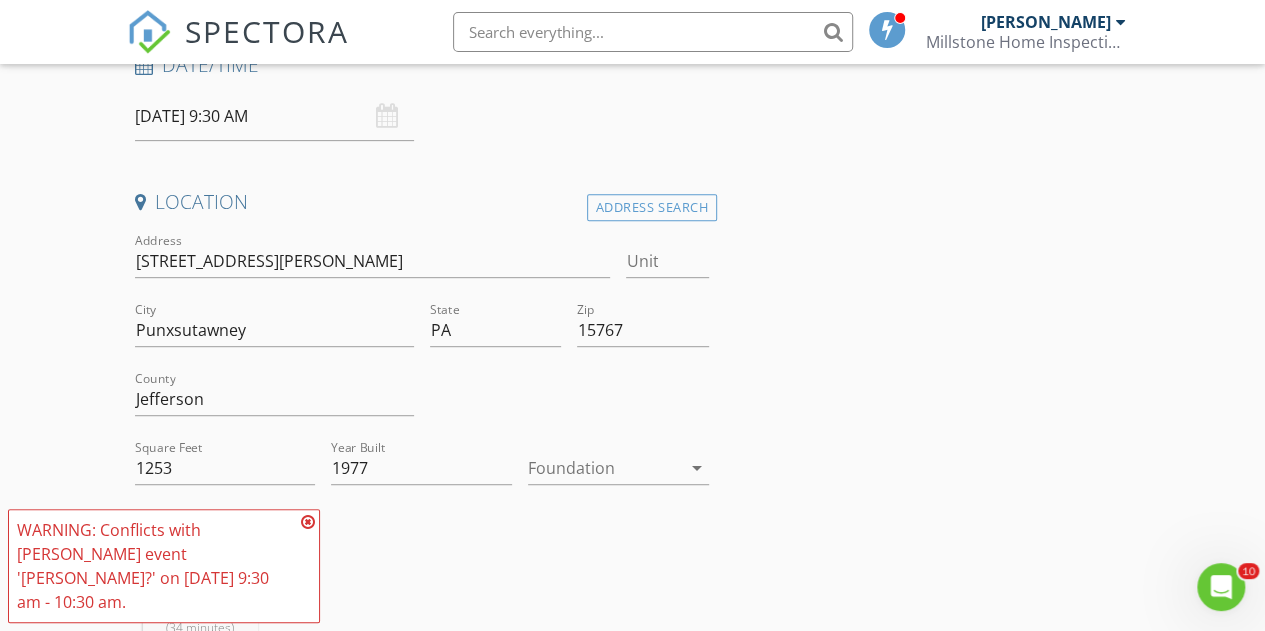 scroll, scrollTop: 300, scrollLeft: 0, axis: vertical 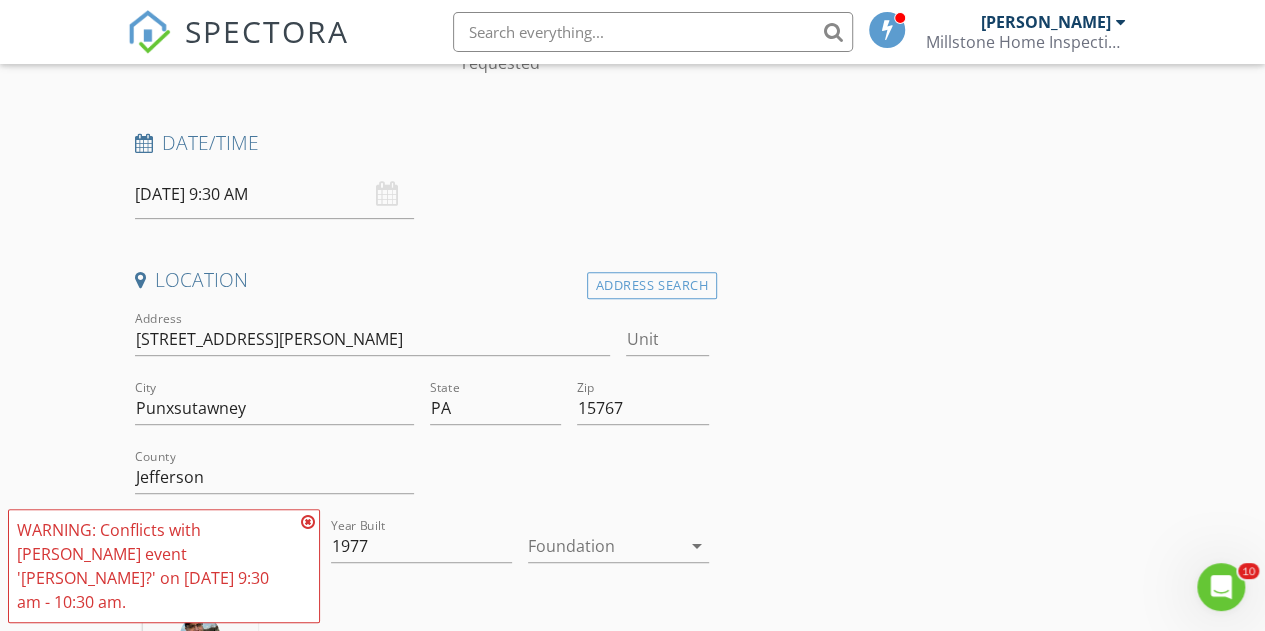 type on "vac." 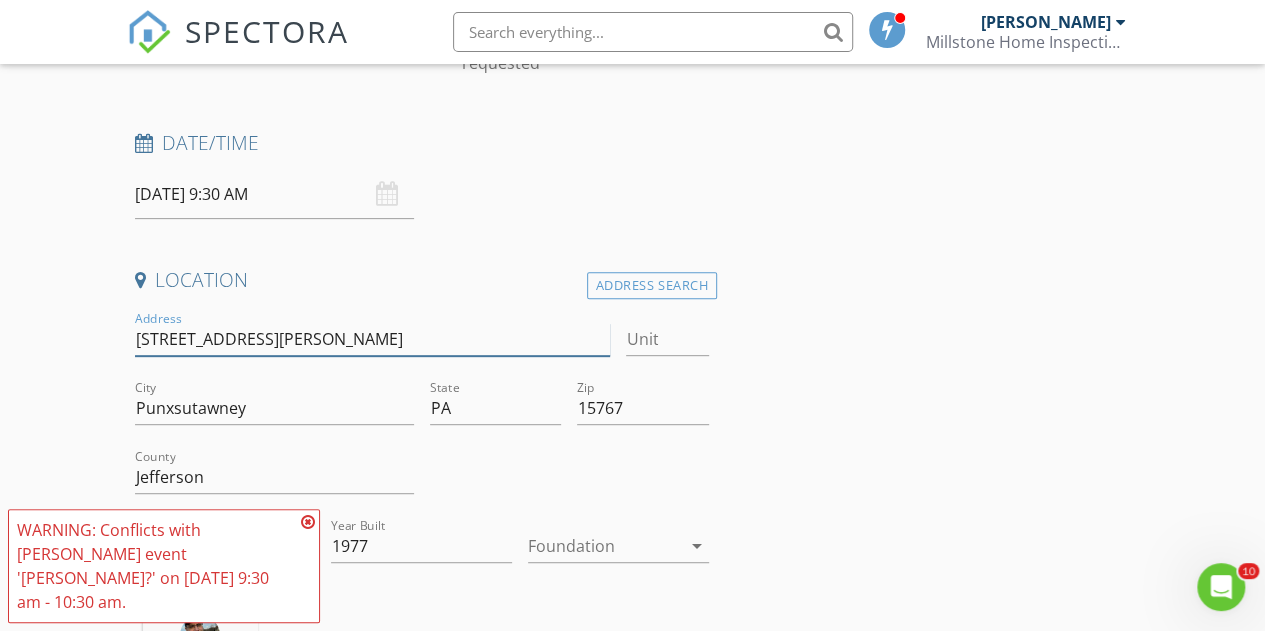 drag, startPoint x: 252, startPoint y: 332, endPoint x: 127, endPoint y: 332, distance: 125 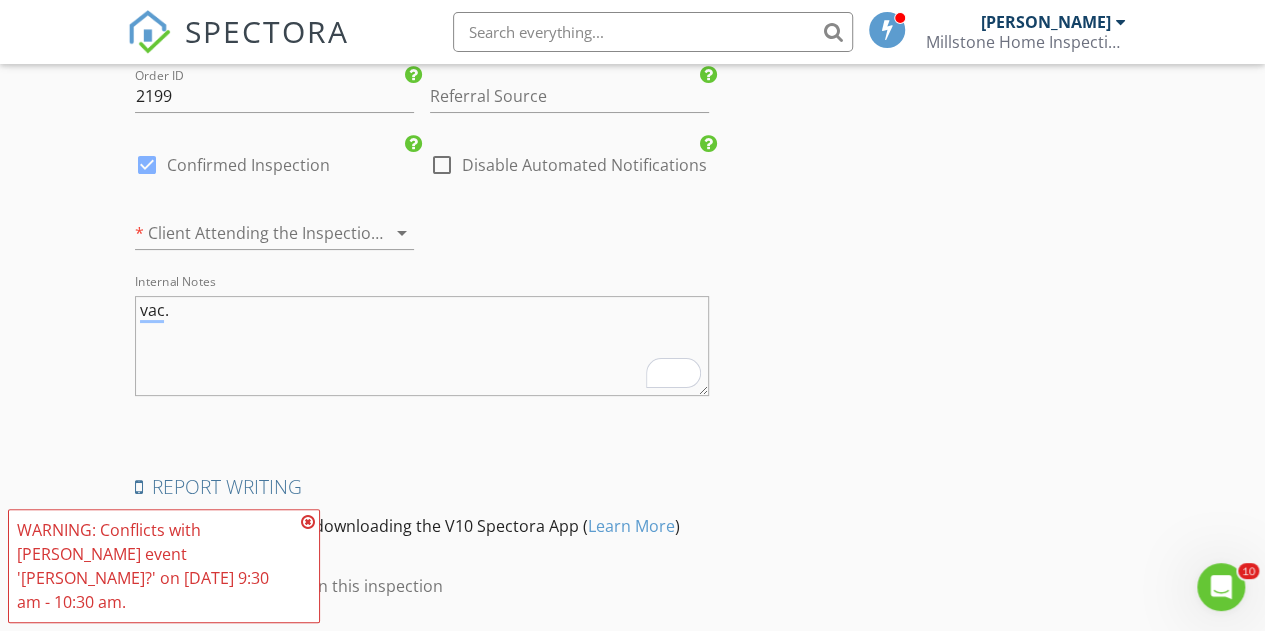 scroll, scrollTop: 4002, scrollLeft: 0, axis: vertical 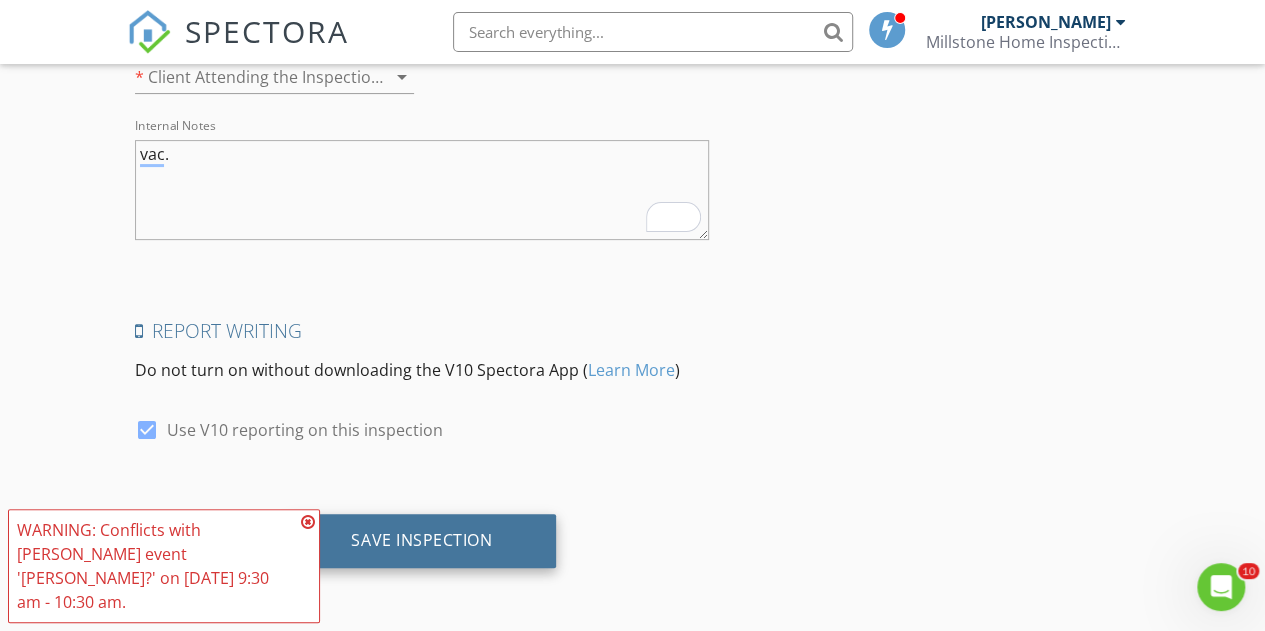 click on "Save Inspection" at bounding box center [421, 541] 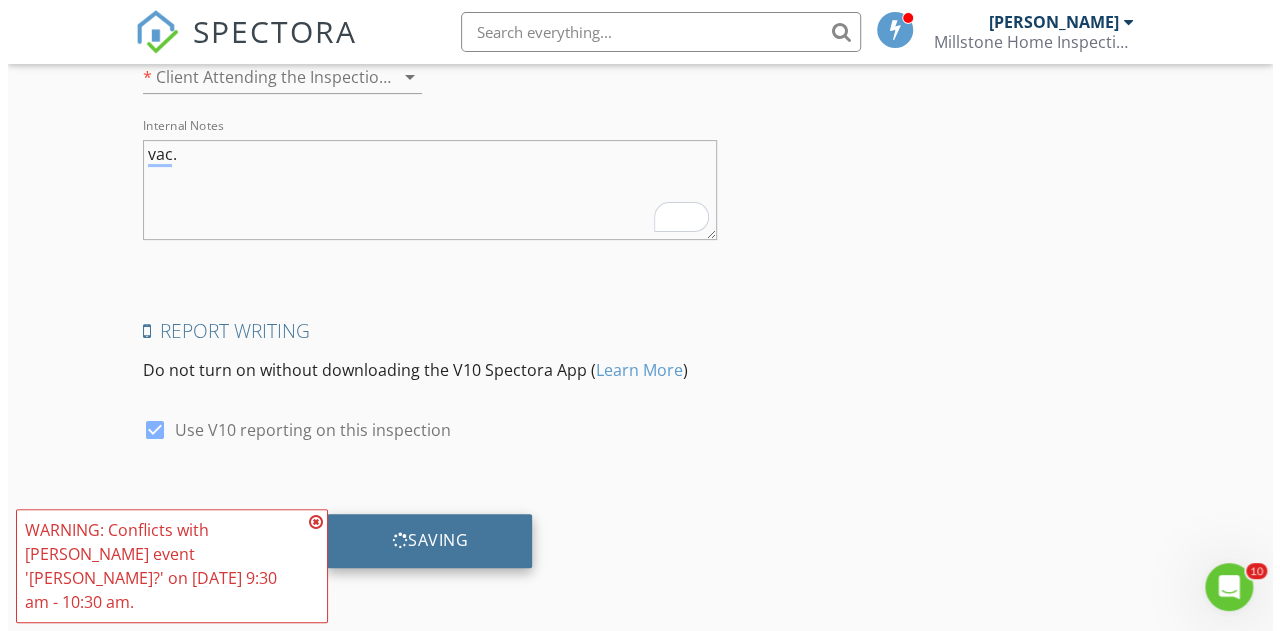 scroll, scrollTop: 3986, scrollLeft: 0, axis: vertical 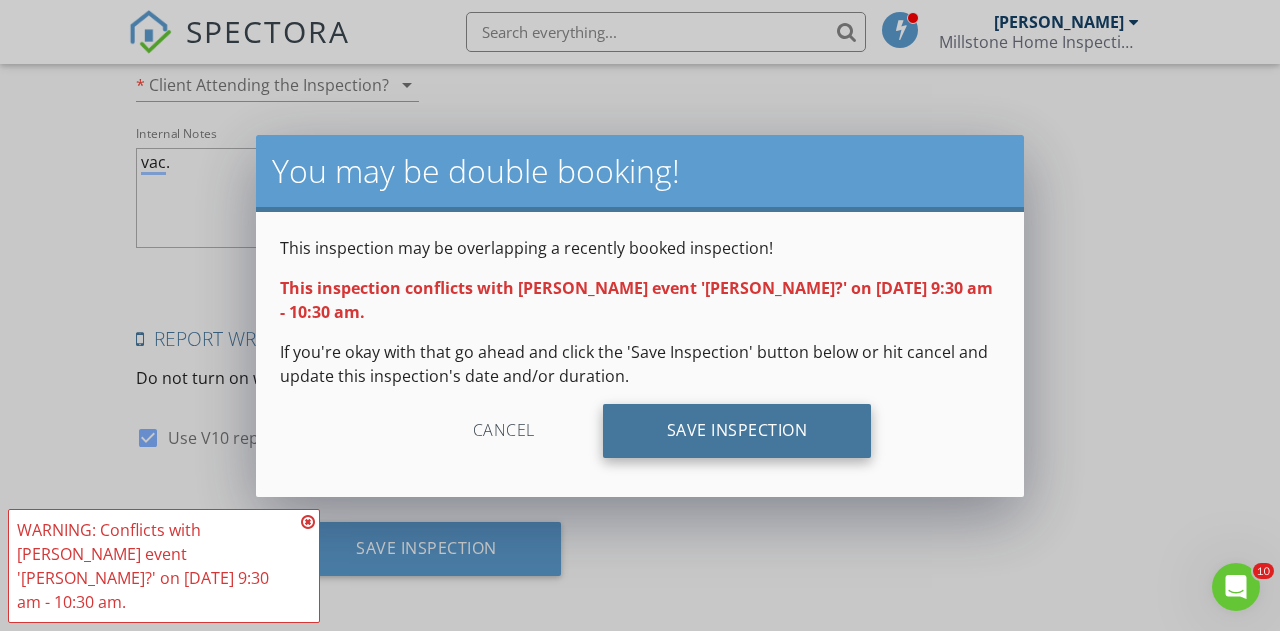 click on "Save Inspection" at bounding box center (737, 431) 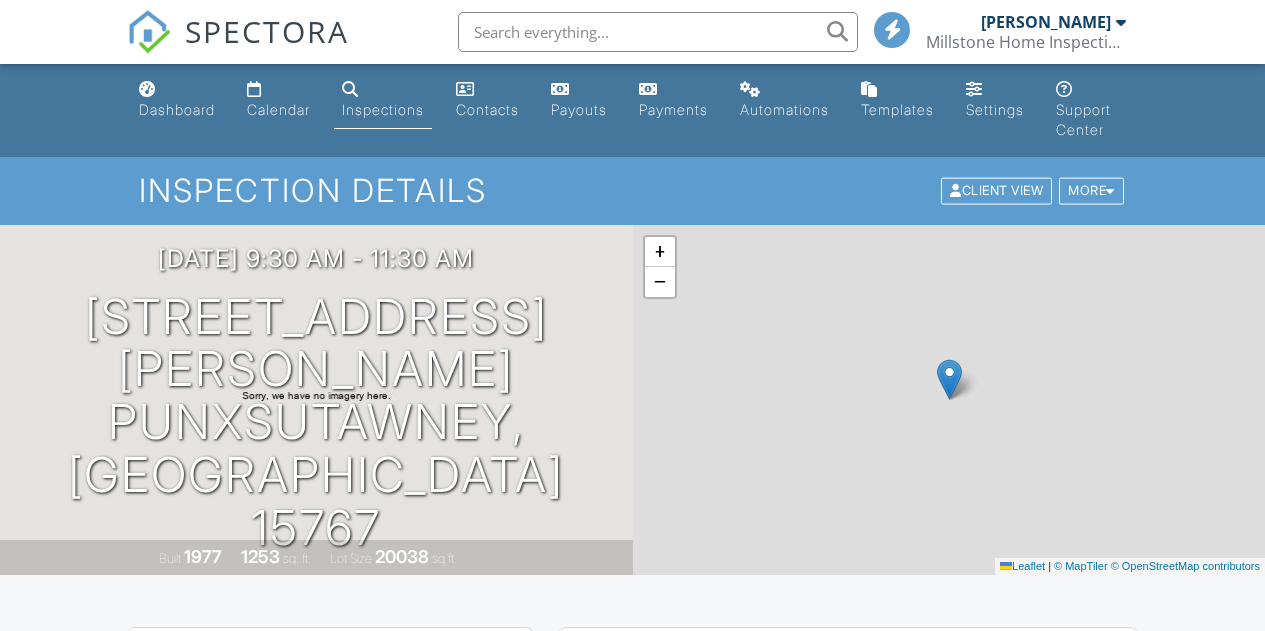 scroll, scrollTop: 0, scrollLeft: 0, axis: both 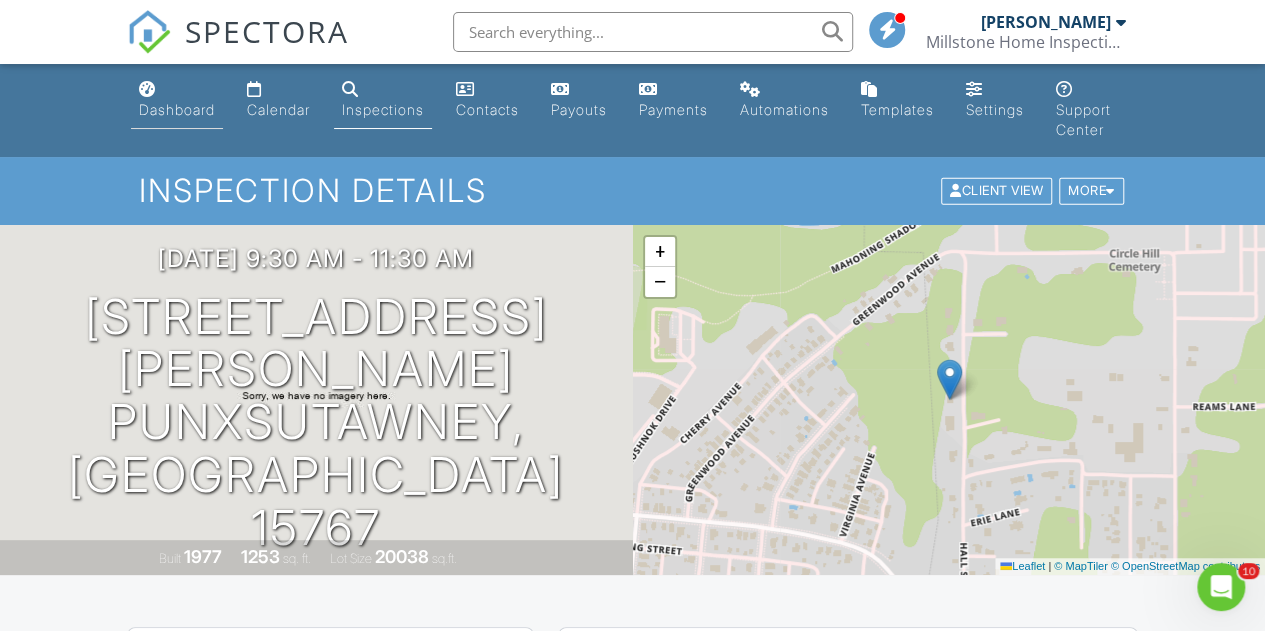 click on "Dashboard" at bounding box center [177, 109] 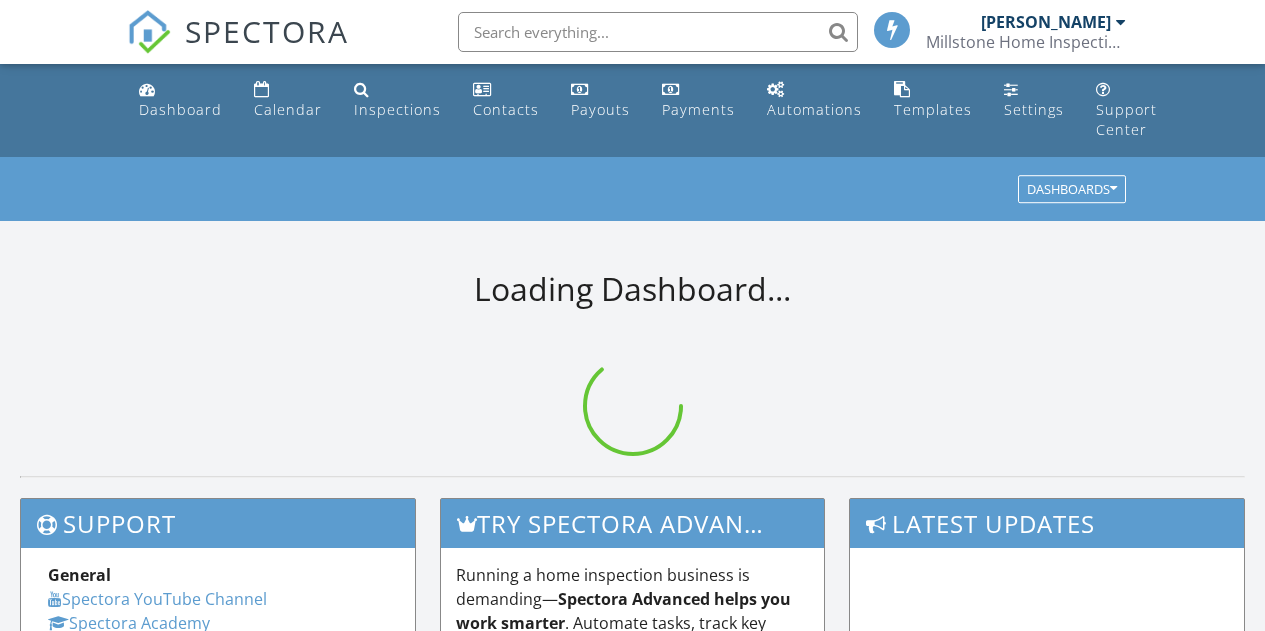scroll, scrollTop: 0, scrollLeft: 0, axis: both 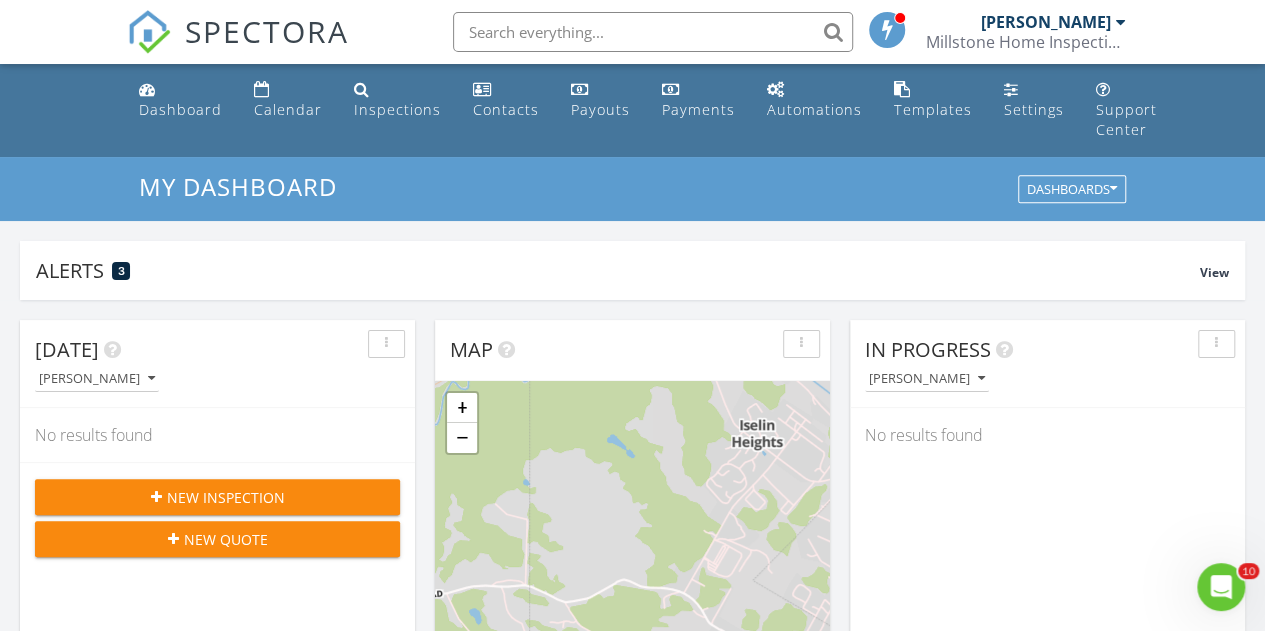 click on "New Inspection" at bounding box center [217, 497] 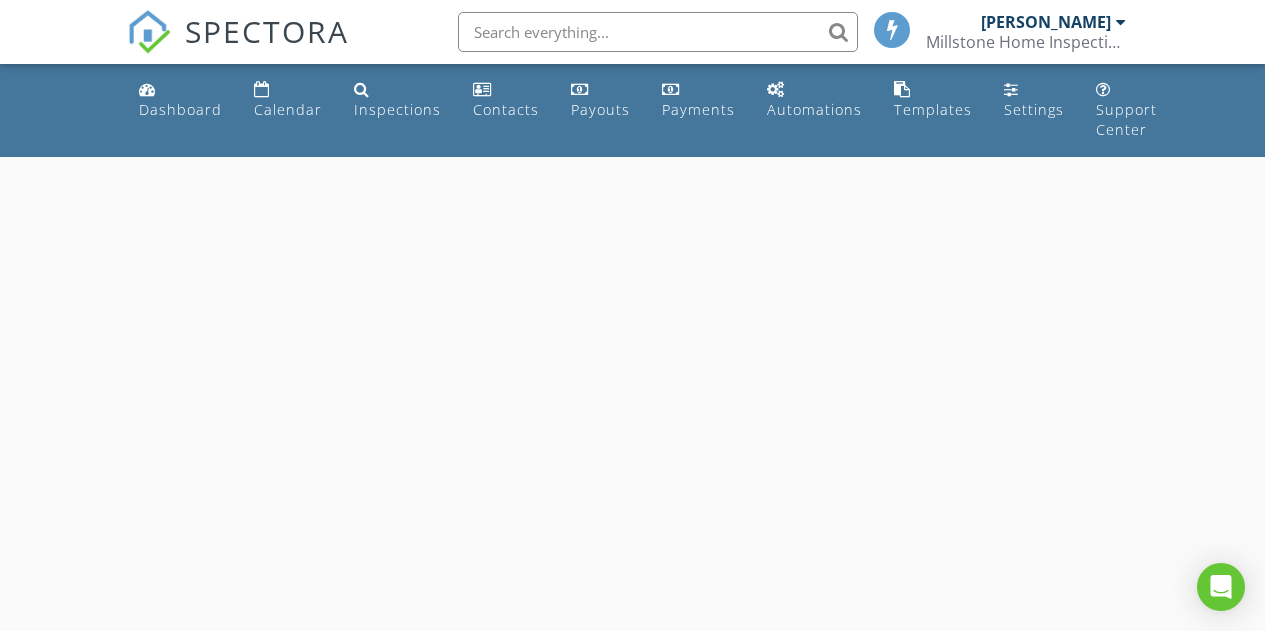 scroll, scrollTop: 0, scrollLeft: 0, axis: both 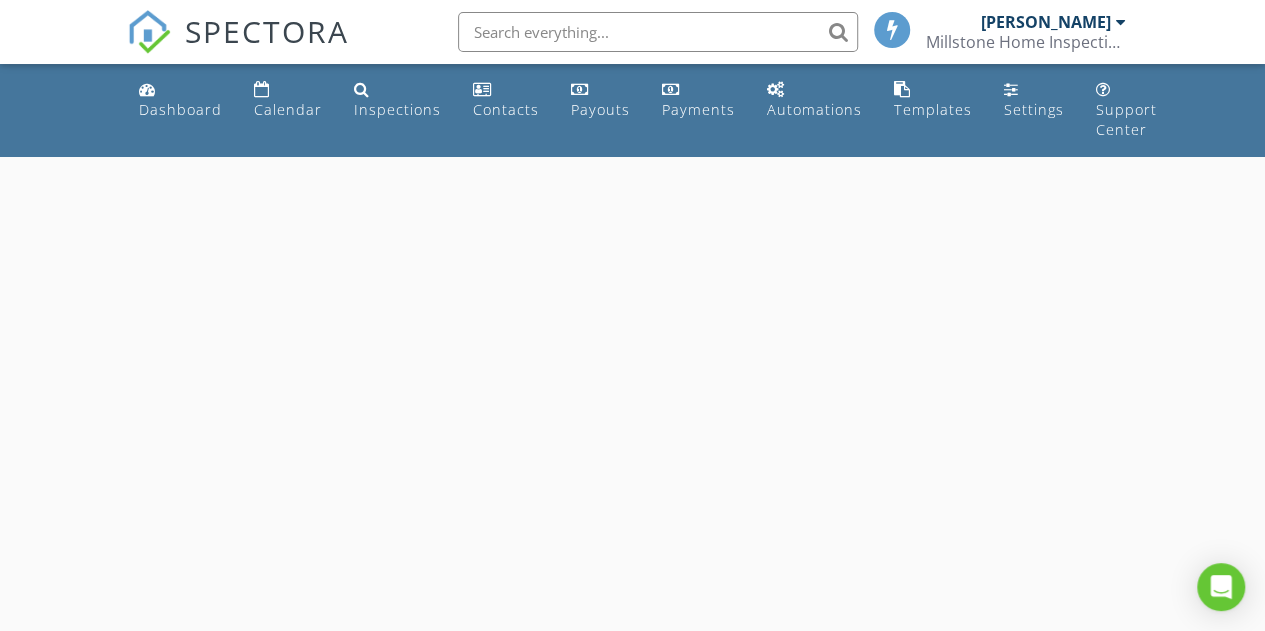 select on "6" 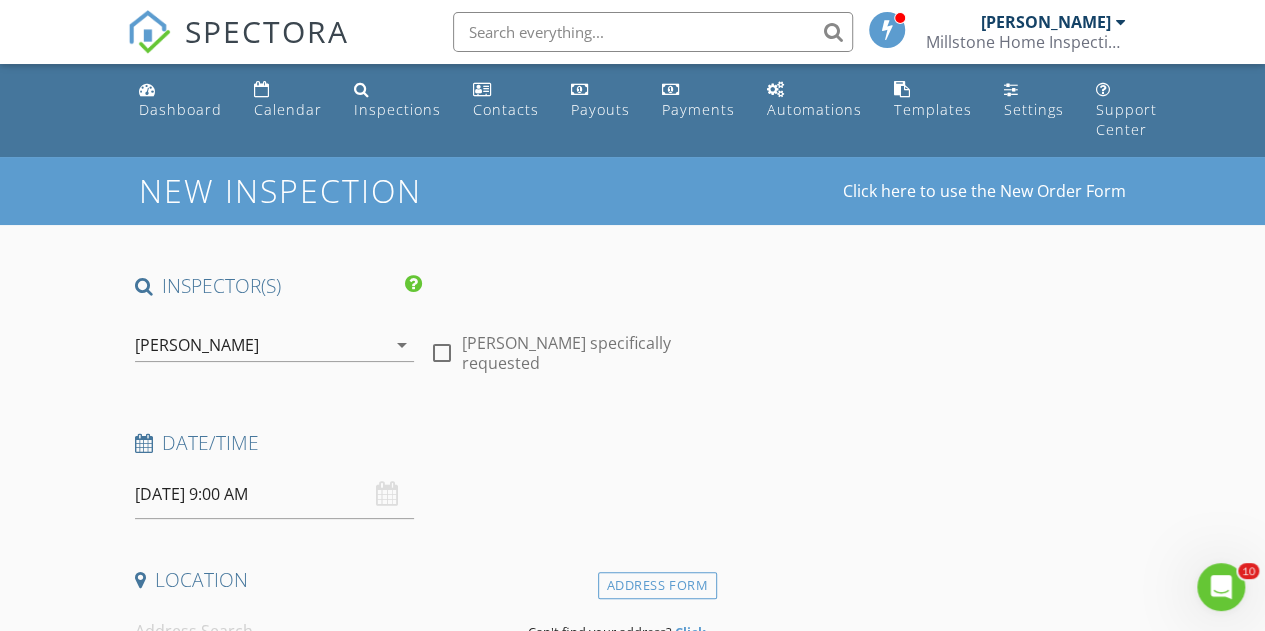 scroll, scrollTop: 0, scrollLeft: 0, axis: both 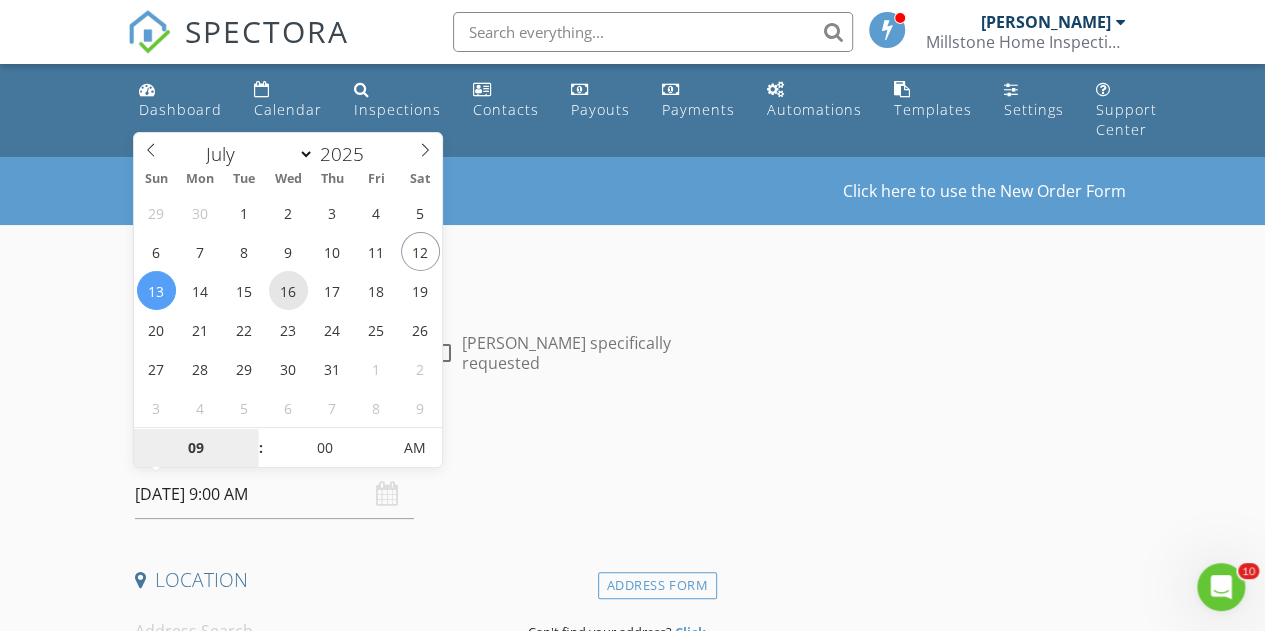 type on "[DATE] 9:00 AM" 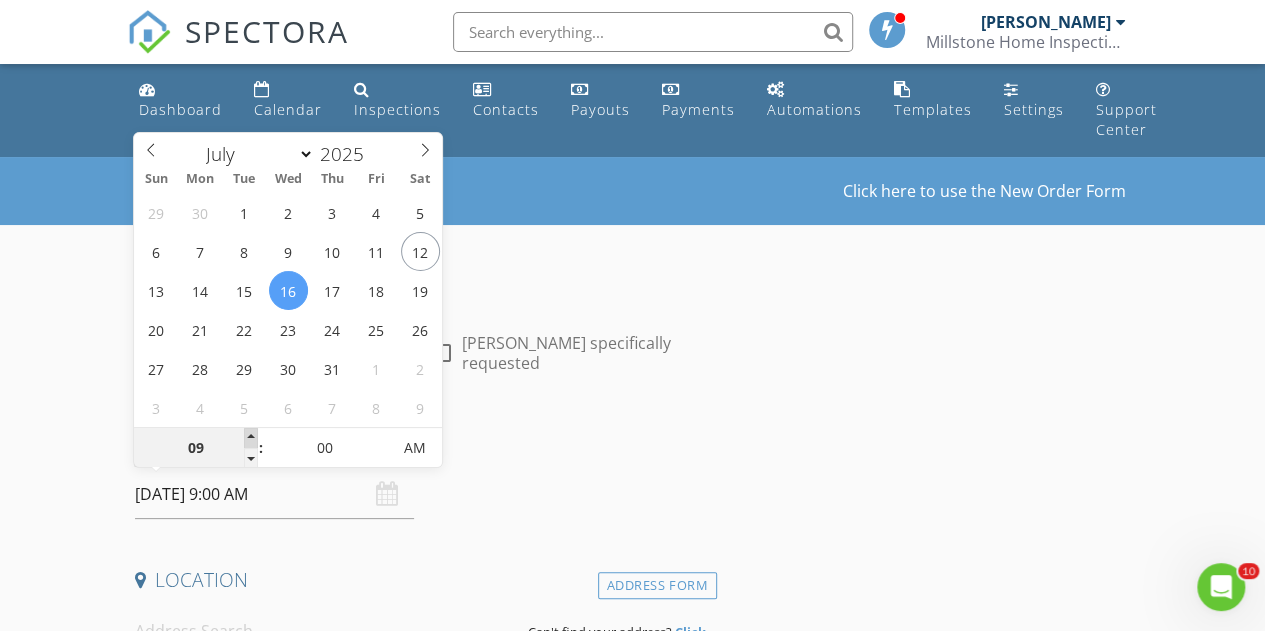 type on "10" 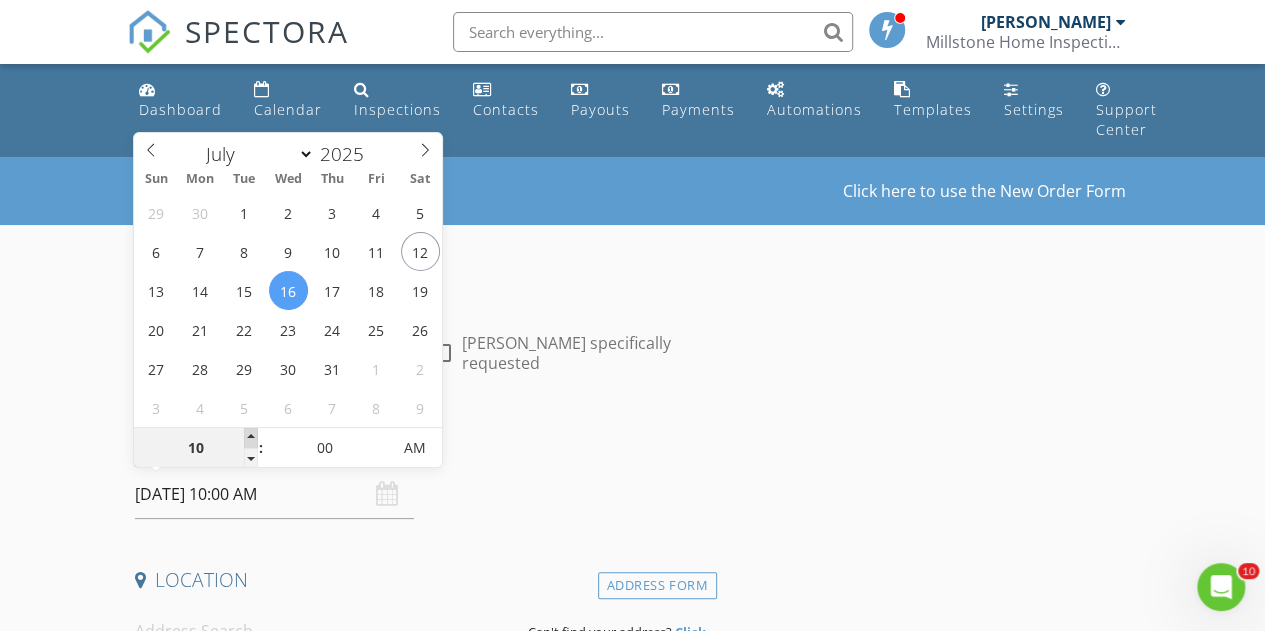 click at bounding box center [251, 438] 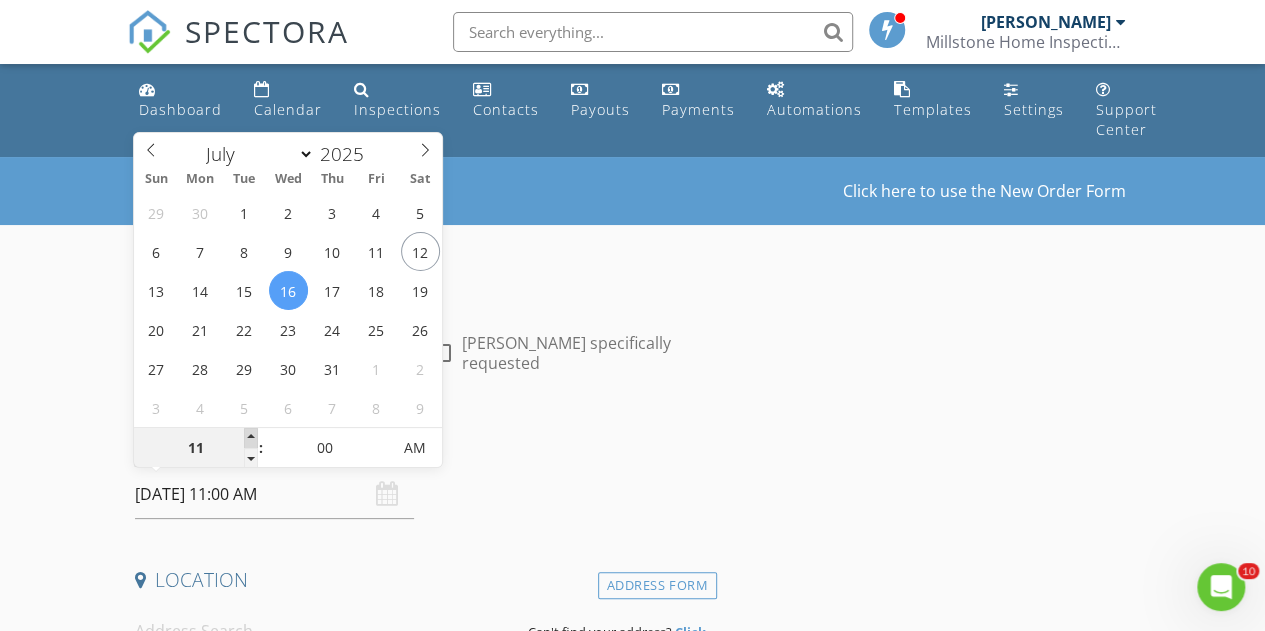 click at bounding box center (251, 438) 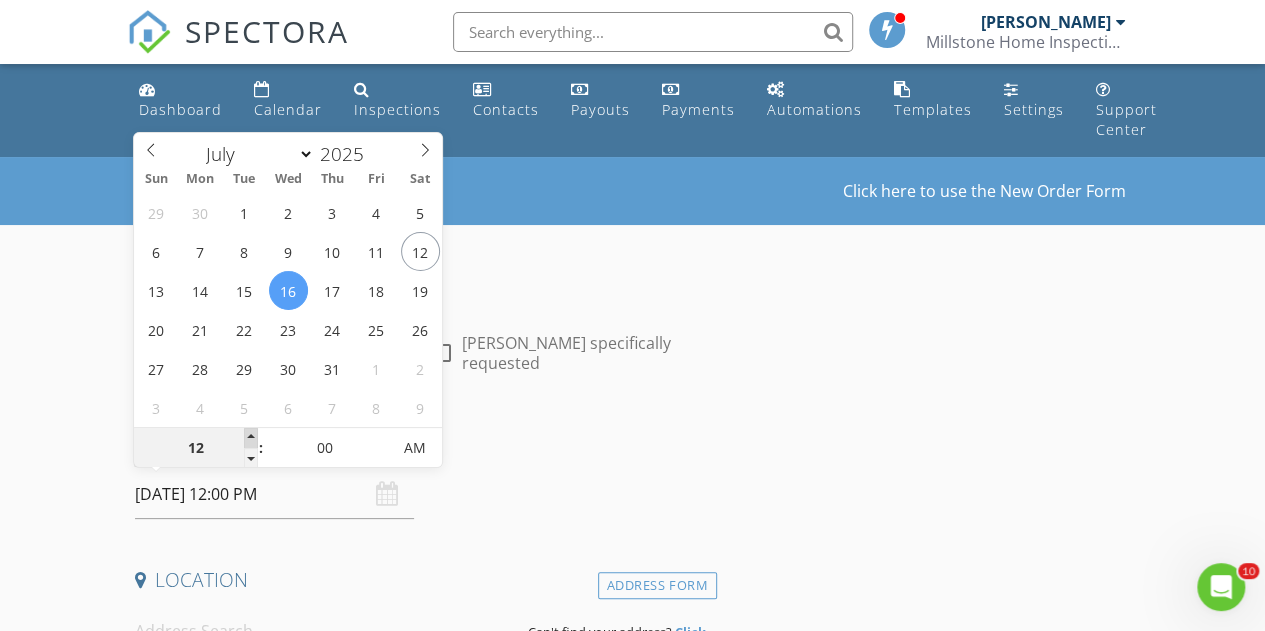 click at bounding box center [251, 438] 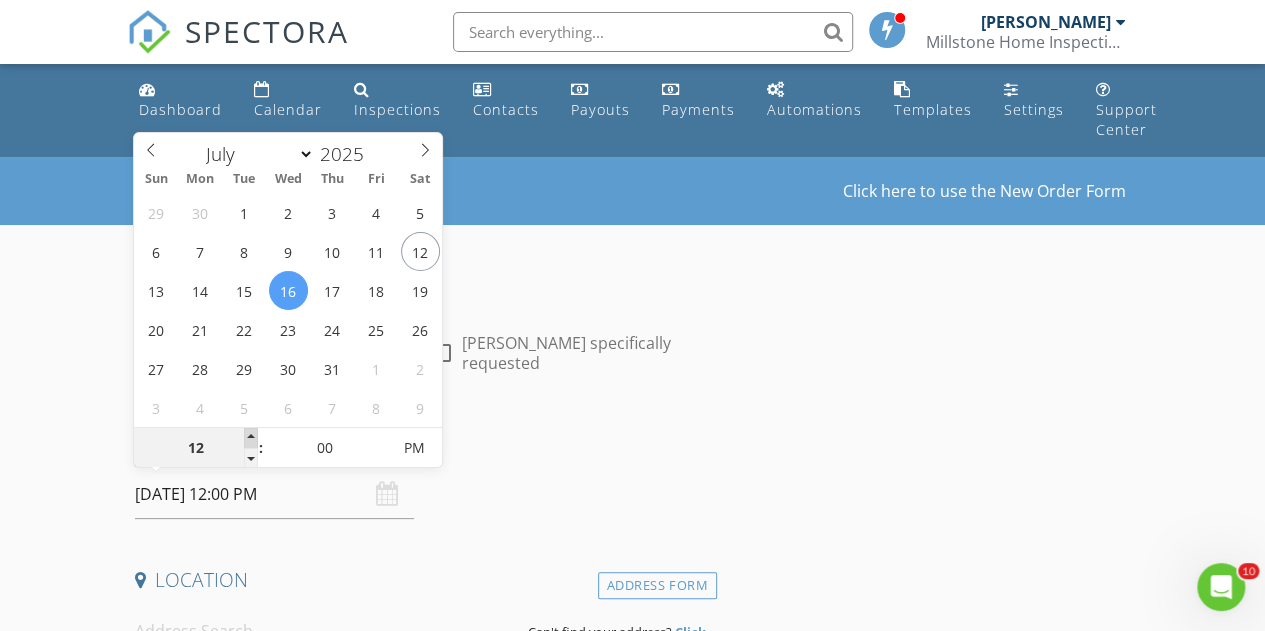 type on "01" 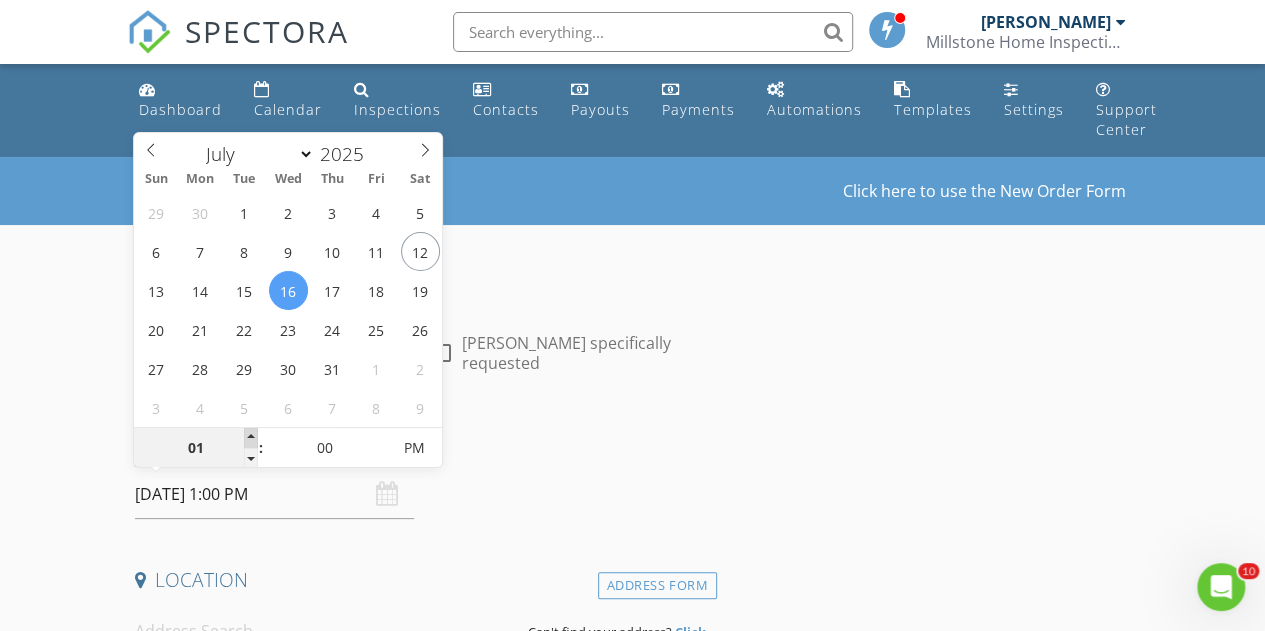 click at bounding box center [251, 438] 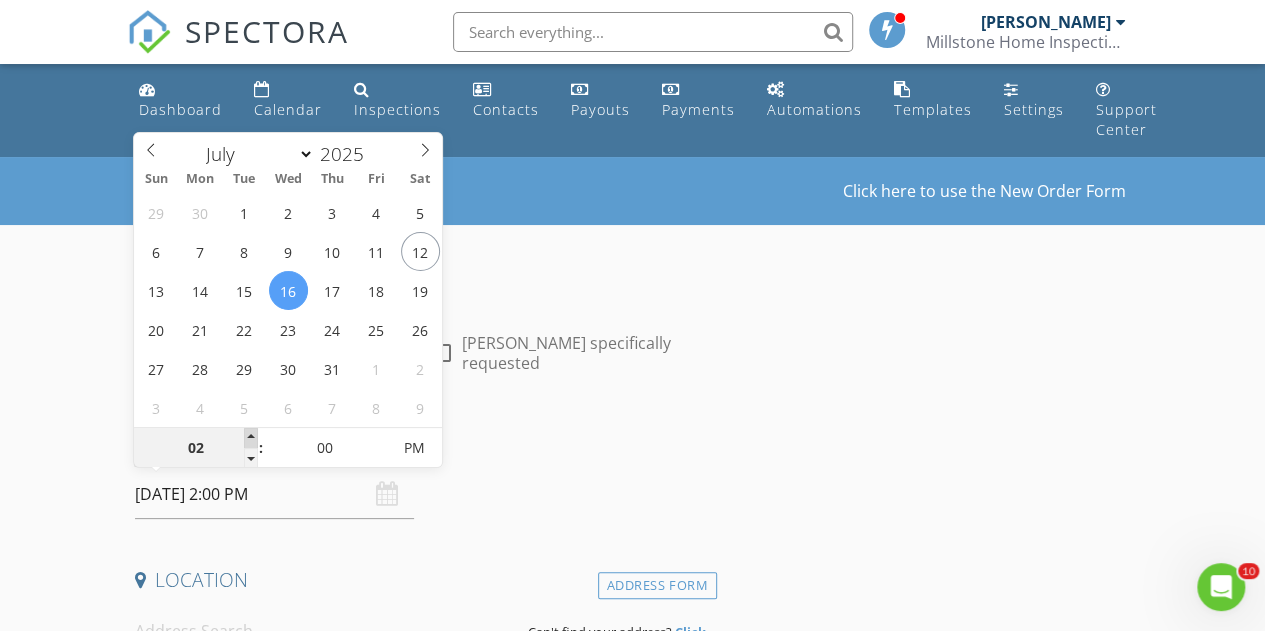 click at bounding box center (251, 438) 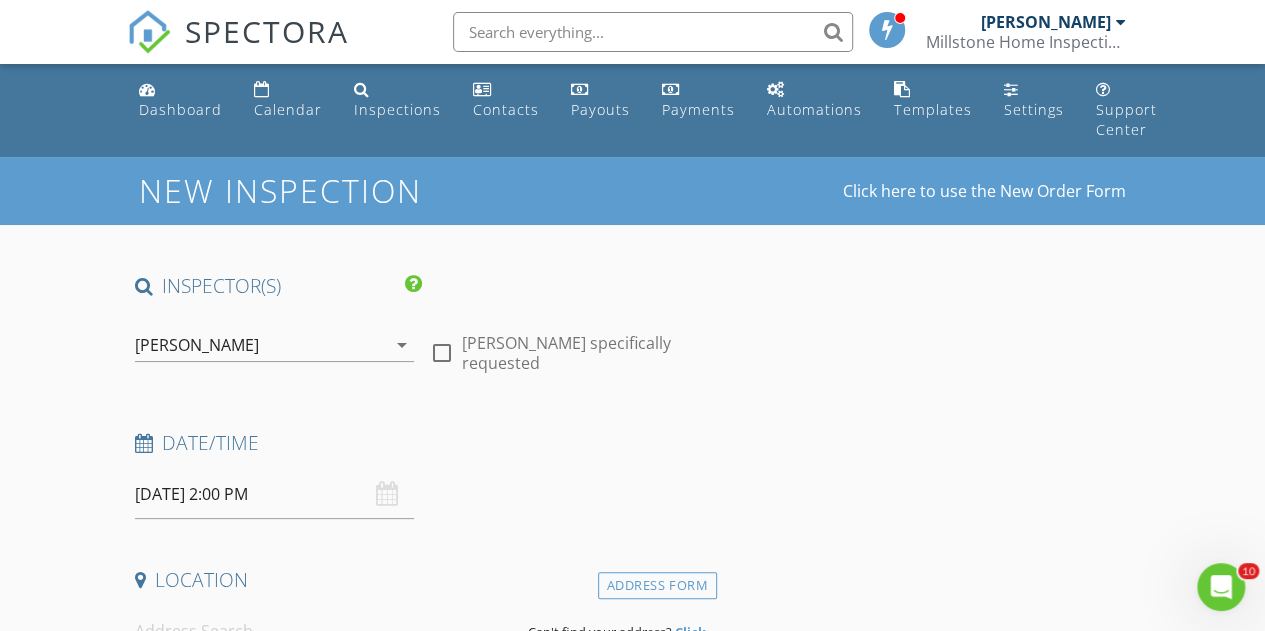 click on "Date/Time" at bounding box center [422, 443] 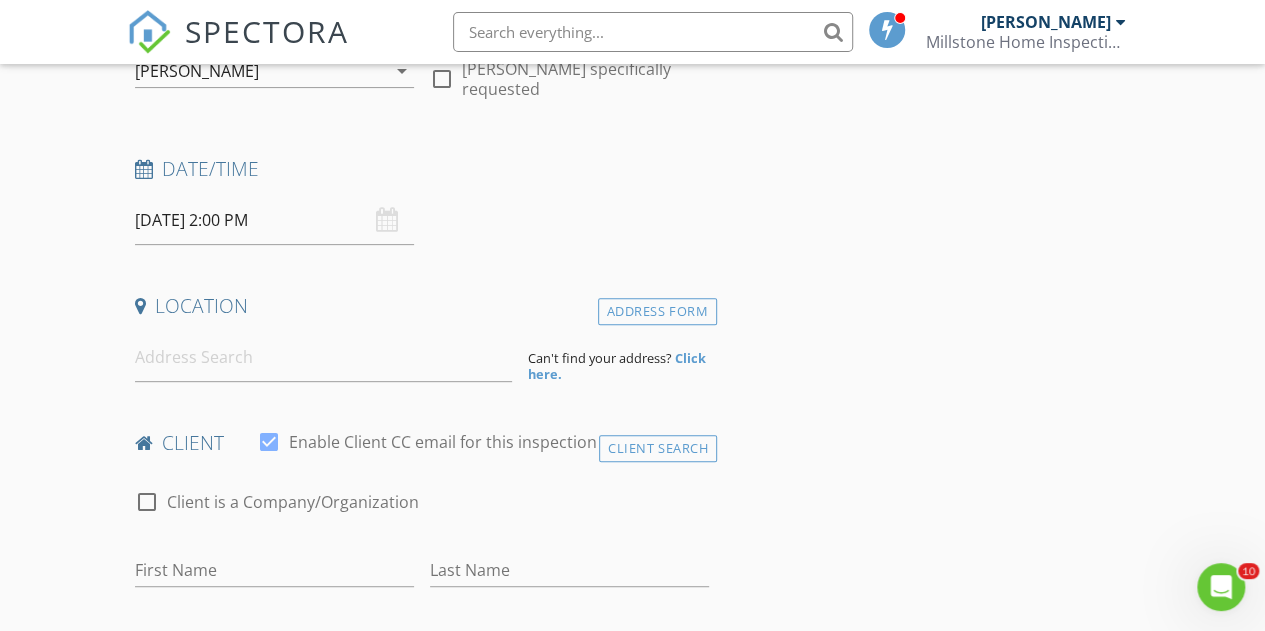 scroll, scrollTop: 300, scrollLeft: 0, axis: vertical 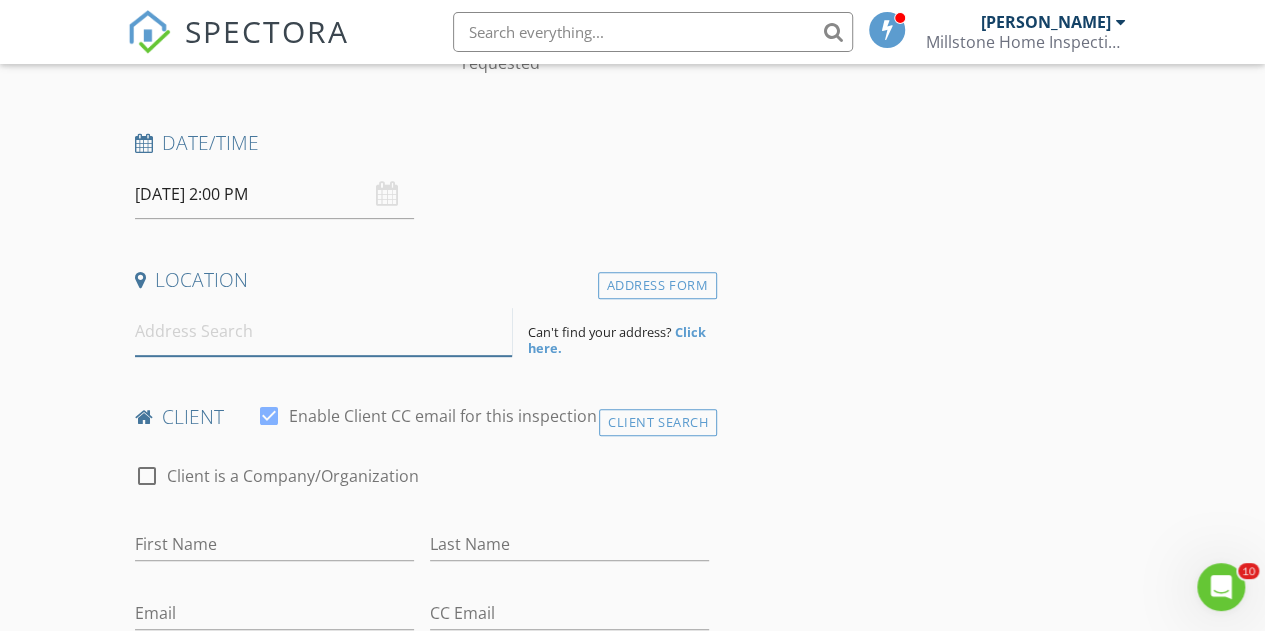 click at bounding box center [324, 331] 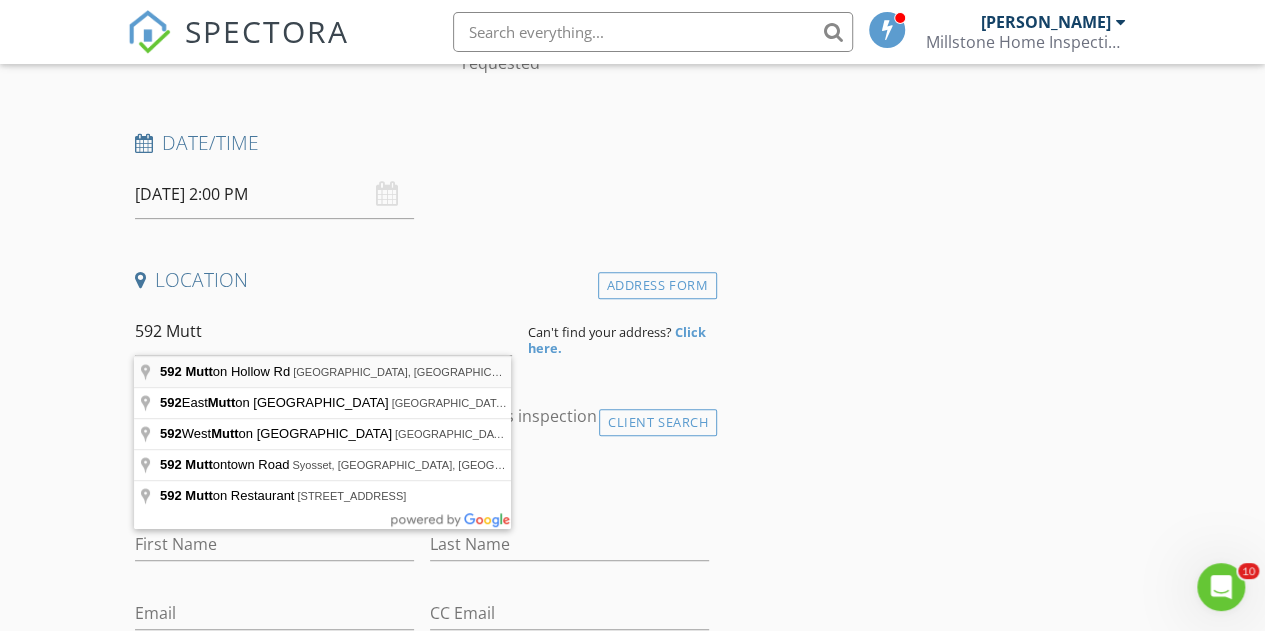 type on "592 Mutton Hollow Rd, Woodland, PA, USA" 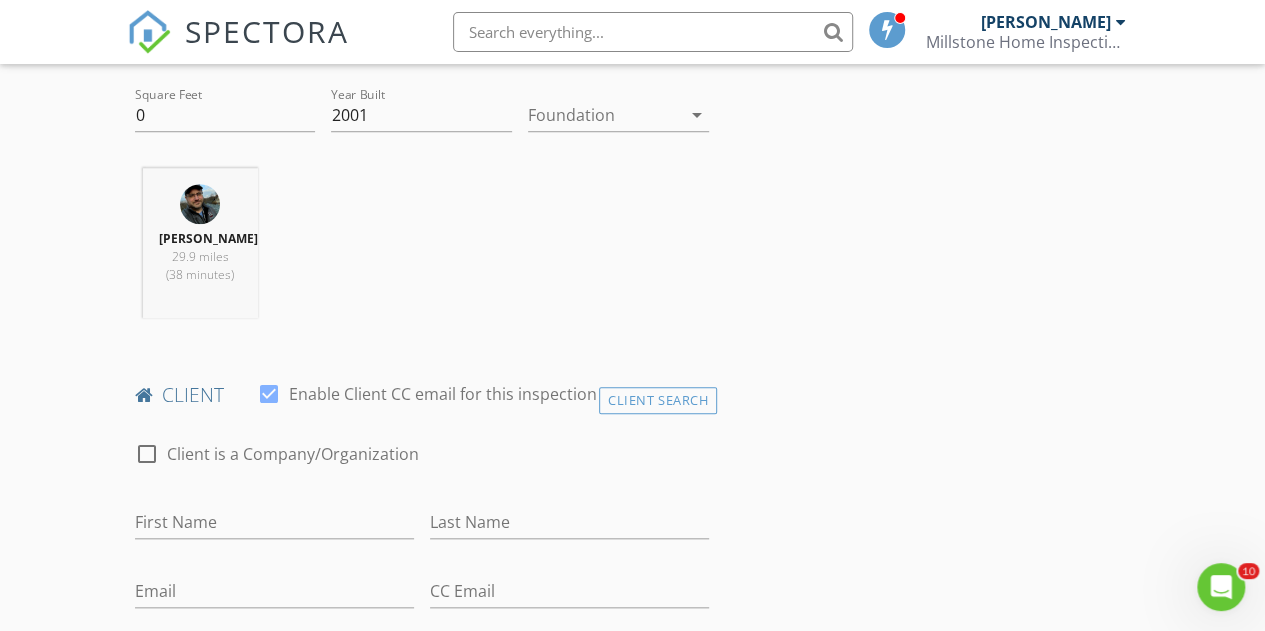 scroll, scrollTop: 800, scrollLeft: 0, axis: vertical 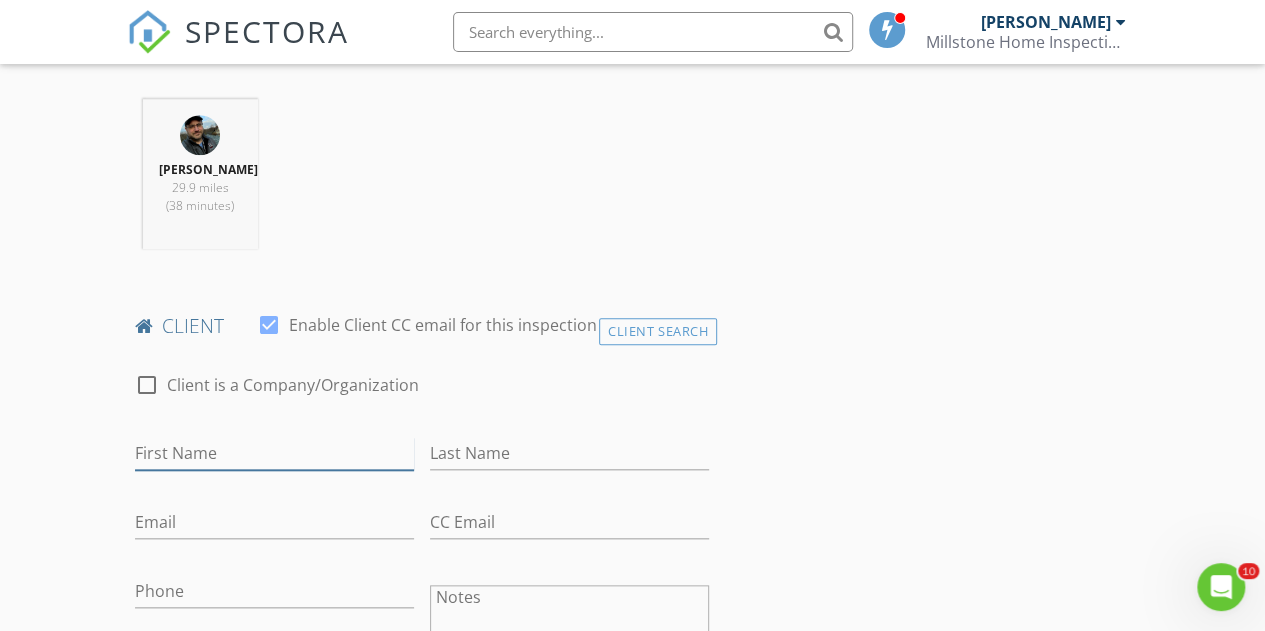 click on "First Name" at bounding box center [274, 453] 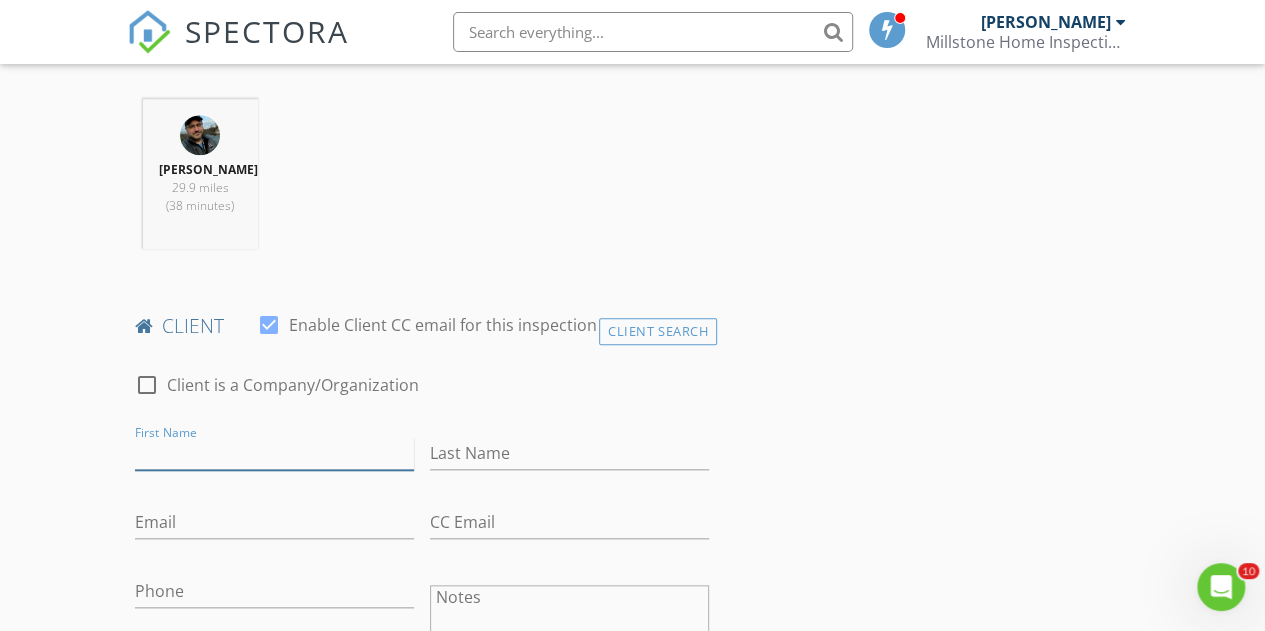 scroll, scrollTop: 833, scrollLeft: 0, axis: vertical 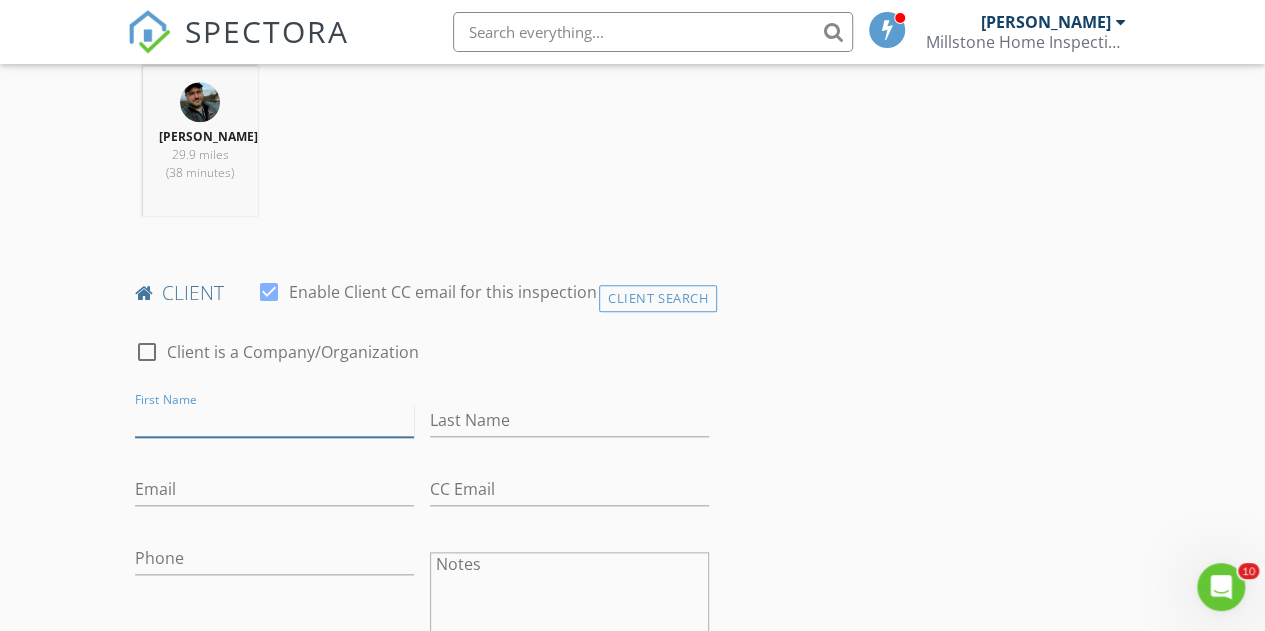drag, startPoint x: 242, startPoint y: 463, endPoint x: 162, endPoint y: 428, distance: 87.32124 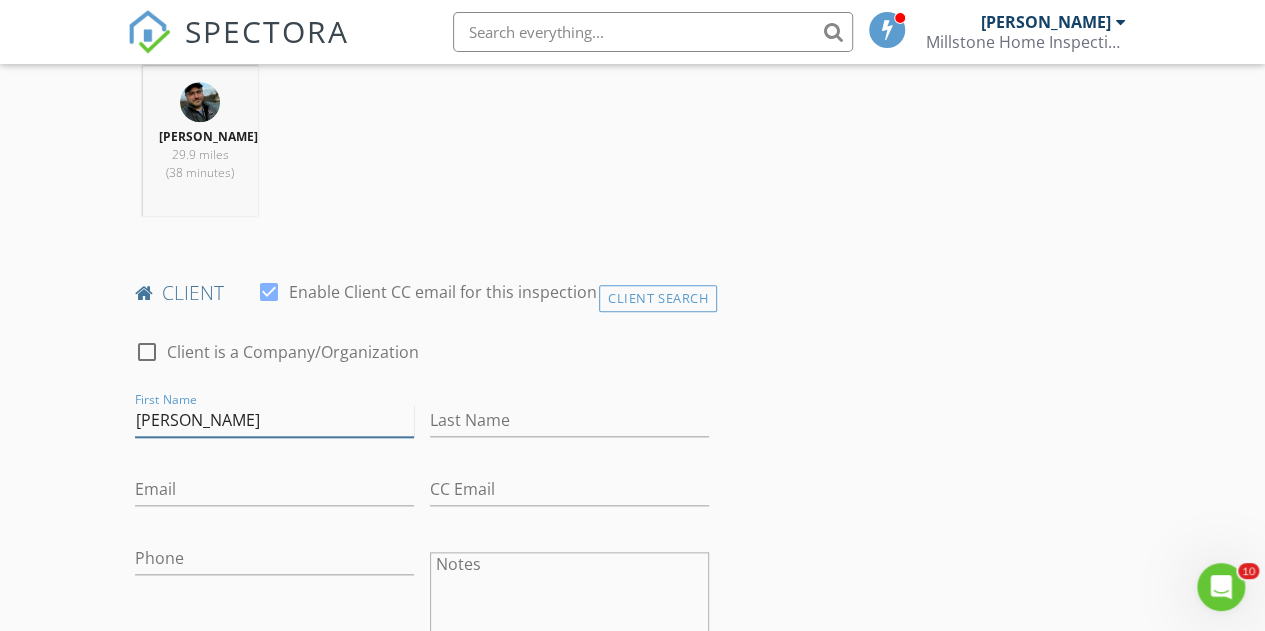 type on "John Timothy Hoover" 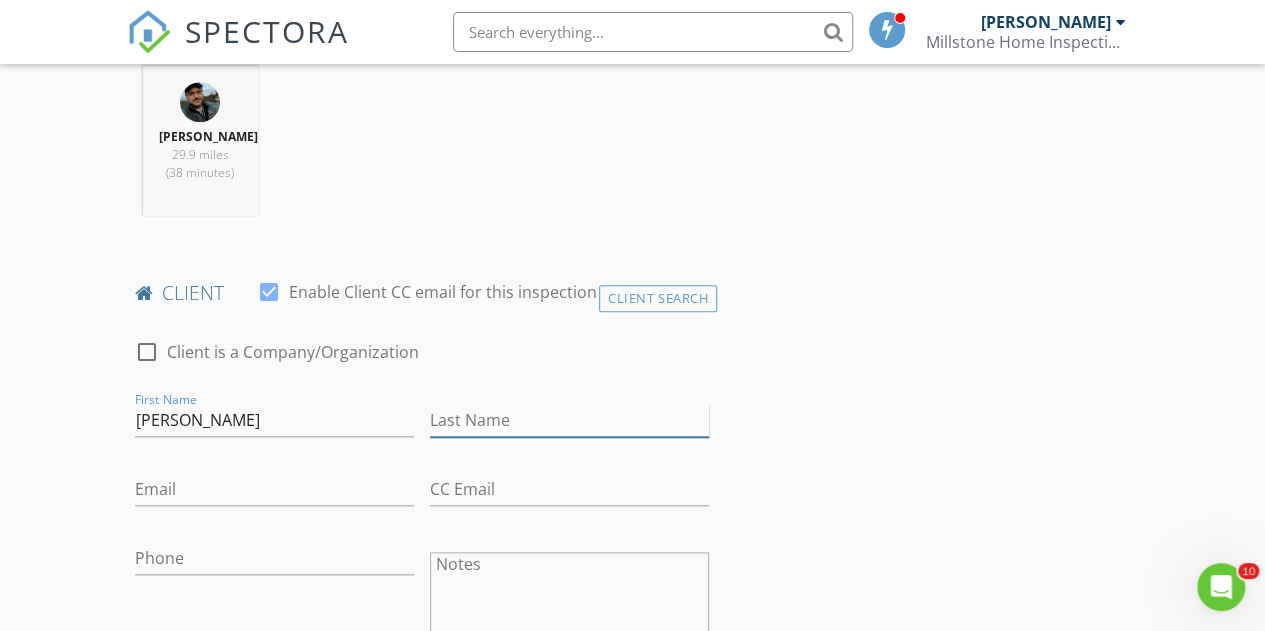 click on "Last Name" at bounding box center [569, 420] 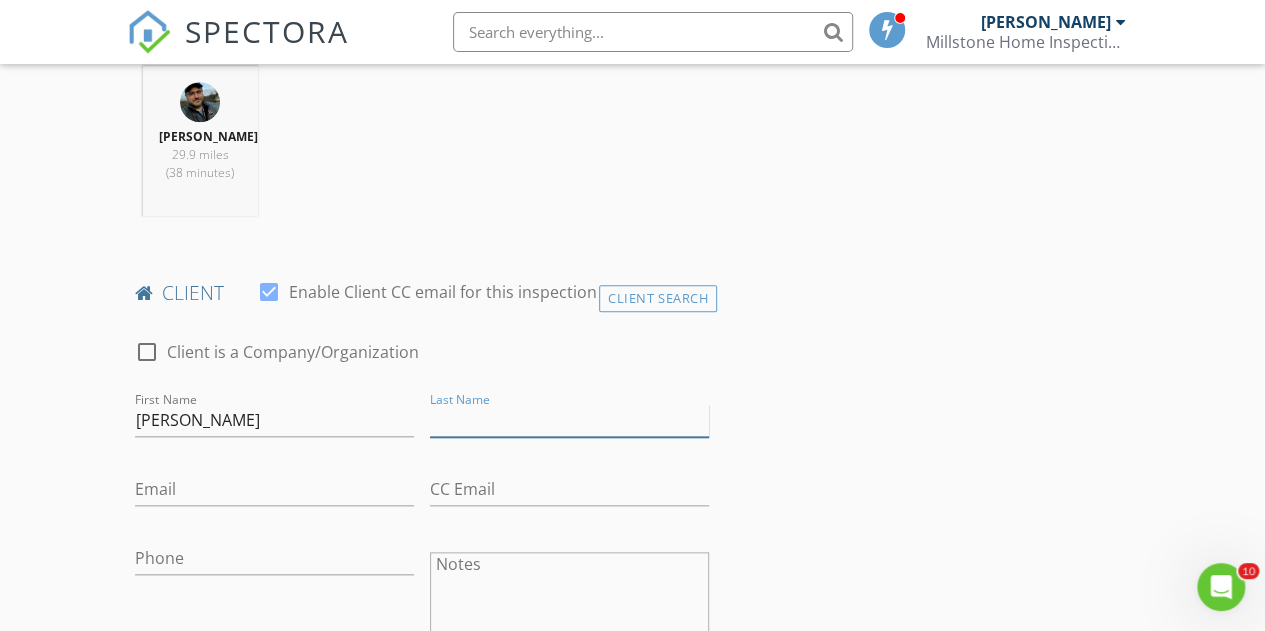 paste on "John Timothy Hoover" 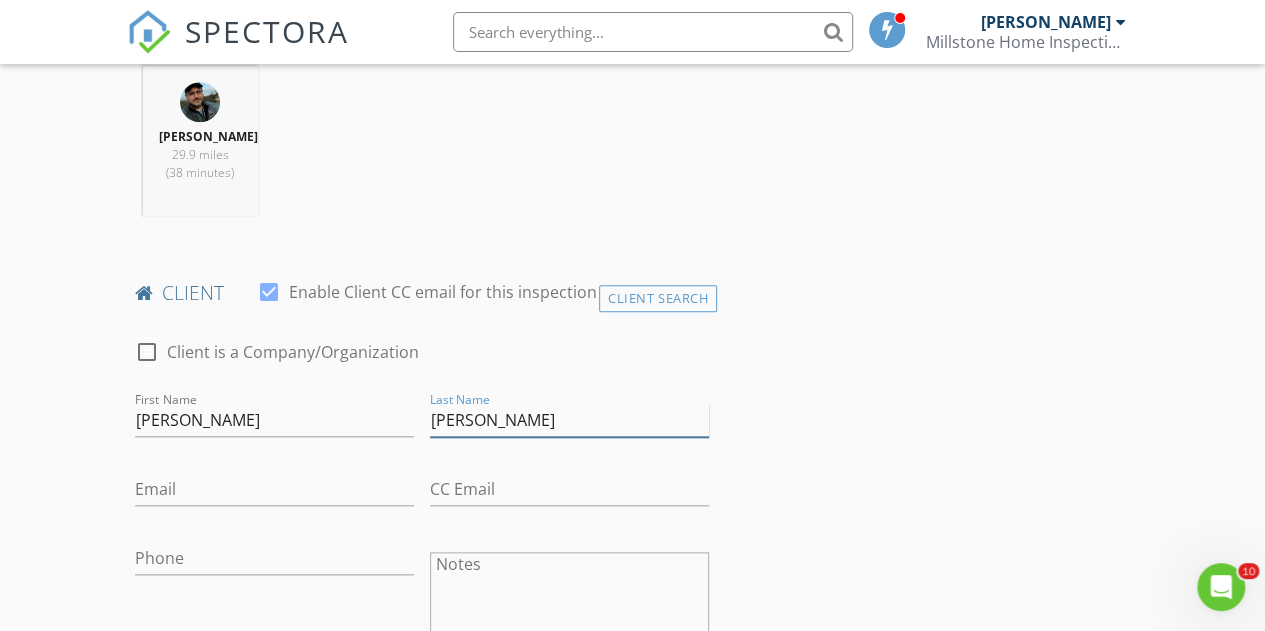 drag, startPoint x: 534, startPoint y: 435, endPoint x: 386, endPoint y: 419, distance: 148.86235 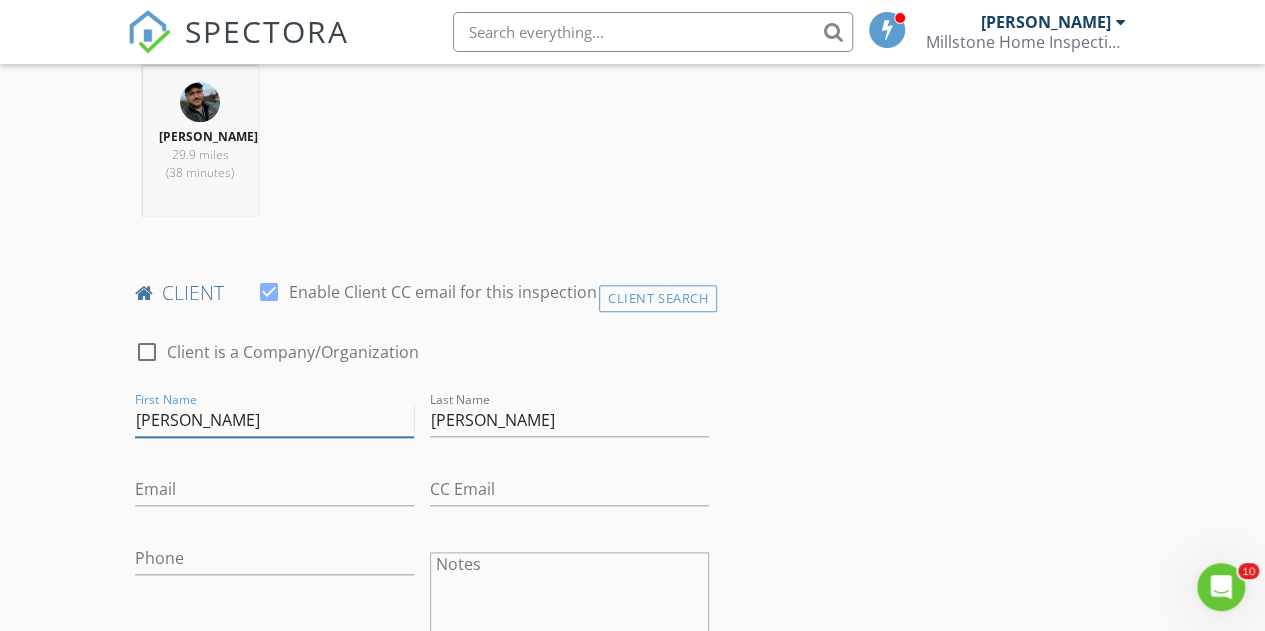 drag, startPoint x: 324, startPoint y: 435, endPoint x: 237, endPoint y: 439, distance: 87.0919 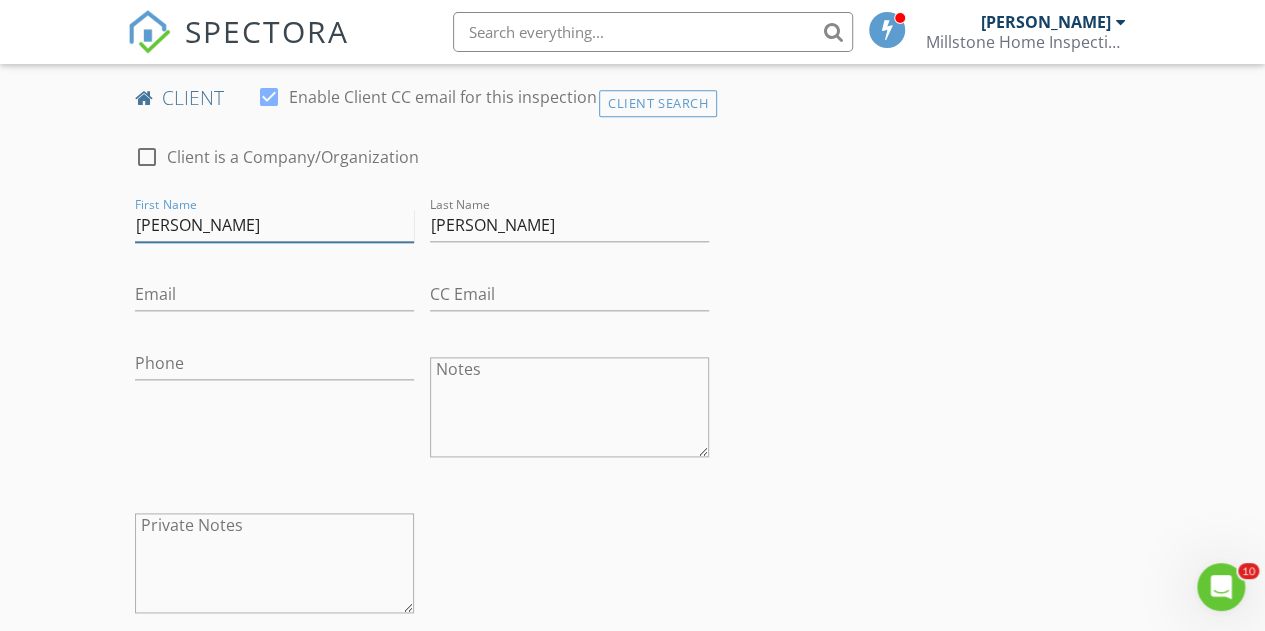 scroll, scrollTop: 1033, scrollLeft: 0, axis: vertical 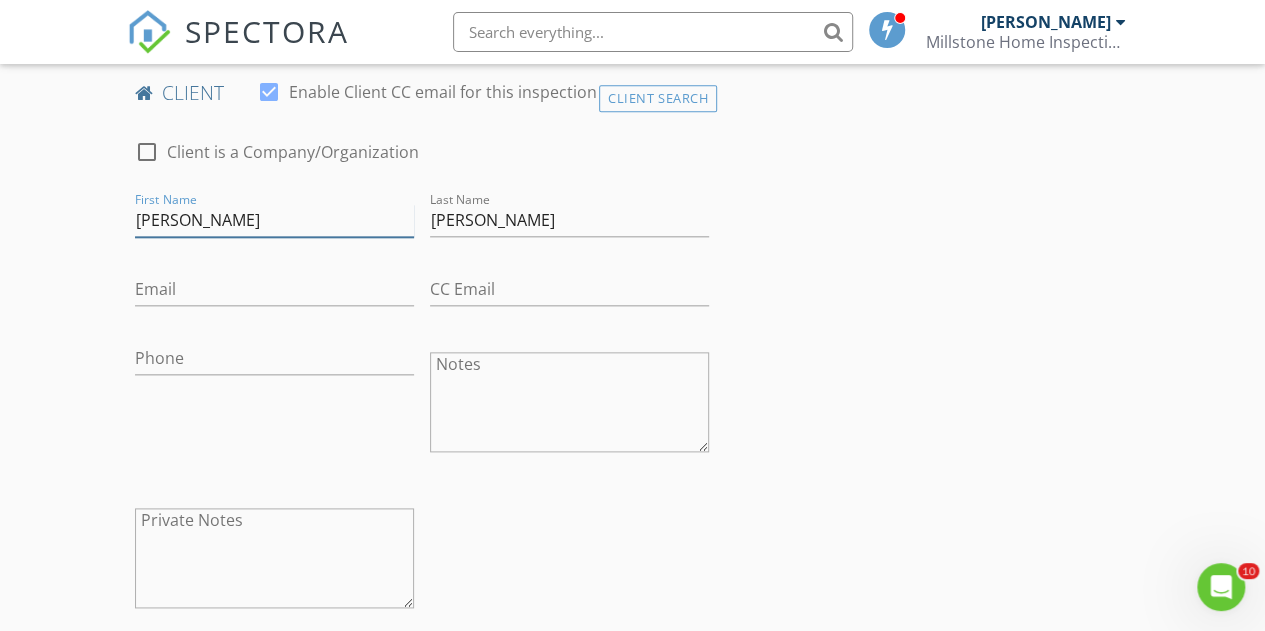 type on "John Timothy" 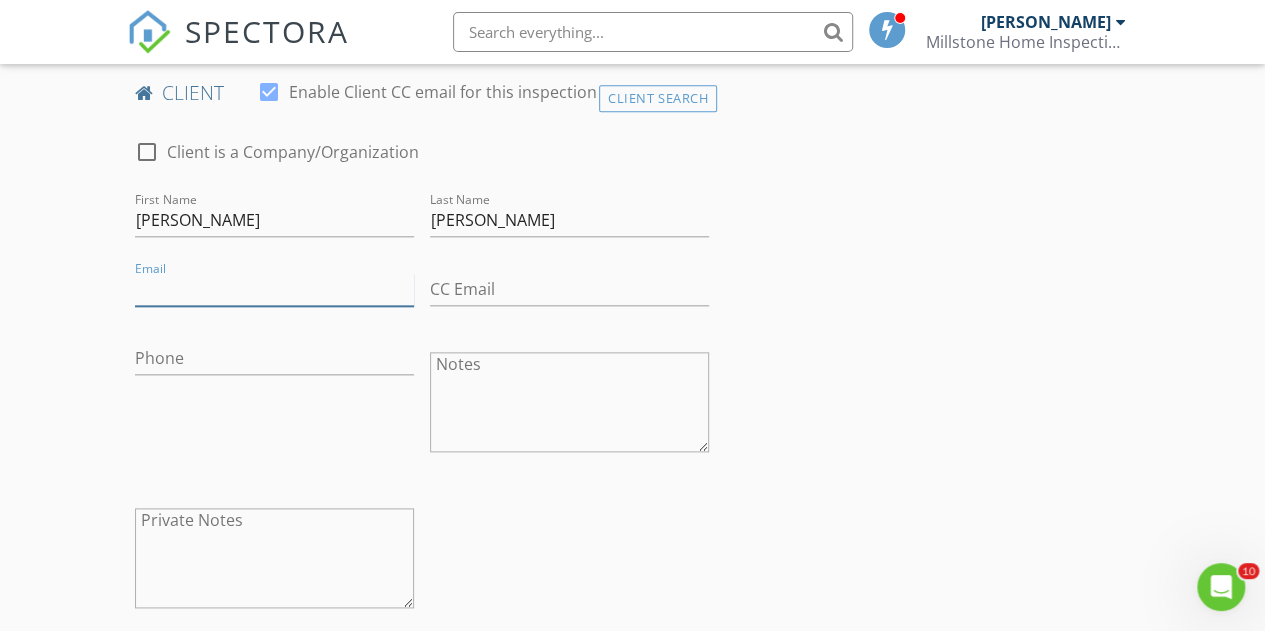 click on "Email" at bounding box center [274, 289] 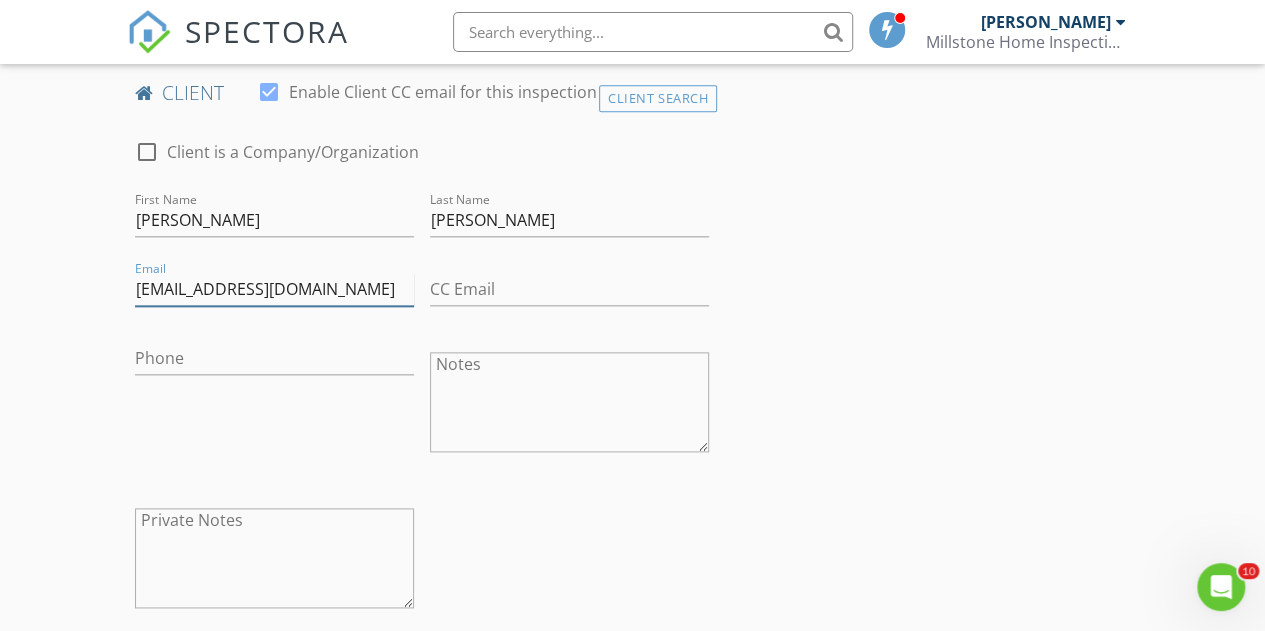 type on "revthoover@gmail.com" 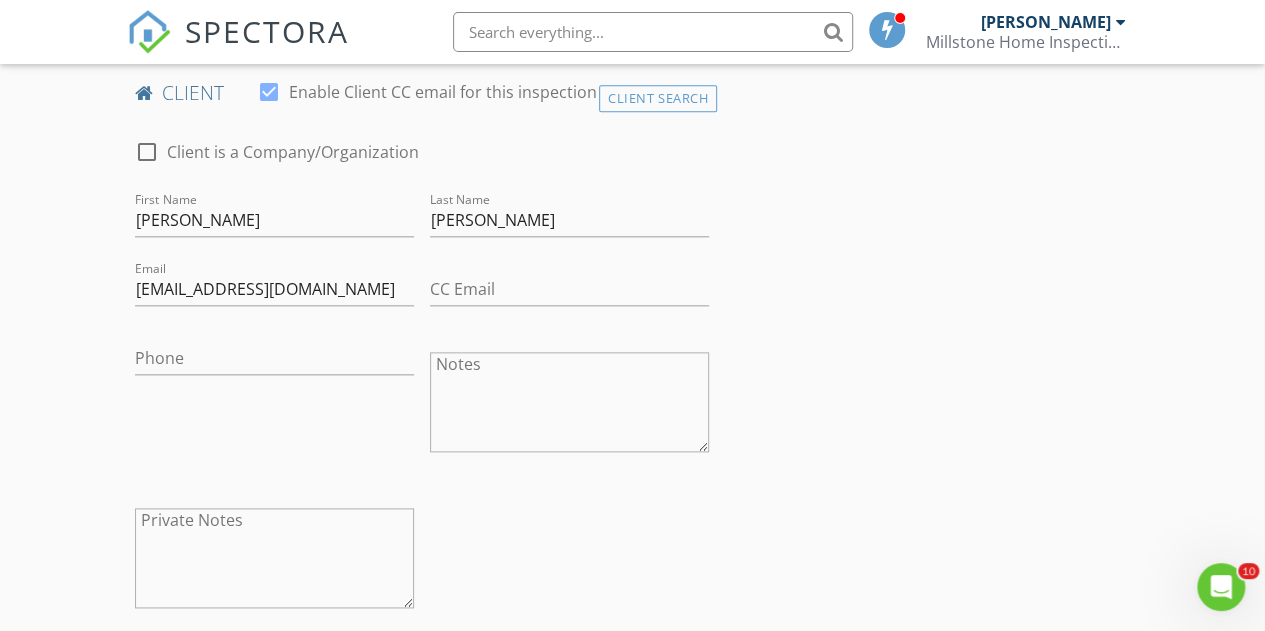 click on "INSPECTOR(S)
check_box   Troy Baughman   PRIMARY   Troy Baughman arrow_drop_down   check_box_outline_blank Troy Baughman specifically requested
Date/Time
07/16/2025 2:00 PM
Location
Address Search       Address 592 Mutton Hollow Rd   Unit   City Woodland   State PA   Zip 16881   County Clearfield     Square Feet 0   Year Built 2001   Foundation arrow_drop_down     Troy Baughman     29.9 miles     (38 minutes)
client
check_box Enable Client CC email for this inspection   Client Search     check_box_outline_blank Client is a Company/Organization     First Name John Timothy   Last Name Hoover   Email revthoover@gmail.com   CC Email   Phone           Notes   Private Notes
ADD ADDITIONAL client
SERVICES
check_box_outline_blank   Home Inspection   check_box_outline_blank" at bounding box center (633, 913) 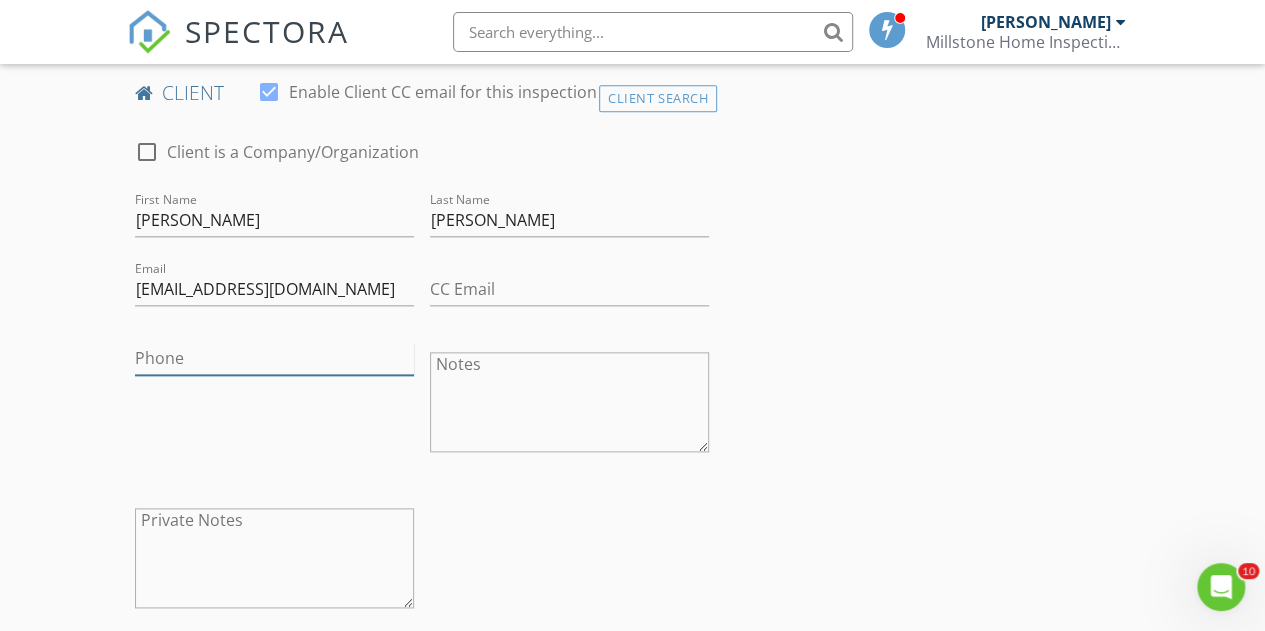 click on "Phone" at bounding box center (274, 358) 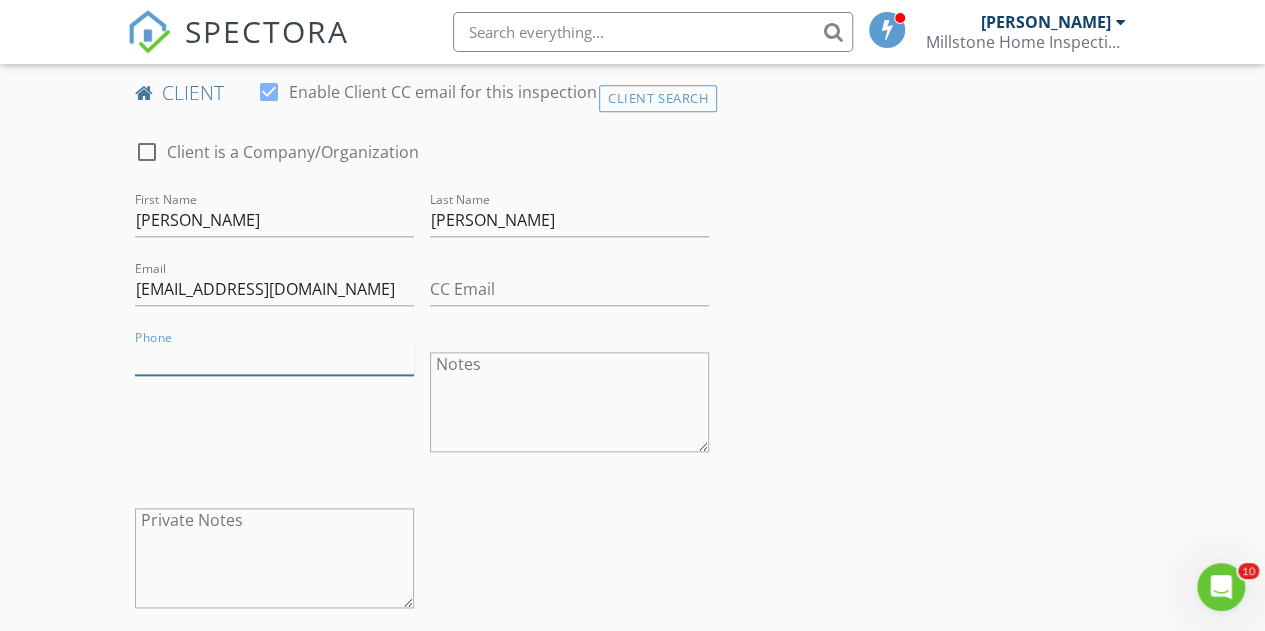 paste on "814-553-0097" 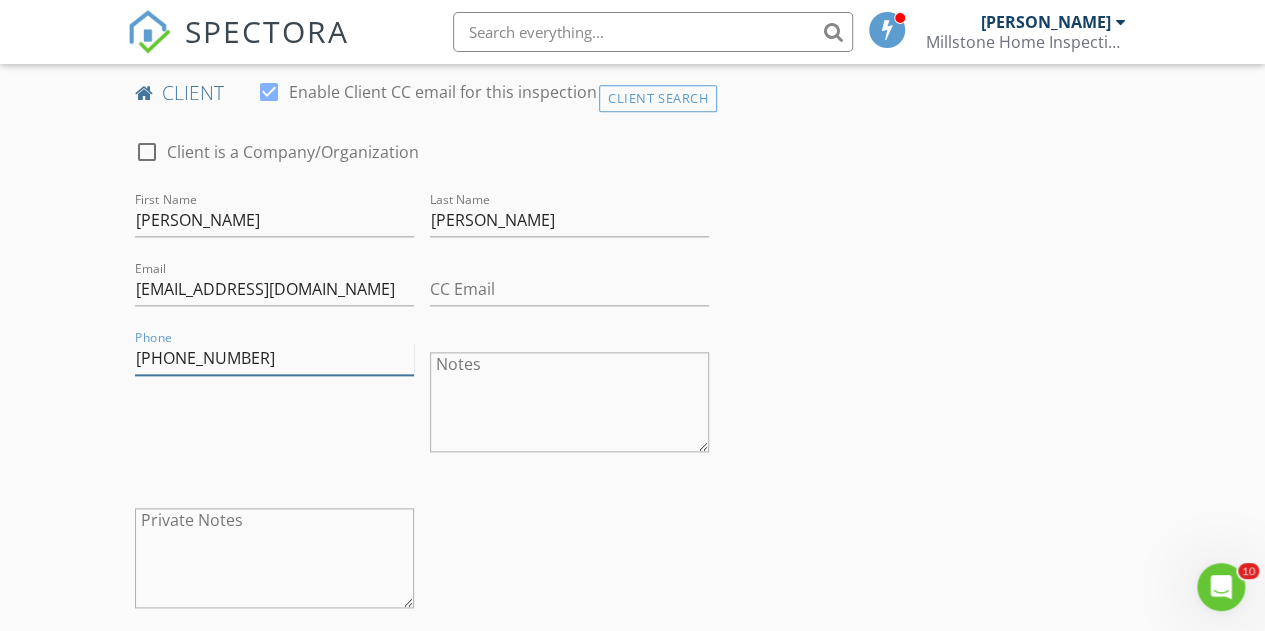 type on "814-553-0097" 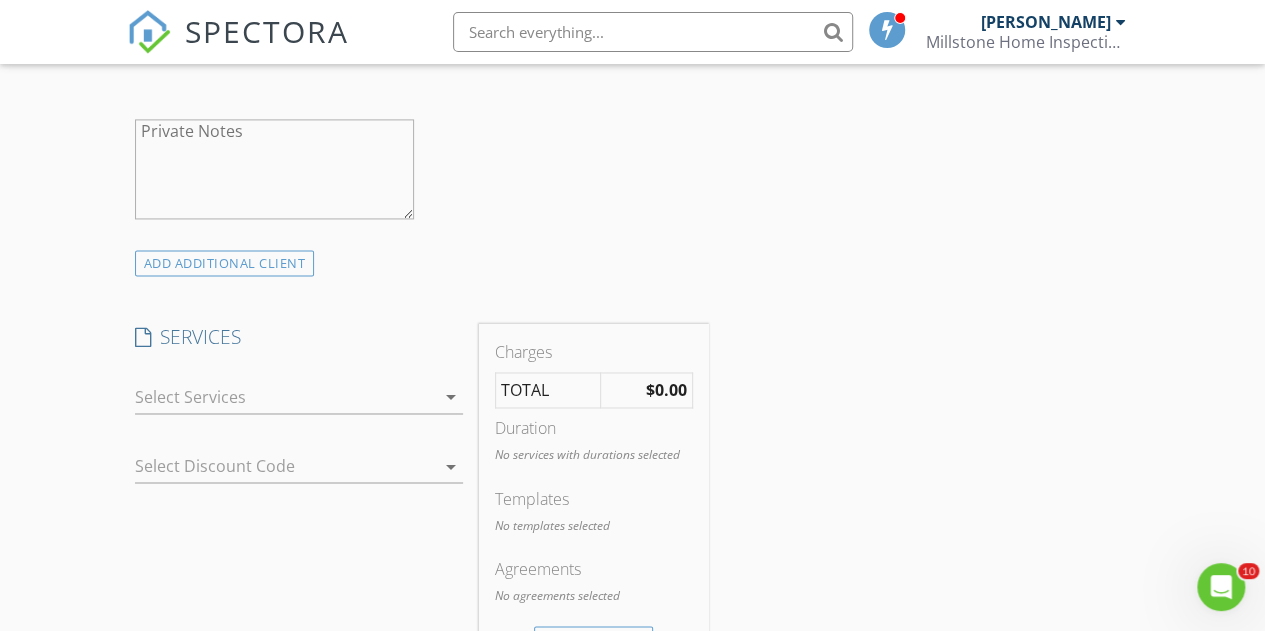 scroll, scrollTop: 1433, scrollLeft: 0, axis: vertical 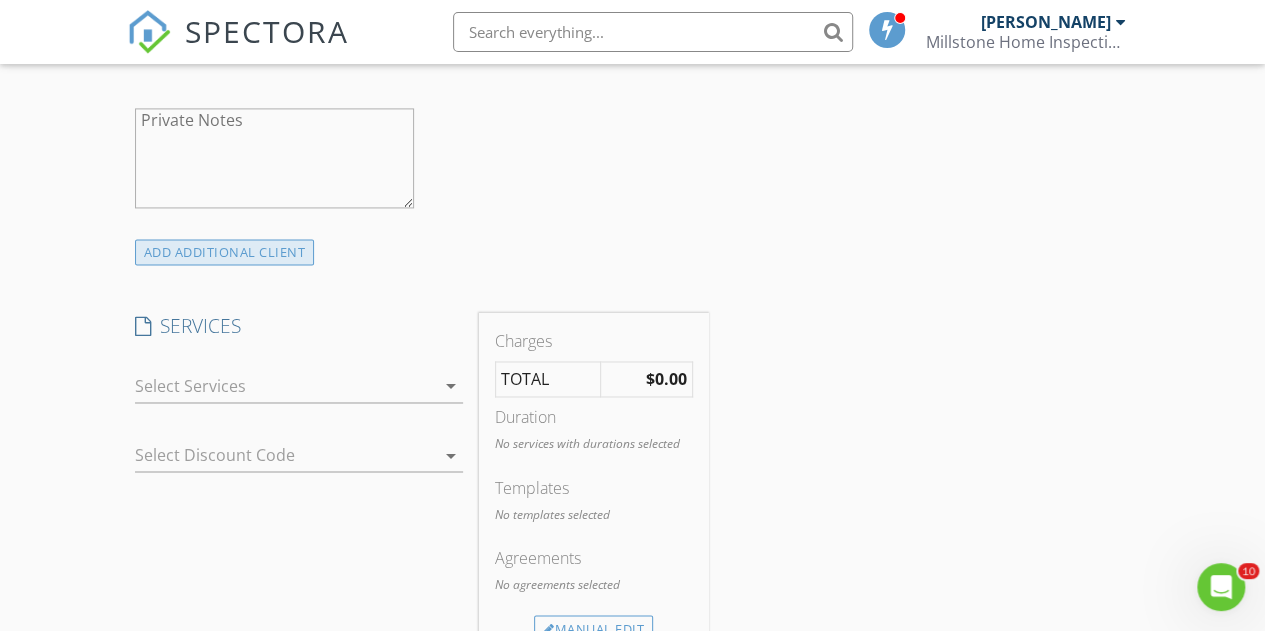 click on "ADD ADDITIONAL client" at bounding box center [225, 252] 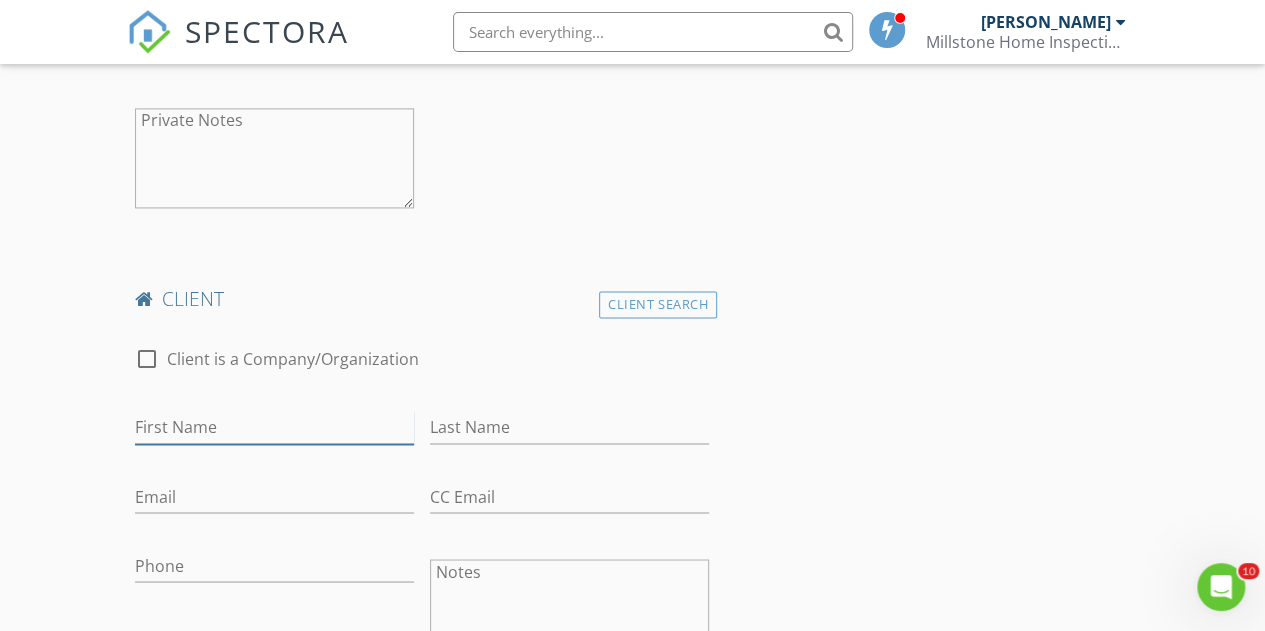 click on "First Name" at bounding box center (274, 427) 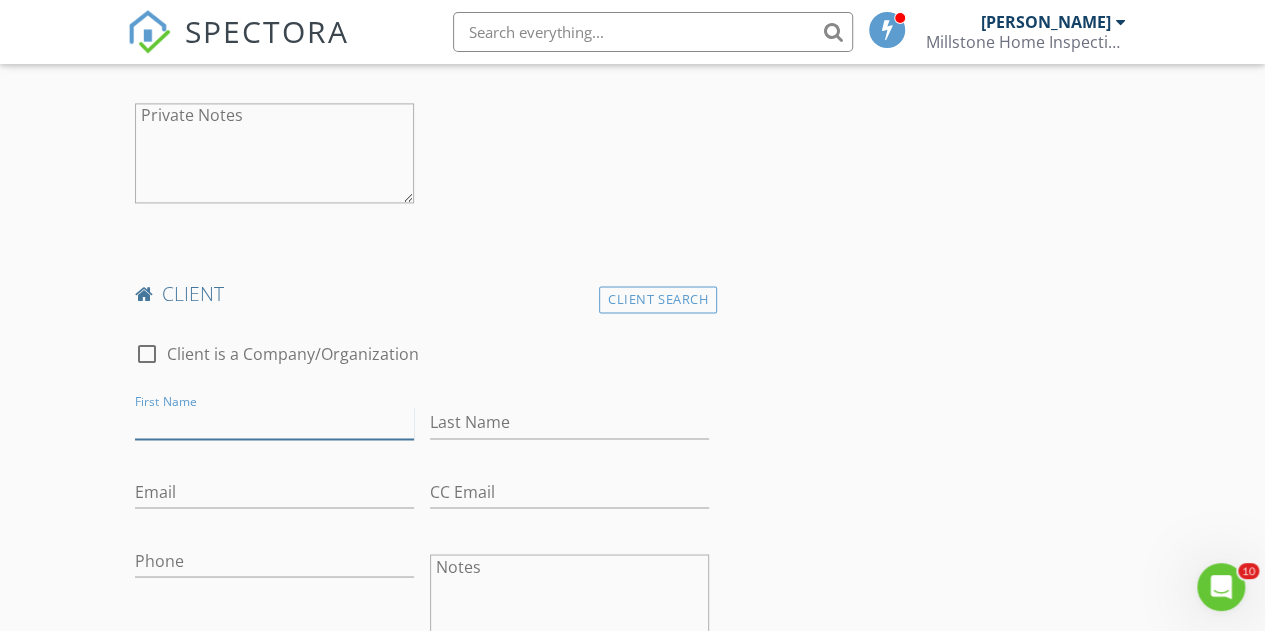 scroll, scrollTop: 1438, scrollLeft: 0, axis: vertical 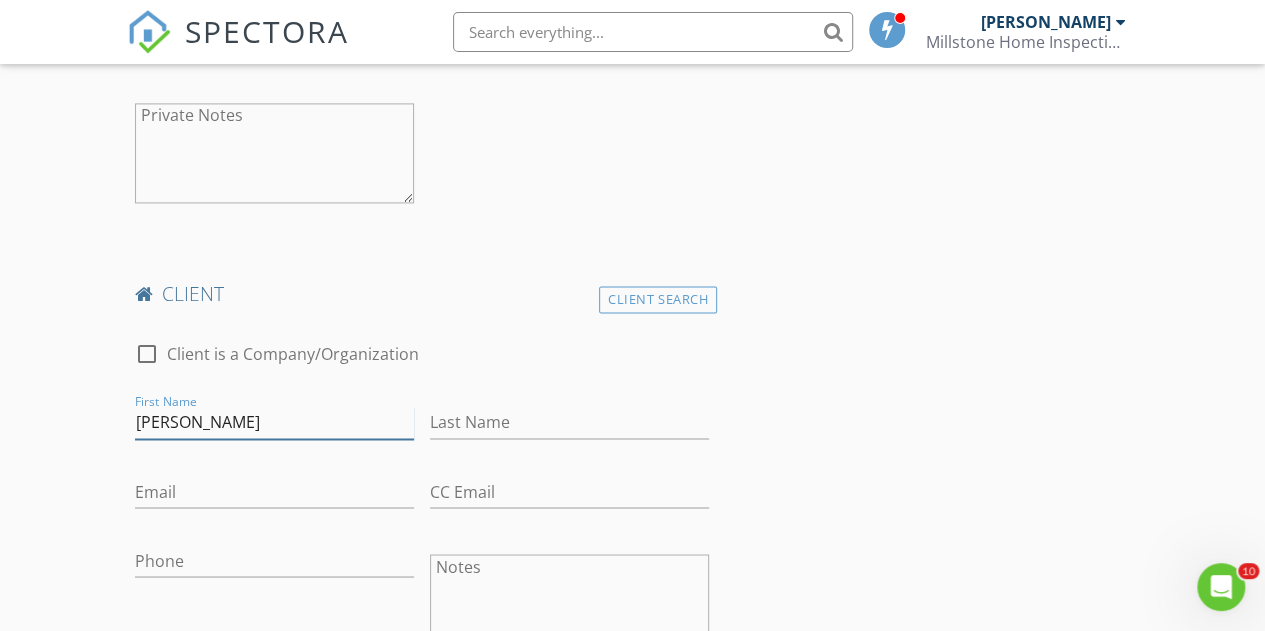 type on "Nancy Anne Hoover" 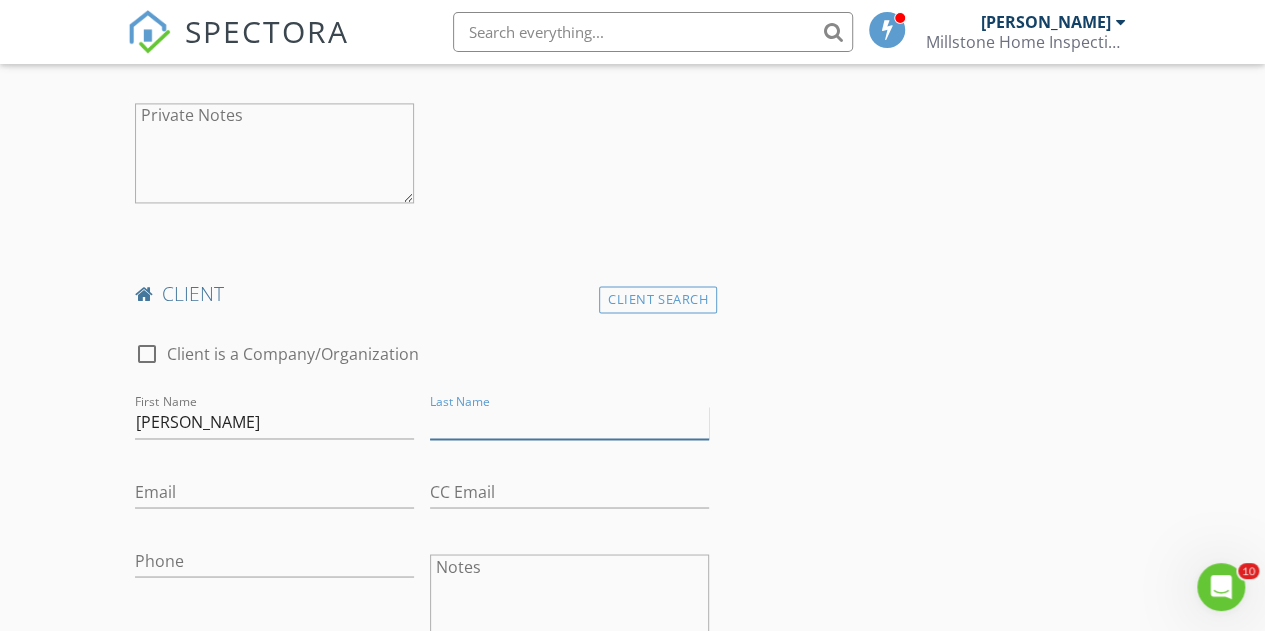 click on "Last Name" at bounding box center [569, 422] 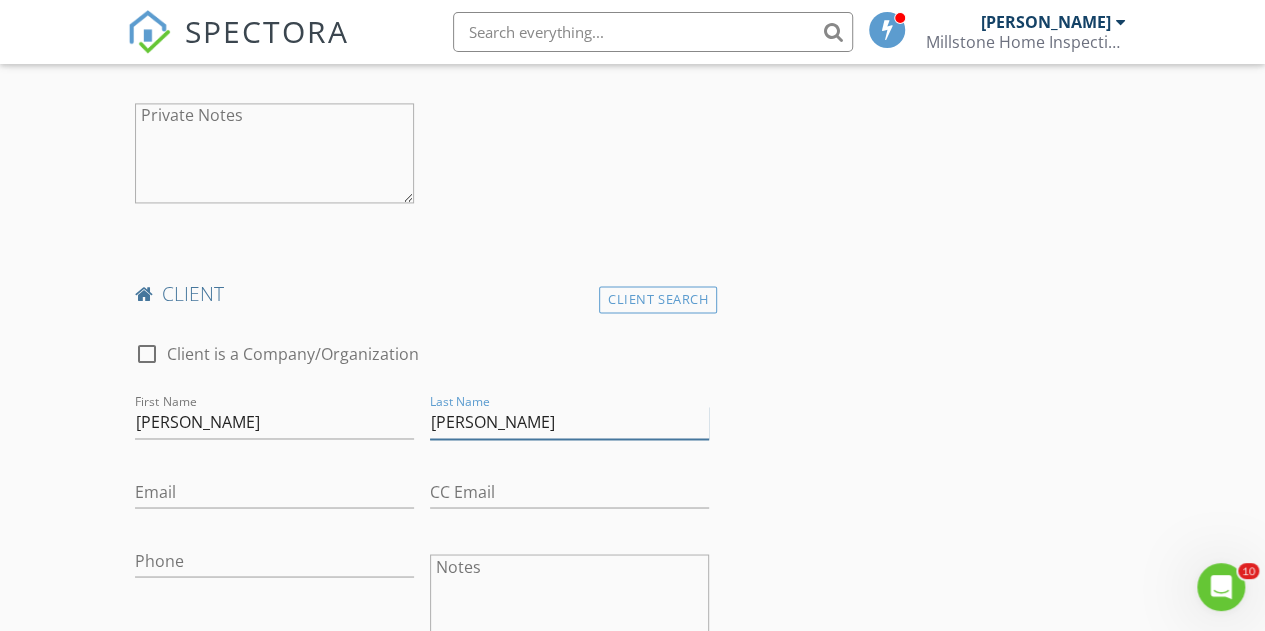 drag, startPoint x: 523, startPoint y: 435, endPoint x: 404, endPoint y: 436, distance: 119.0042 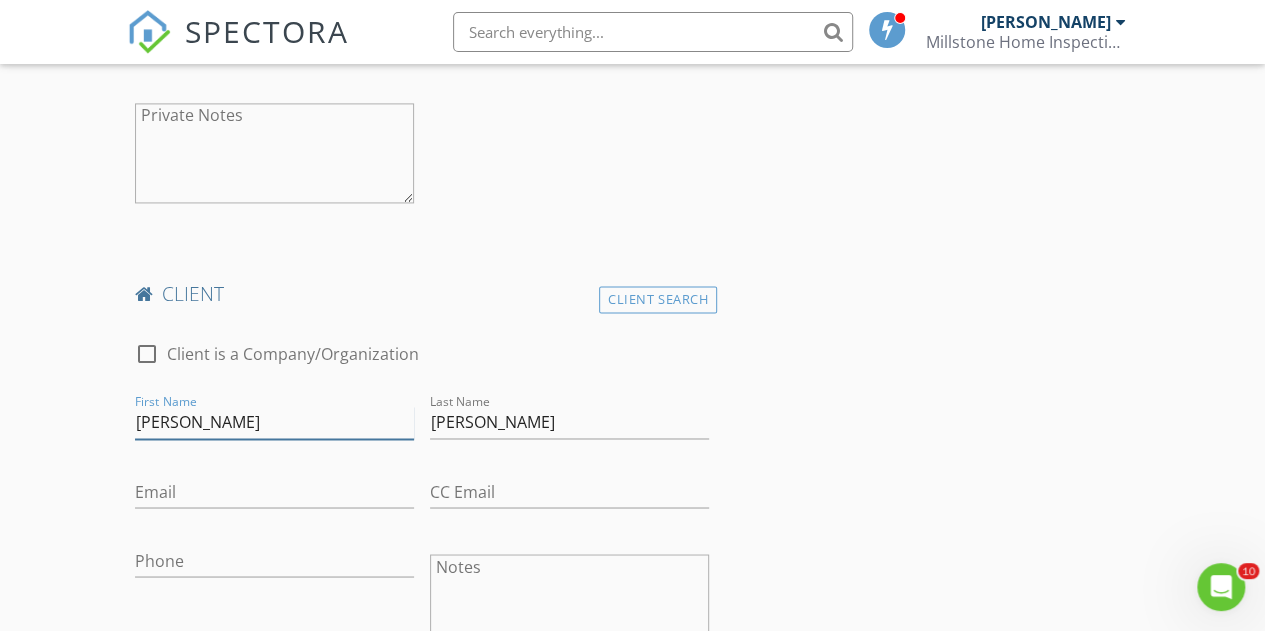 drag, startPoint x: 284, startPoint y: 435, endPoint x: 225, endPoint y: 434, distance: 59.008472 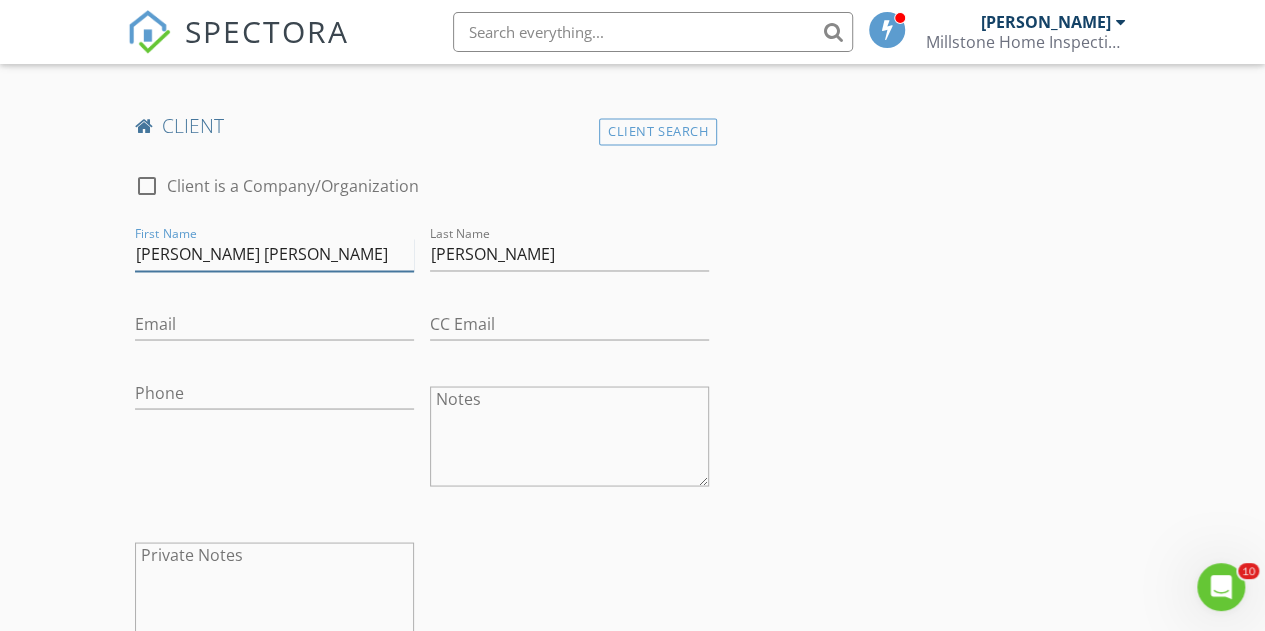 scroll, scrollTop: 1638, scrollLeft: 0, axis: vertical 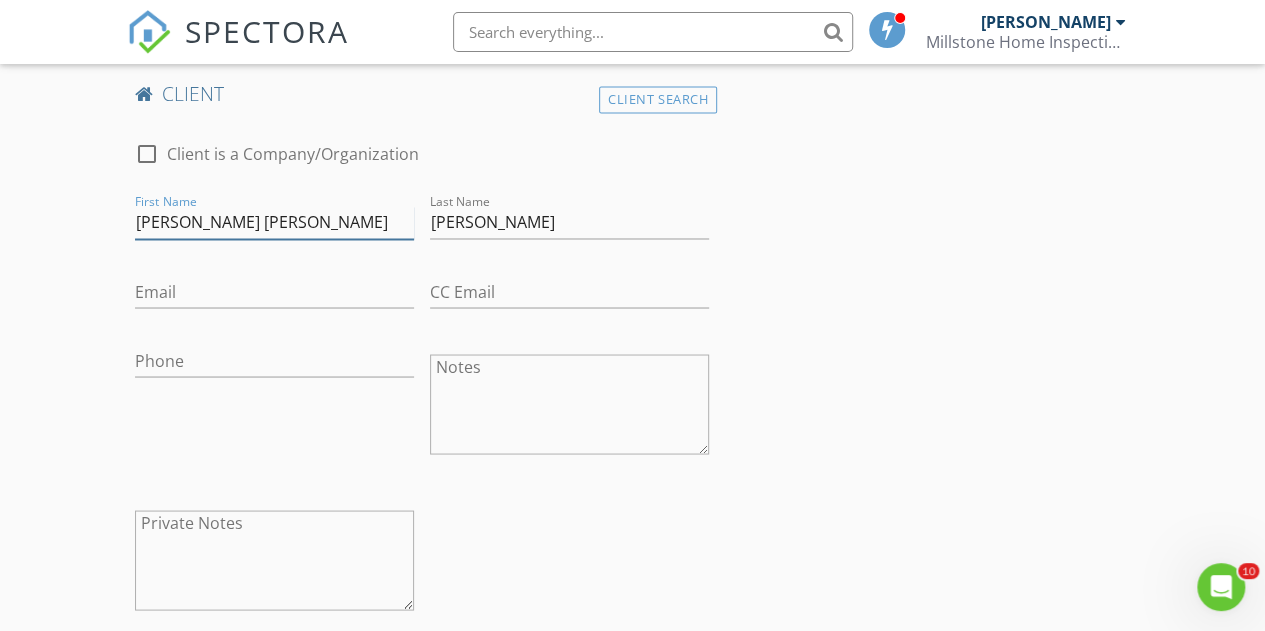 type on "Nancy Anne" 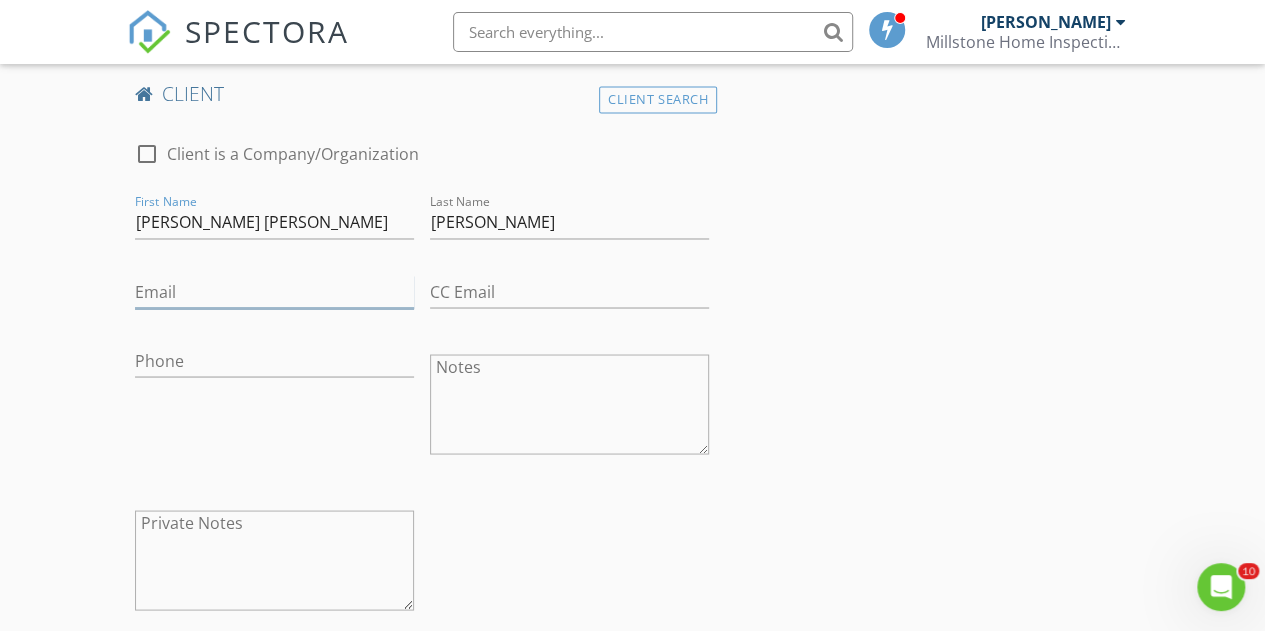 click on "Email" at bounding box center (274, 291) 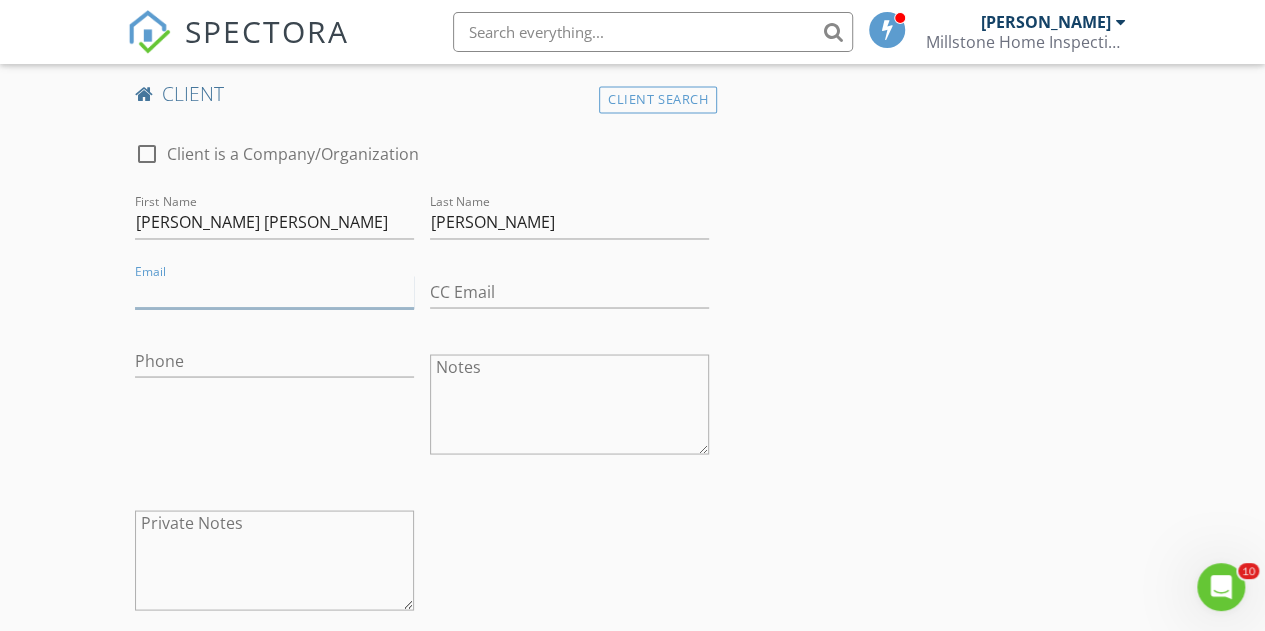 paste on "79nhoover@gmail.com" 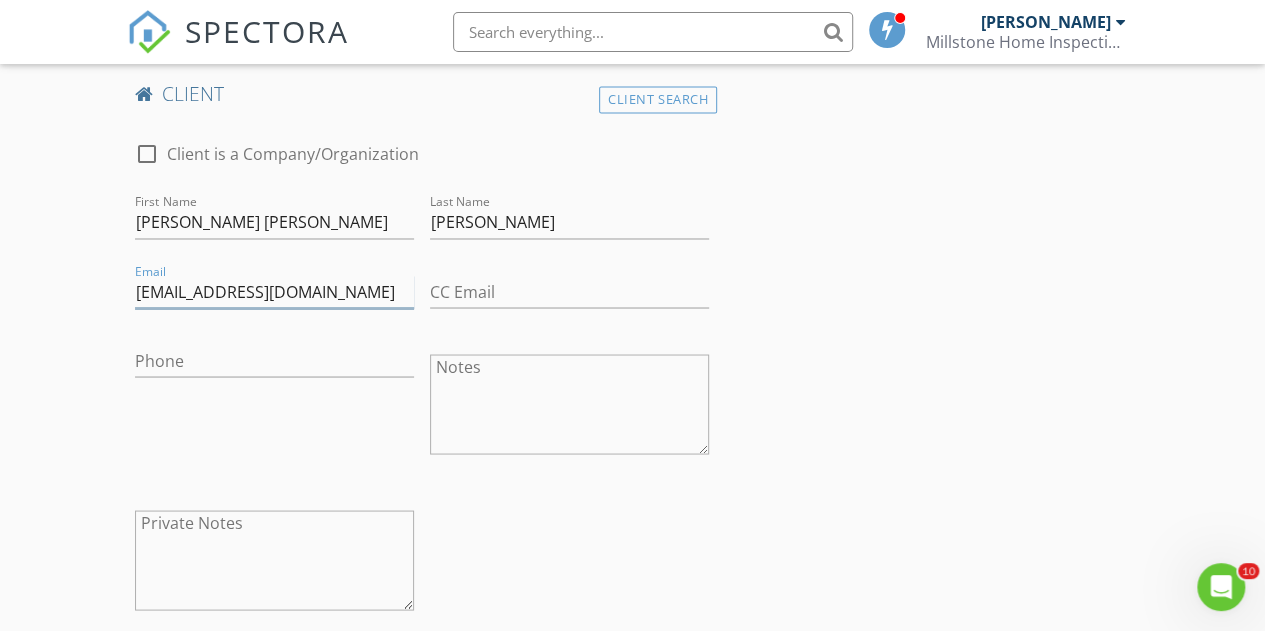 type on "79nhoover@gmail.com" 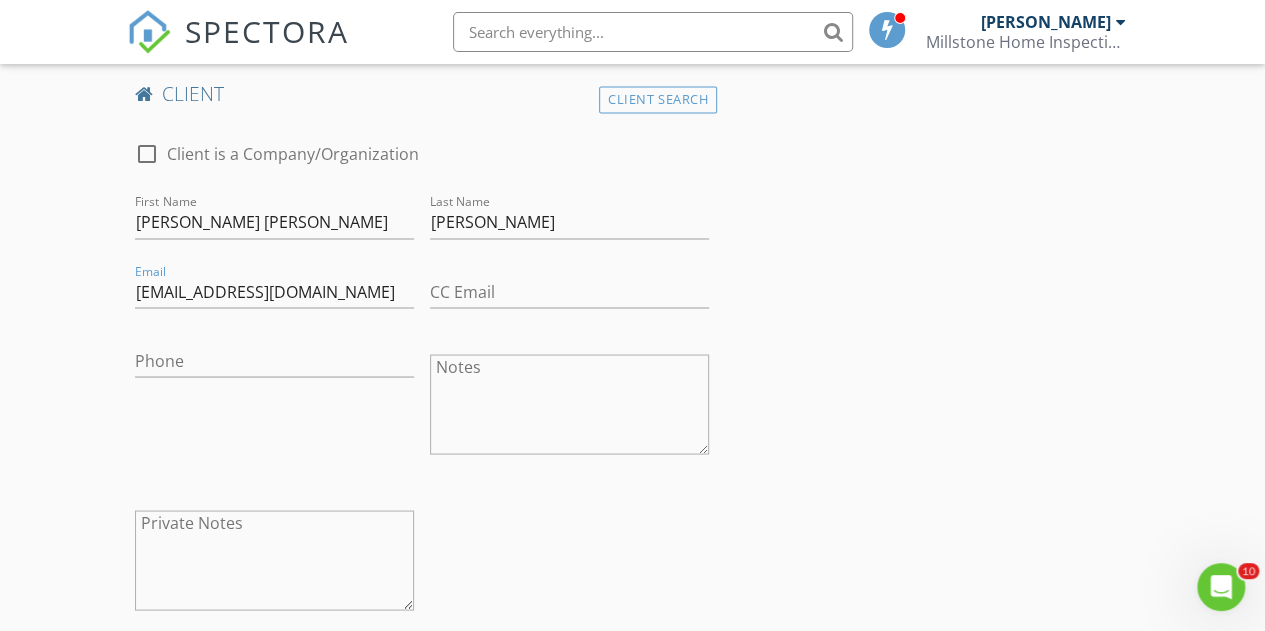 click on "INSPECTOR(S)
check_box   Troy Baughman   PRIMARY   Troy Baughman arrow_drop_down   check_box_outline_blank Troy Baughman specifically requested
Date/Time
07/16/2025 2:00 PM
Location
Address Search       Address 592 Mutton Hollow Rd   Unit   City Woodland   State PA   Zip 16881   County Clearfield     Square Feet 0   Year Built 2001   Foundation arrow_drop_down     Troy Baughman     29.9 miles     (38 minutes)
client
check_box Enable Client CC email for this inspection   Client Search     check_box_outline_blank Client is a Company/Organization     First Name John Timothy   Last Name Hoover   Email revthoover@gmail.com   CC Email   Phone 814-553-0097           Notes   Private Notes
client
Client Search     check_box_outline_blank Client is a Company/Organization     First Name Nancy Anne   Last Name Hoover   Email" at bounding box center [633, 598] 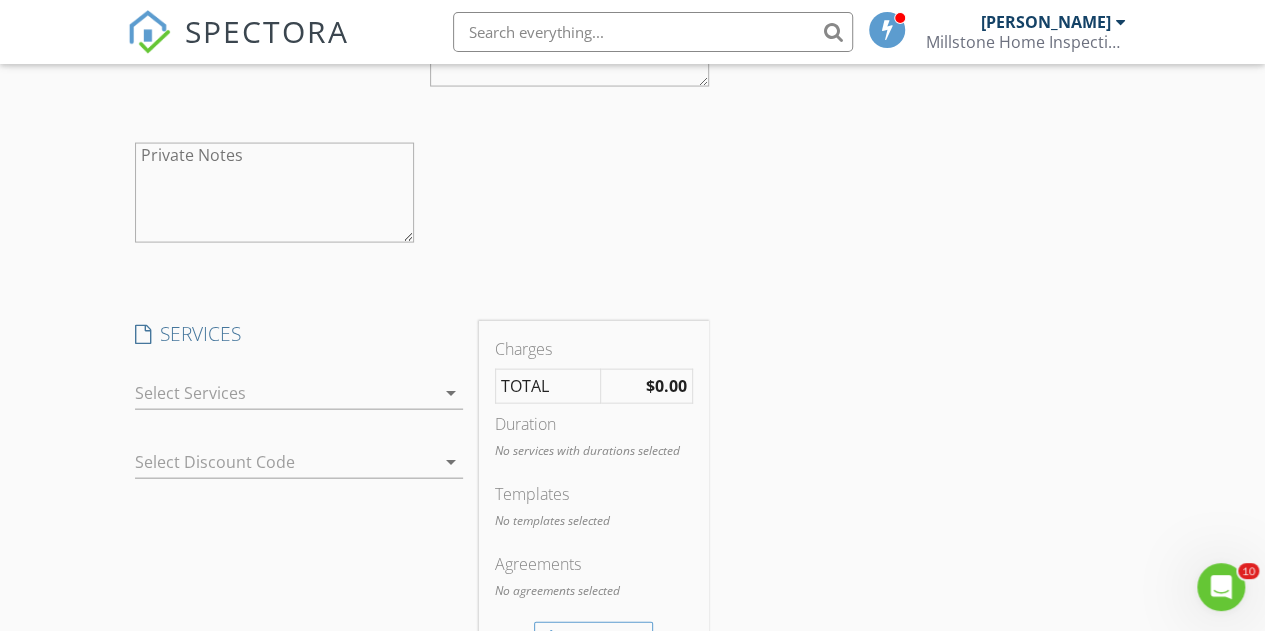 scroll, scrollTop: 2038, scrollLeft: 0, axis: vertical 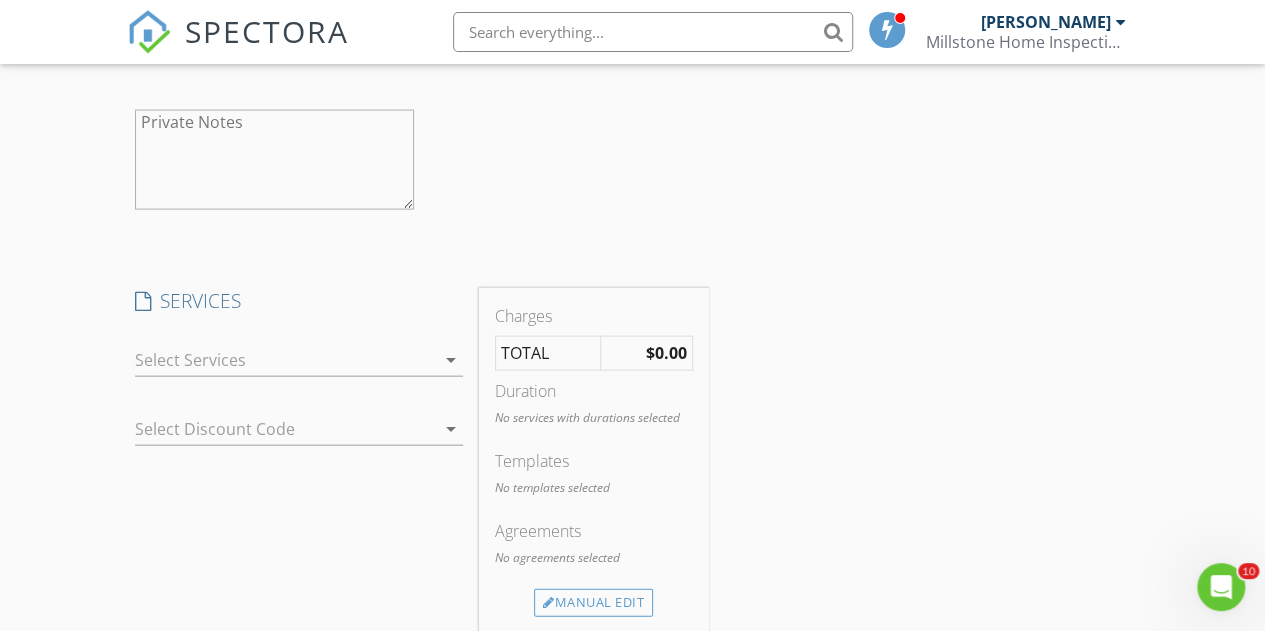 click at bounding box center (285, 360) 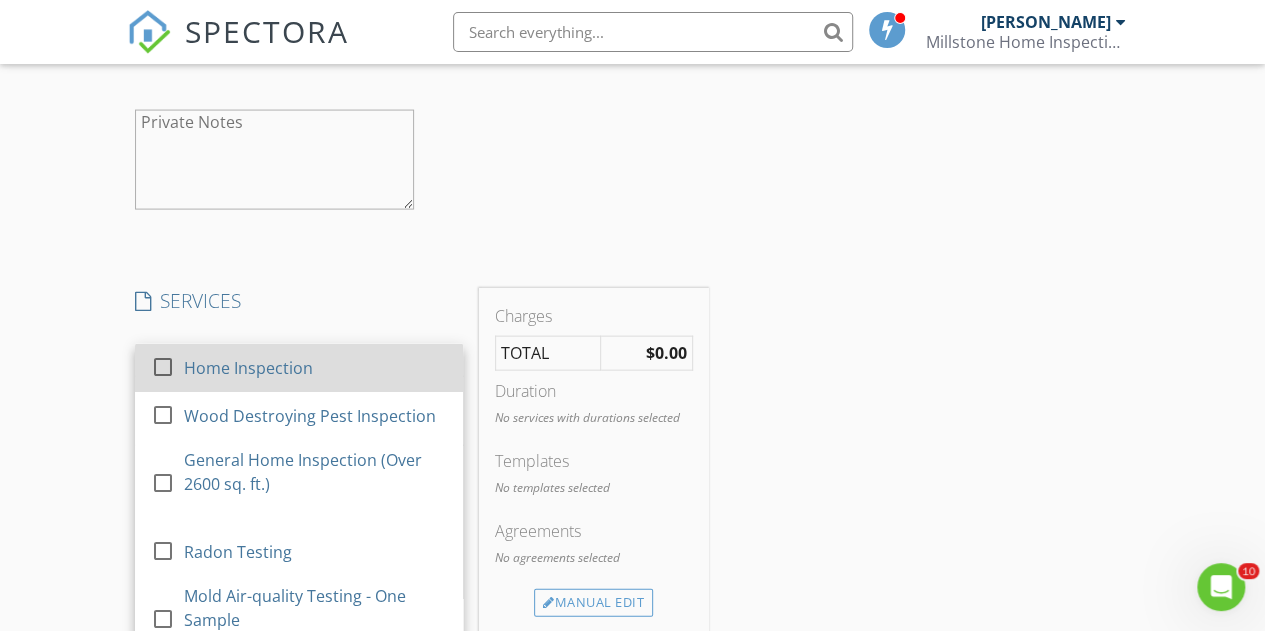 drag, startPoint x: 333, startPoint y: 375, endPoint x: 348, endPoint y: 397, distance: 26.627054 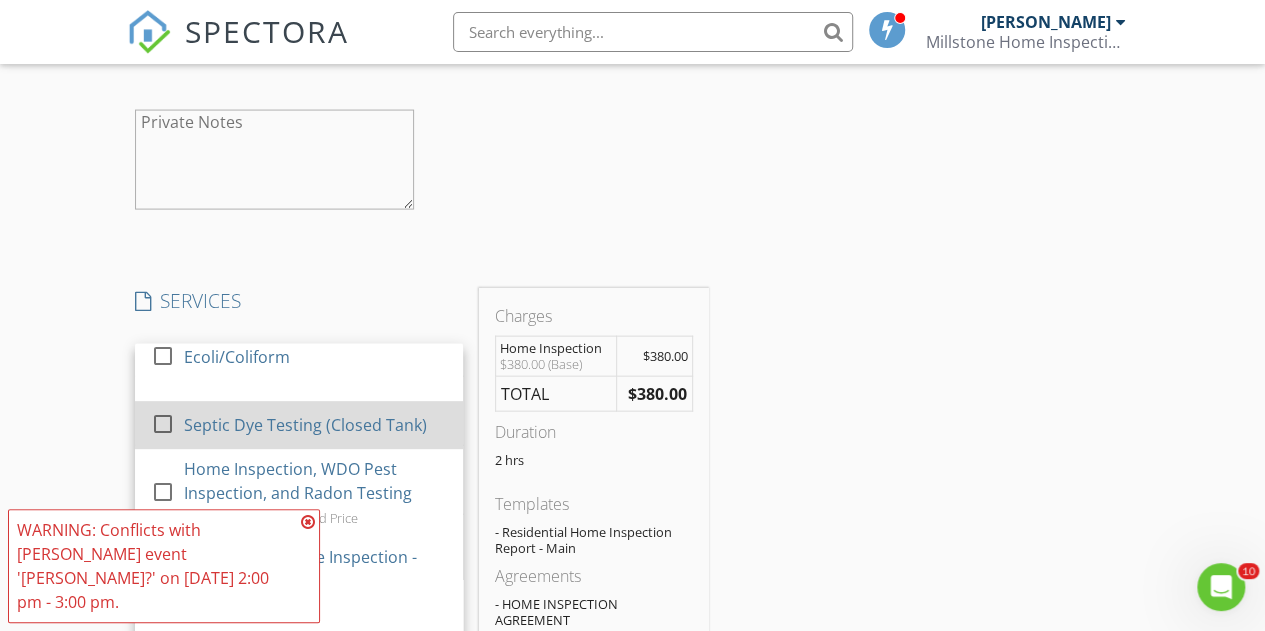 scroll, scrollTop: 600, scrollLeft: 0, axis: vertical 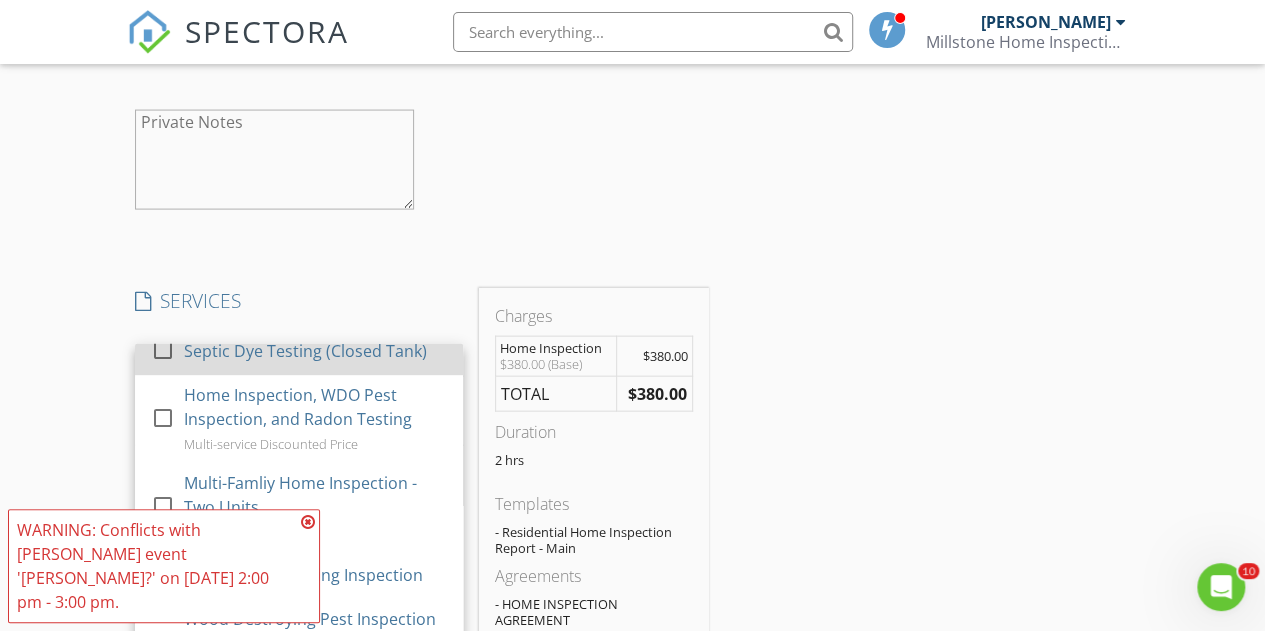 click on "Septic Dye Testing (Closed Tank)" at bounding box center (304, 352) 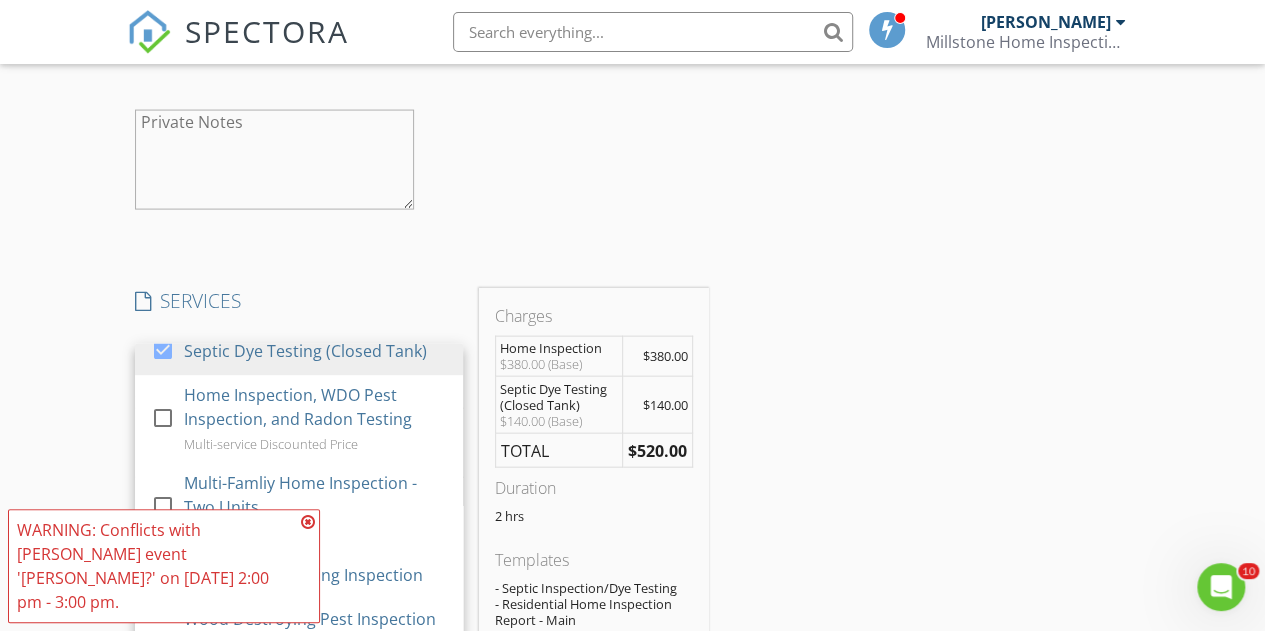 click on "INSPECTOR(S)
check_box   Troy Baughman   PRIMARY   Troy Baughman arrow_drop_down   check_box_outline_blank Troy Baughman specifically requested
Date/Time
07/16/2025 2:00 PM
Location
Address Search       Address 592 Mutton Hollow Rd   Unit   City Woodland   State PA   Zip 16881   County Clearfield     Square Feet 0   Year Built 2001   Foundation arrow_drop_down     Troy Baughman     29.9 miles     (38 minutes)
client
check_box Enable Client CC email for this inspection   Client Search     check_box_outline_blank Client is a Company/Organization     First Name John Timothy   Last Name Hoover   Email revthoover@gmail.com   CC Email   Phone 814-553-0097           Notes   Private Notes
client
Client Search     check_box_outline_blank Client is a Company/Organization     First Name Nancy Anne   Last Name Hoover   Email" at bounding box center [633, 274] 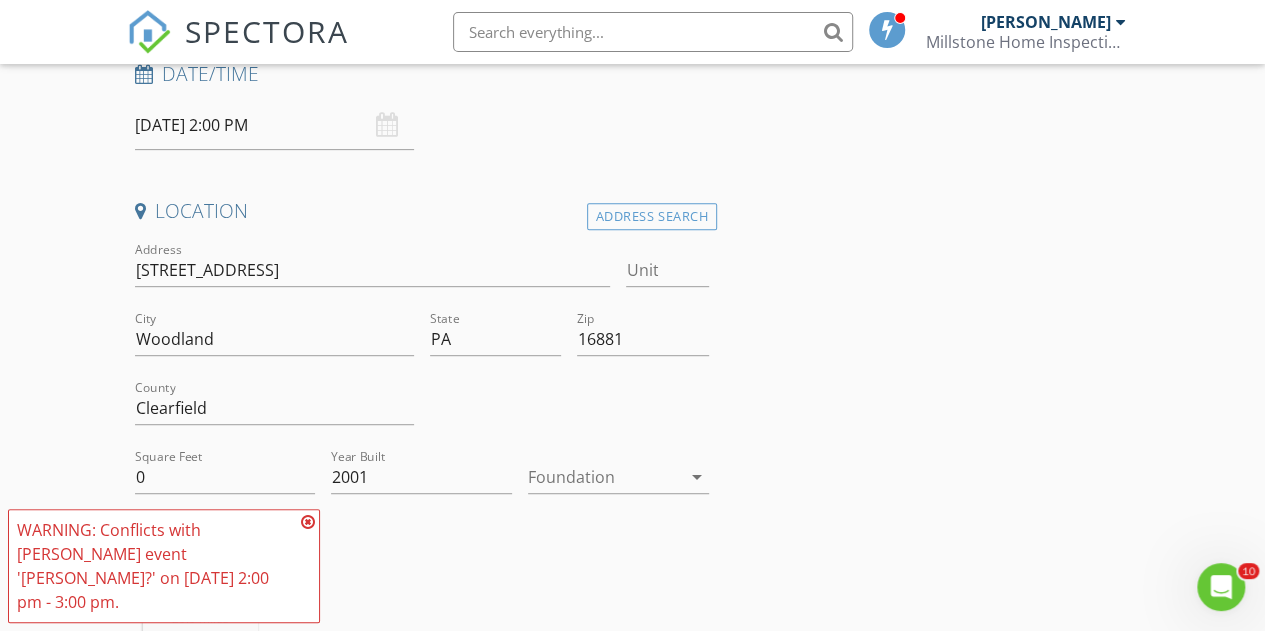 scroll, scrollTop: 338, scrollLeft: 0, axis: vertical 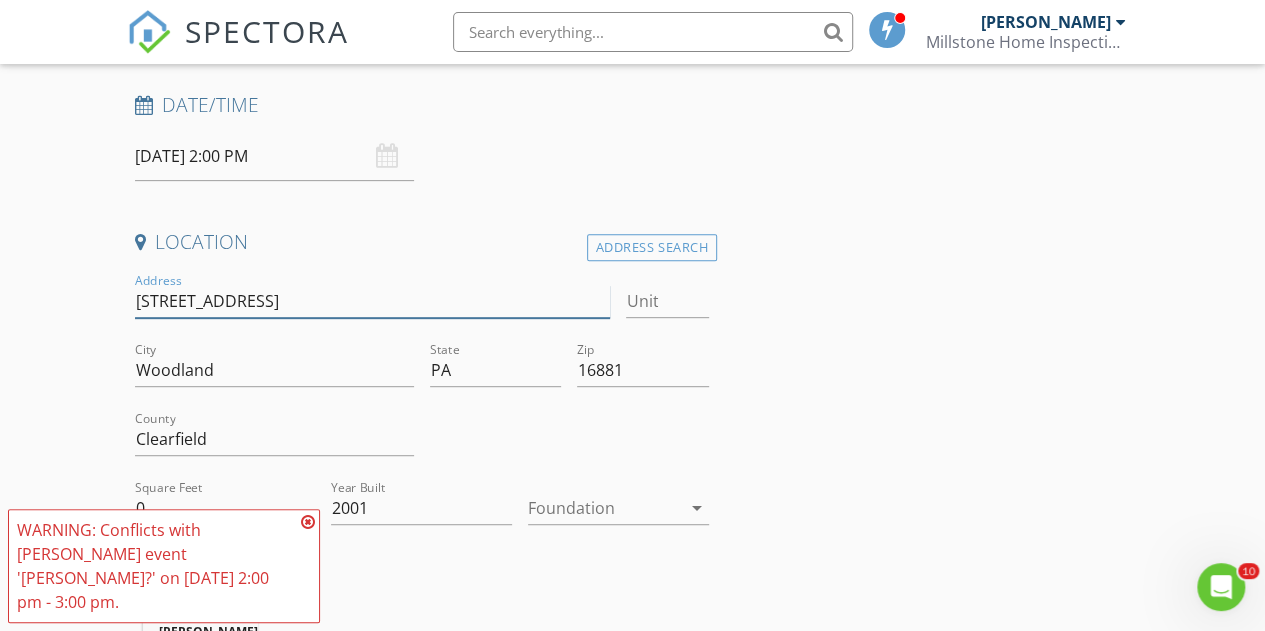 drag, startPoint x: 339, startPoint y: 294, endPoint x: 151, endPoint y: 301, distance: 188.13028 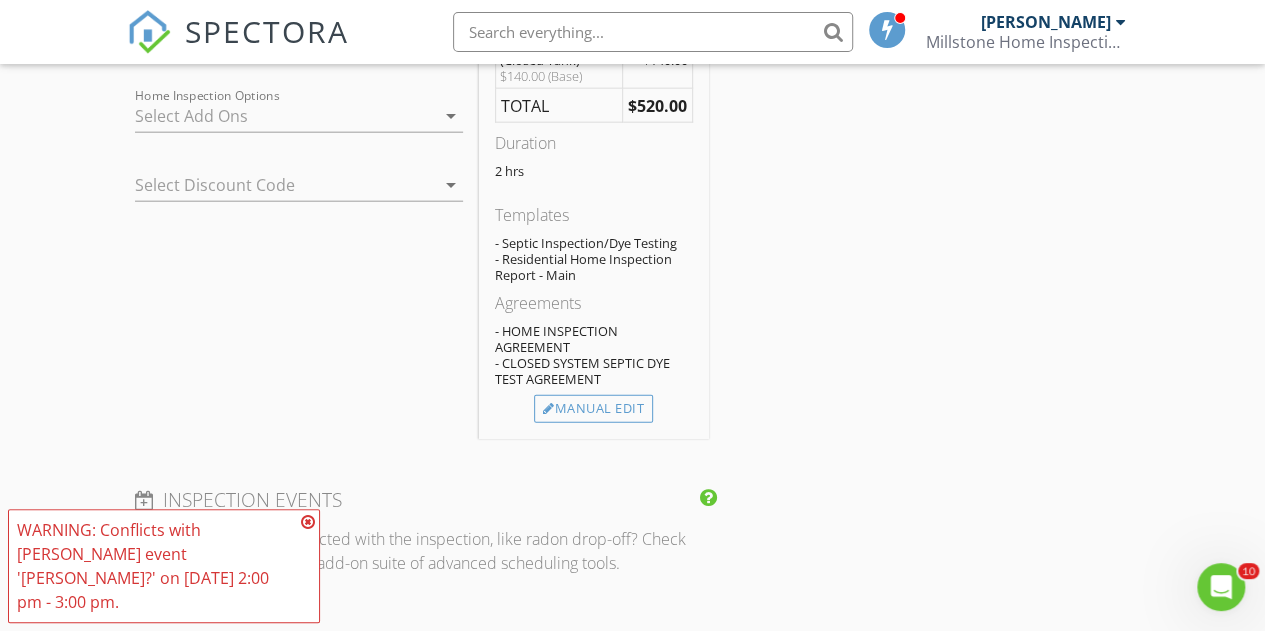 scroll, scrollTop: 2400, scrollLeft: 0, axis: vertical 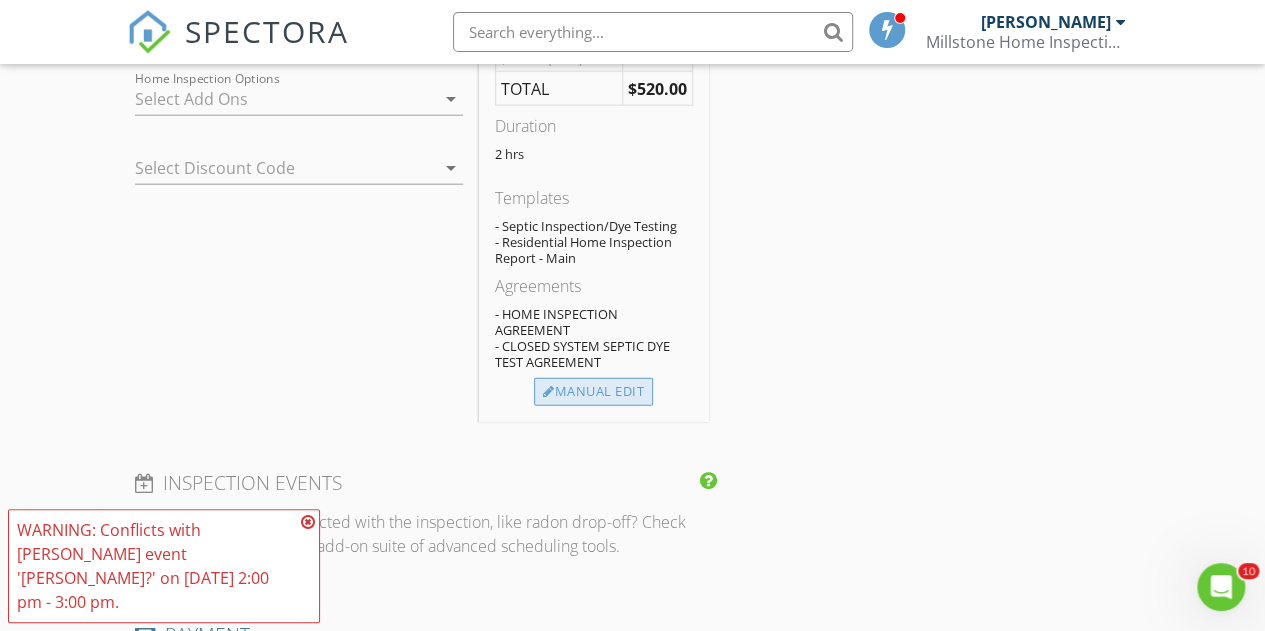 click on "Manual Edit" at bounding box center (593, 392) 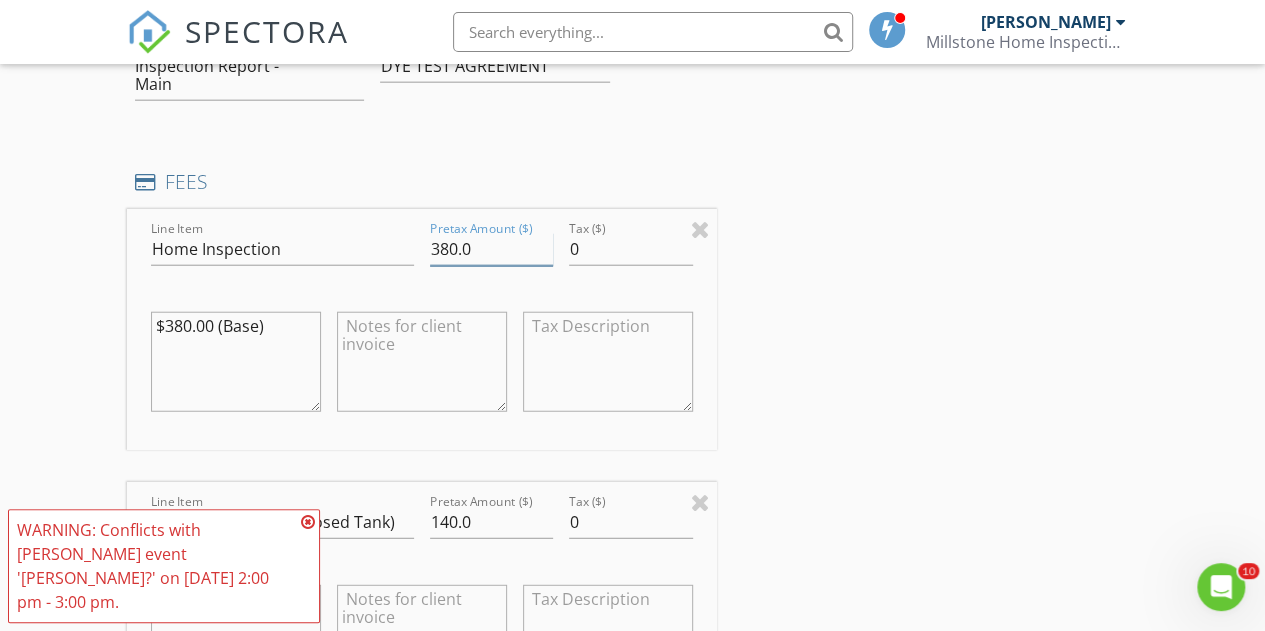 drag, startPoint x: 448, startPoint y: 262, endPoint x: 422, endPoint y: 261, distance: 26.019224 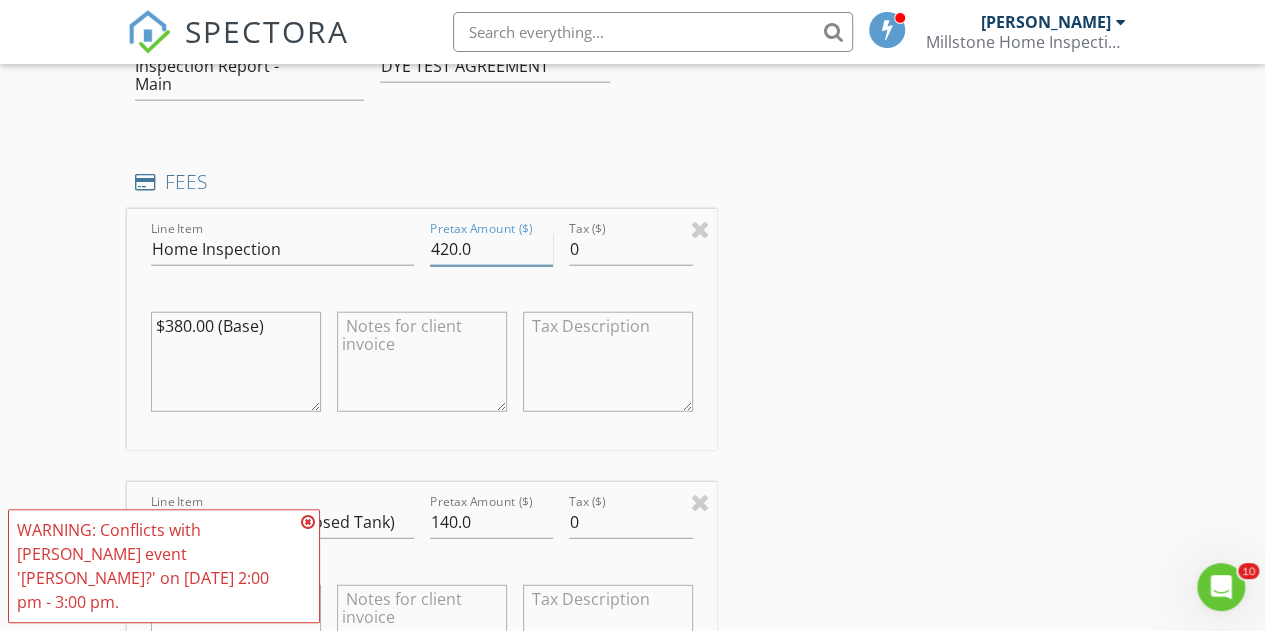 type on "420.0" 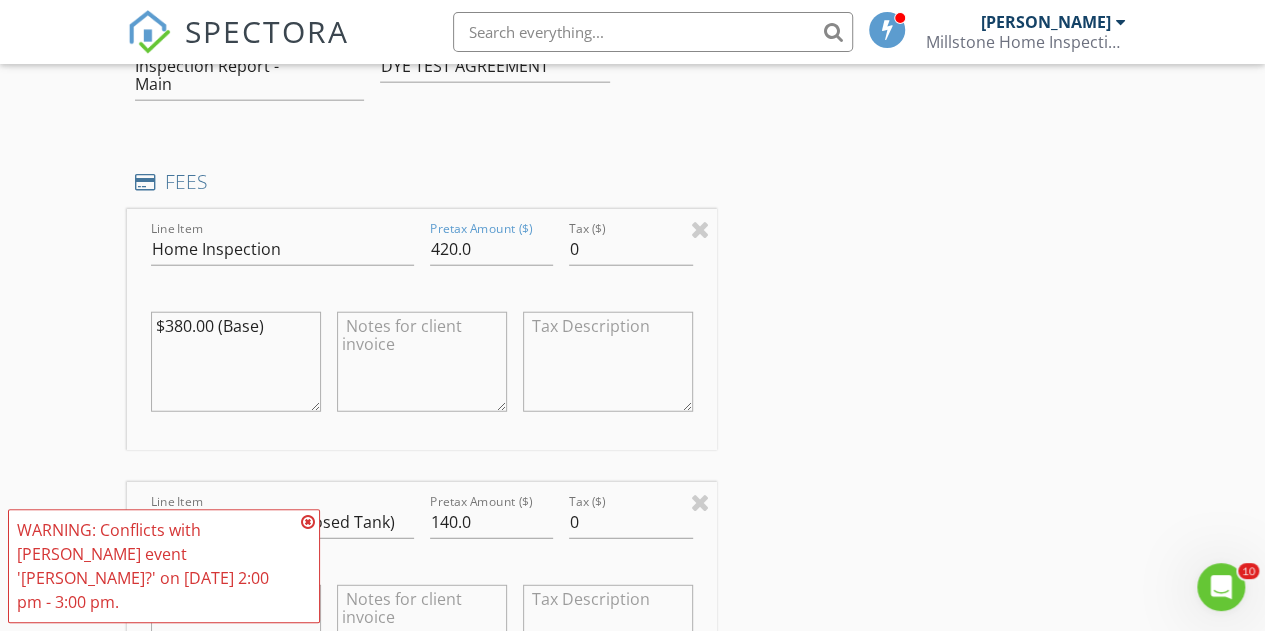 click at bounding box center [422, 362] 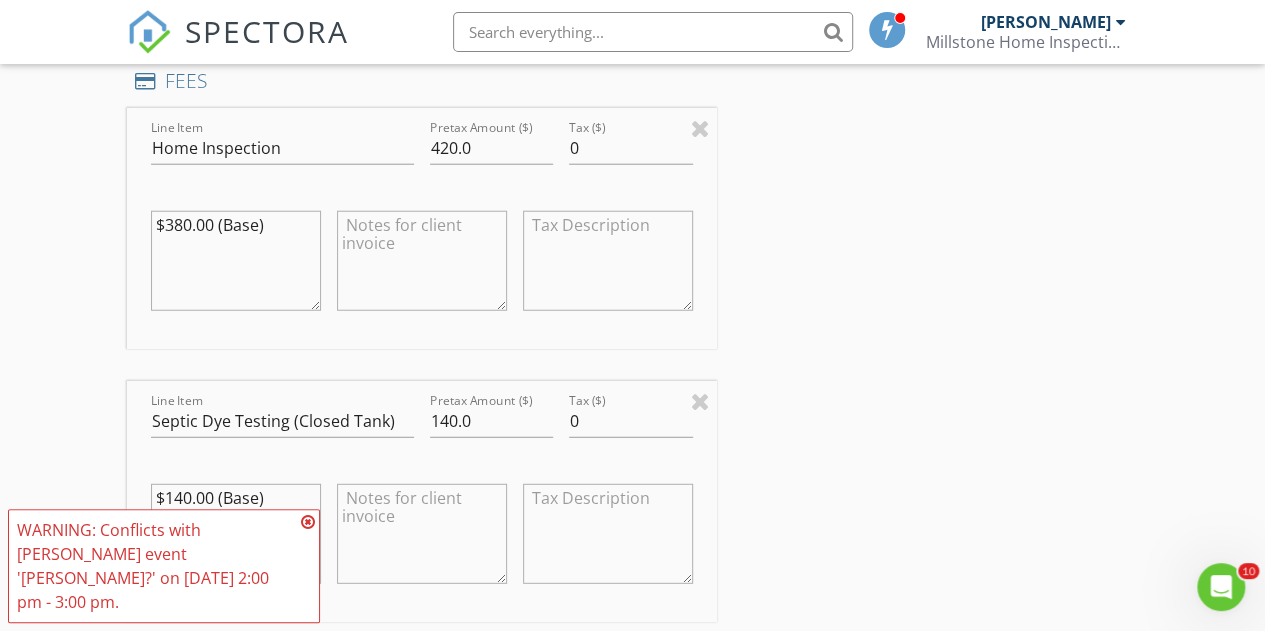 scroll, scrollTop: 2500, scrollLeft: 0, axis: vertical 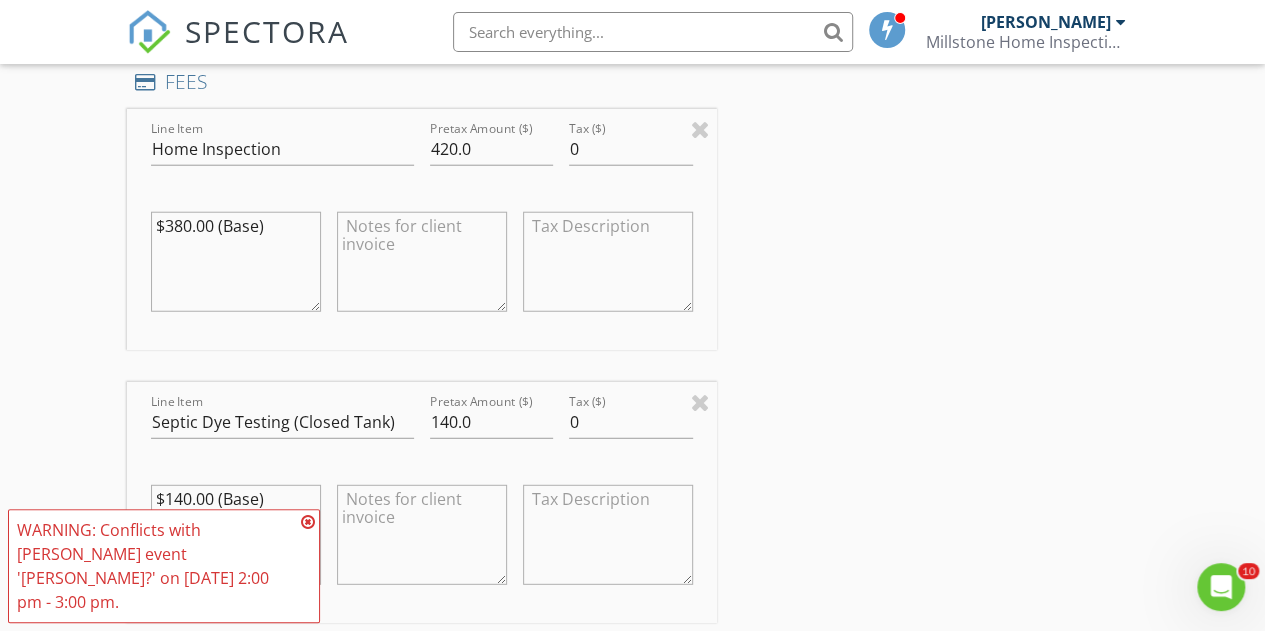 click at bounding box center (422, 262) 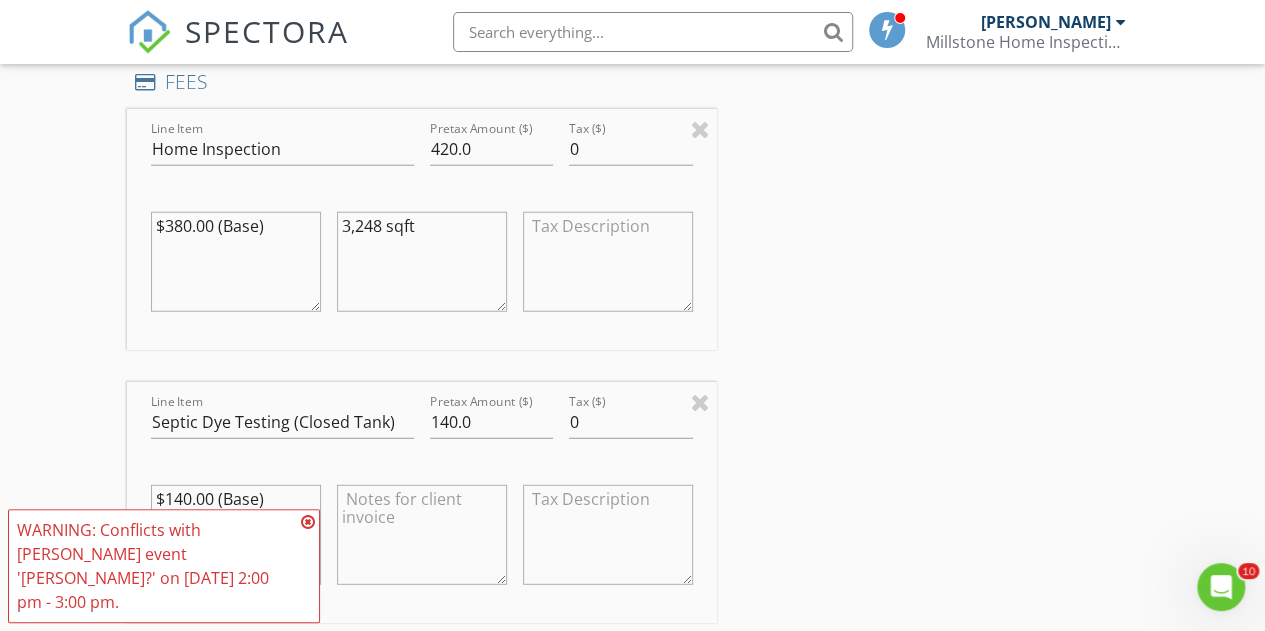 drag, startPoint x: 382, startPoint y: 239, endPoint x: 357, endPoint y: 241, distance: 25.079872 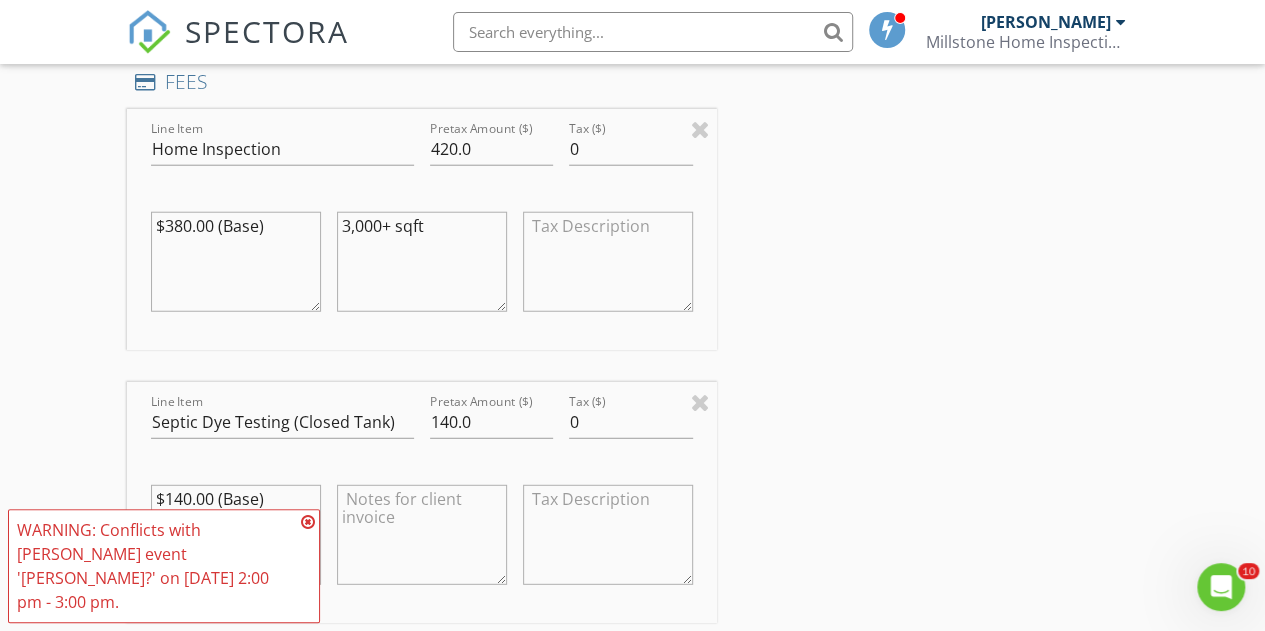 click on "3,000+ sqft" at bounding box center (422, 262) 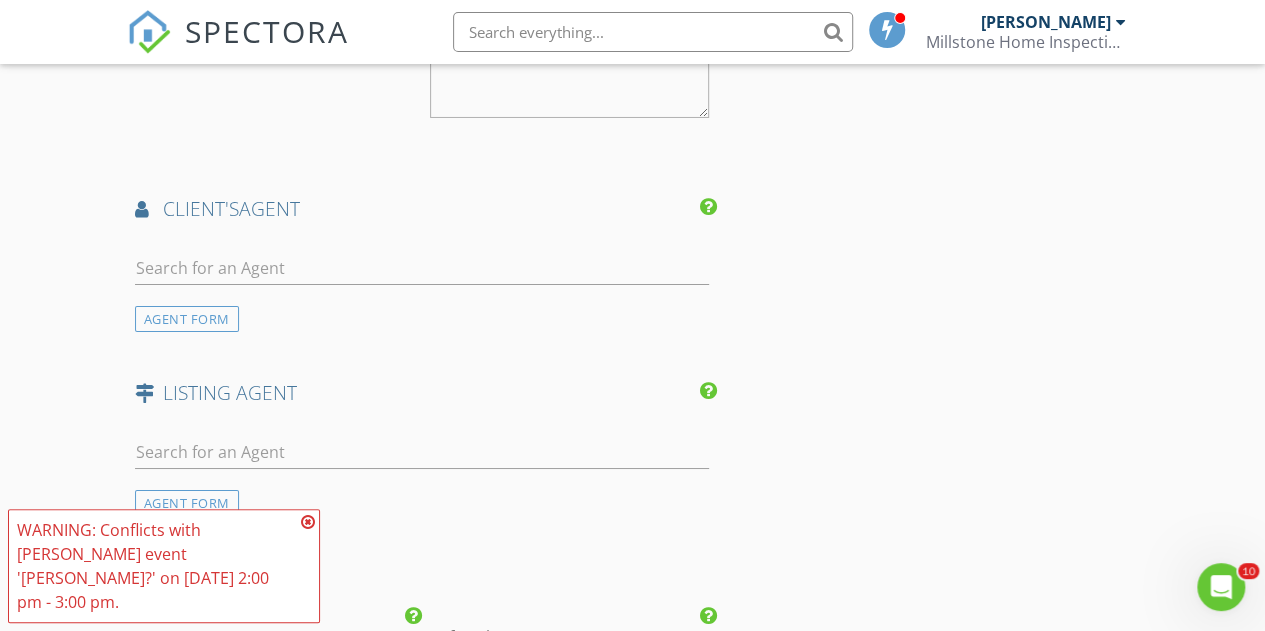 scroll, scrollTop: 3500, scrollLeft: 0, axis: vertical 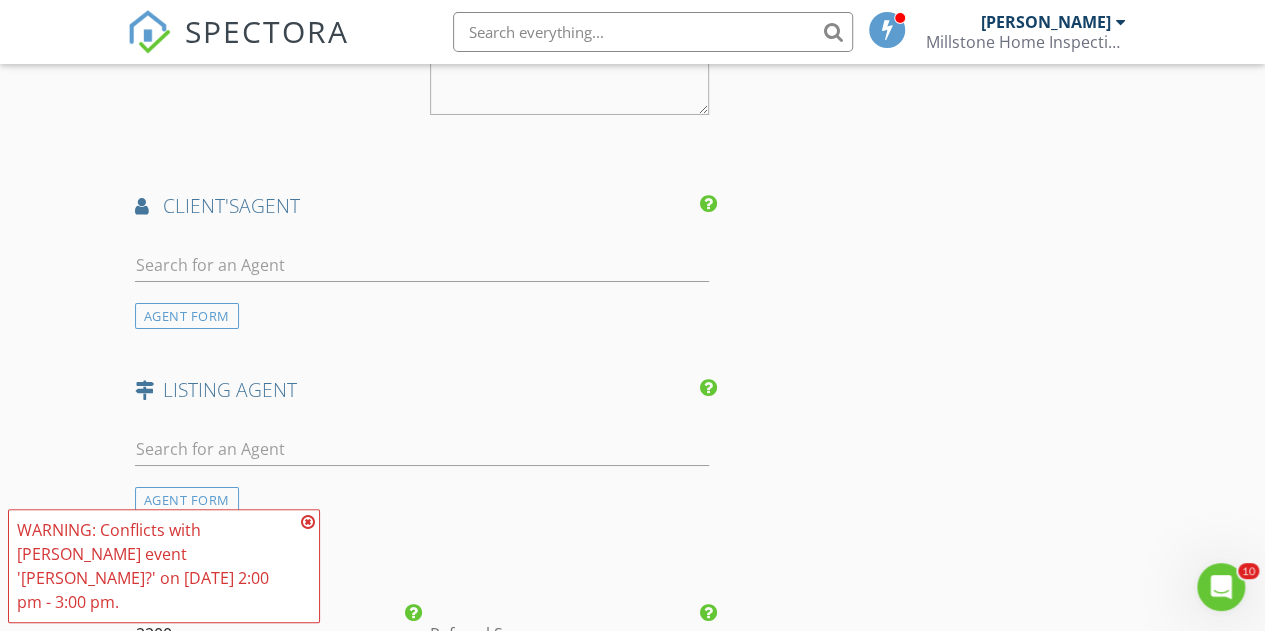 type on "3,000+ sqft" 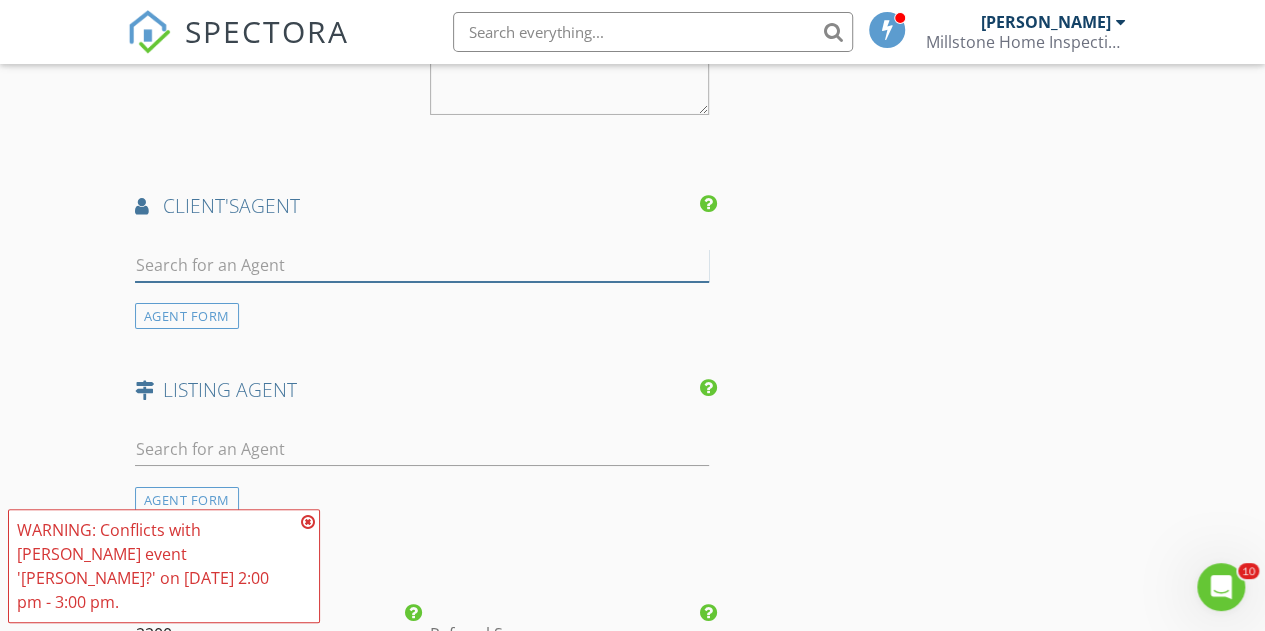 click at bounding box center [422, 265] 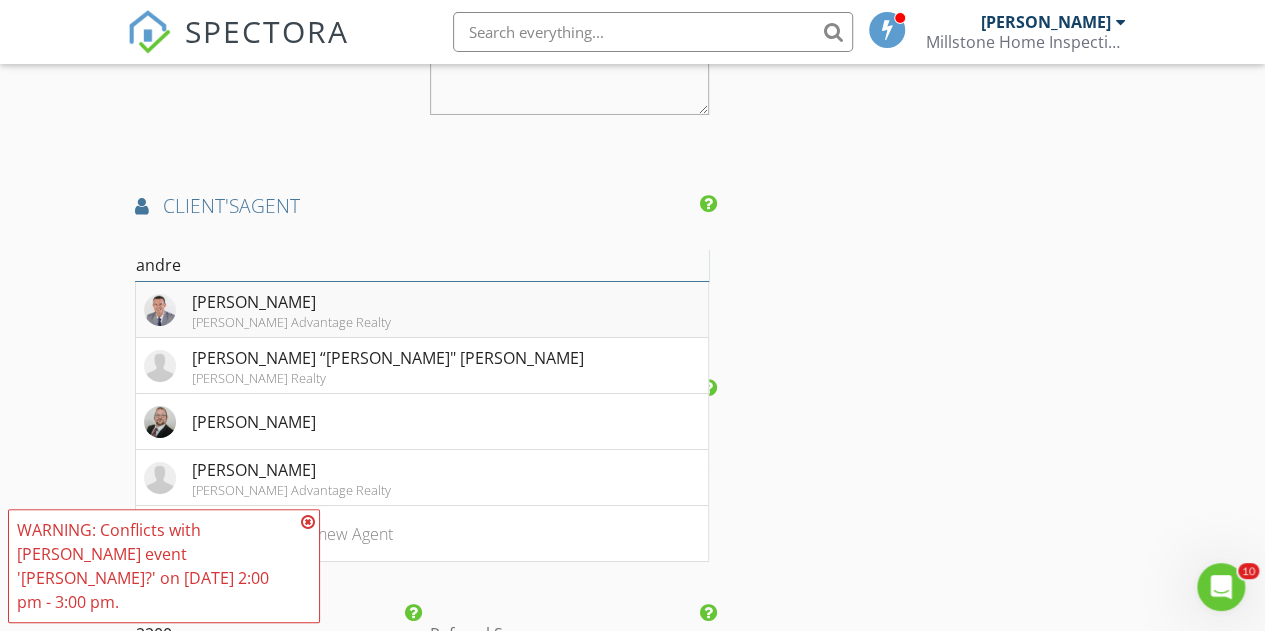 type on "andre" 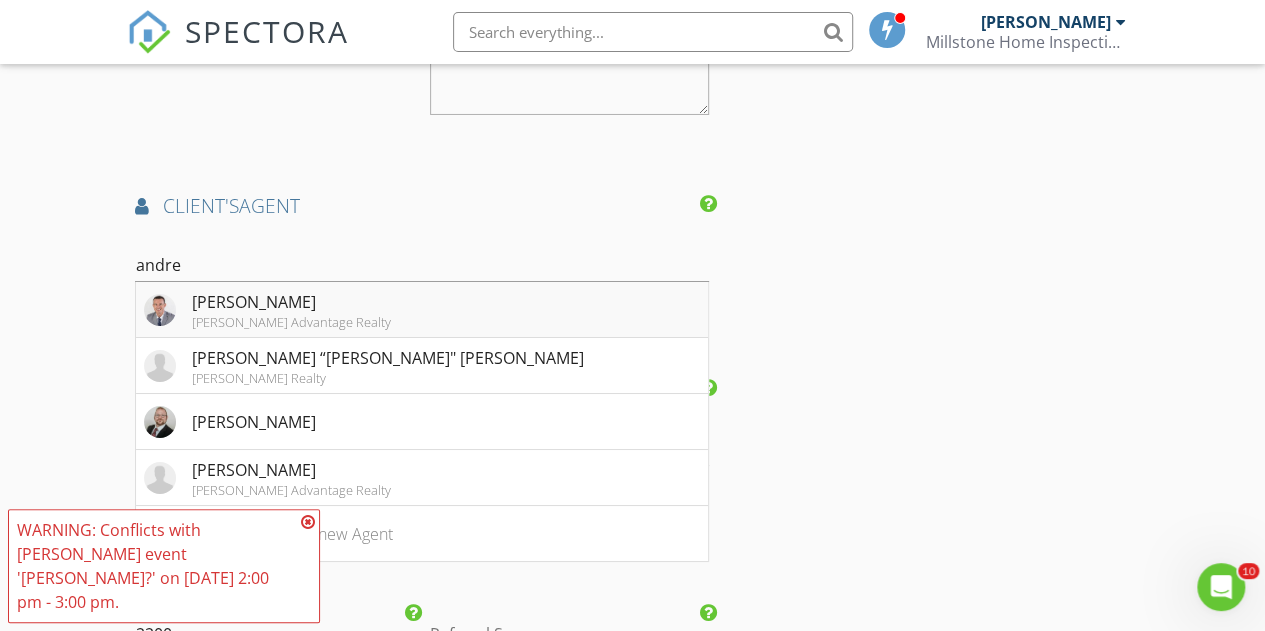 click on "Andrew Starr
Keller Williams Advantage Realty" at bounding box center (422, 310) 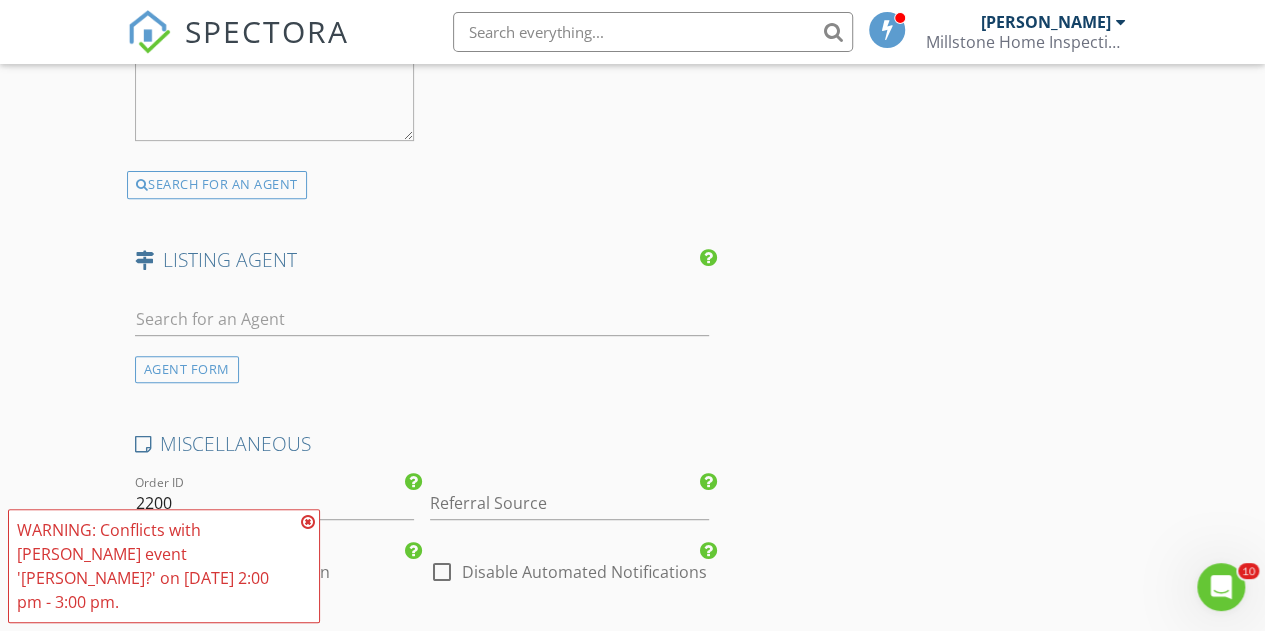 scroll, scrollTop: 4100, scrollLeft: 0, axis: vertical 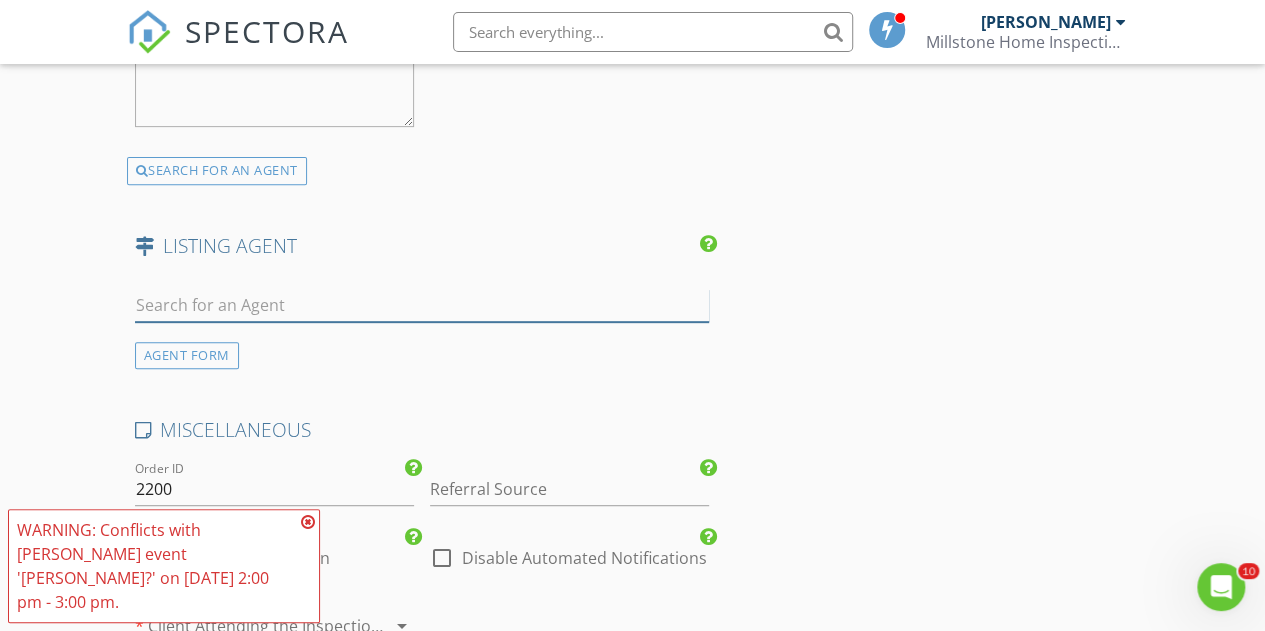 click at bounding box center (422, 305) 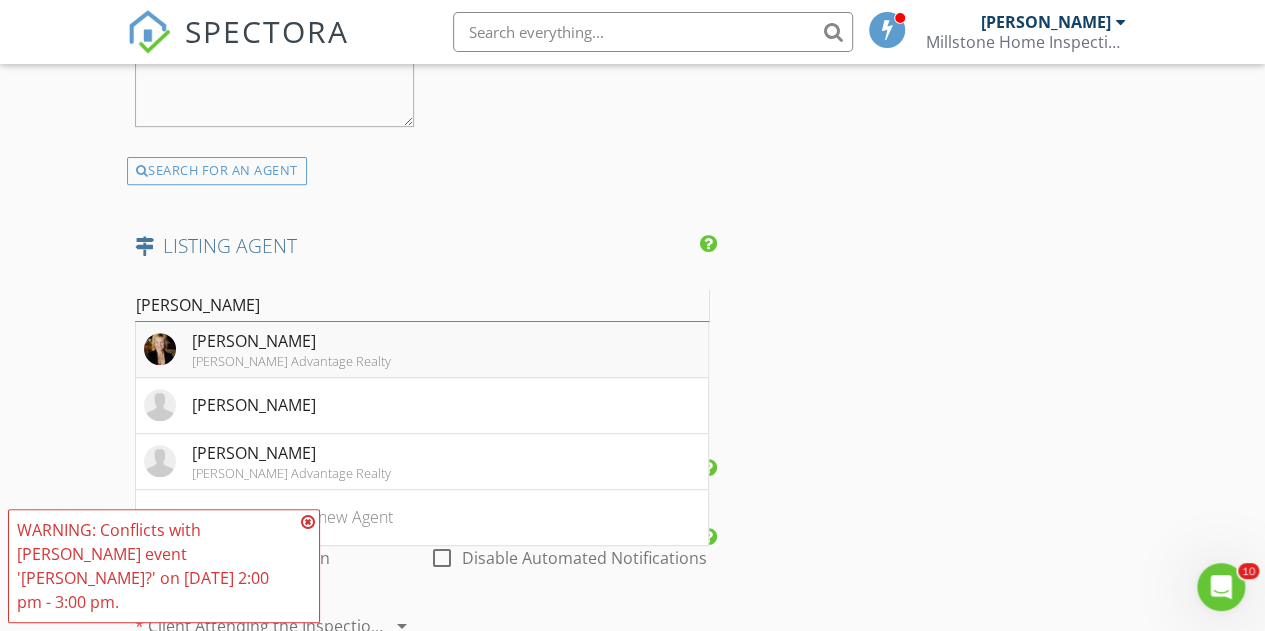 type on "amy" 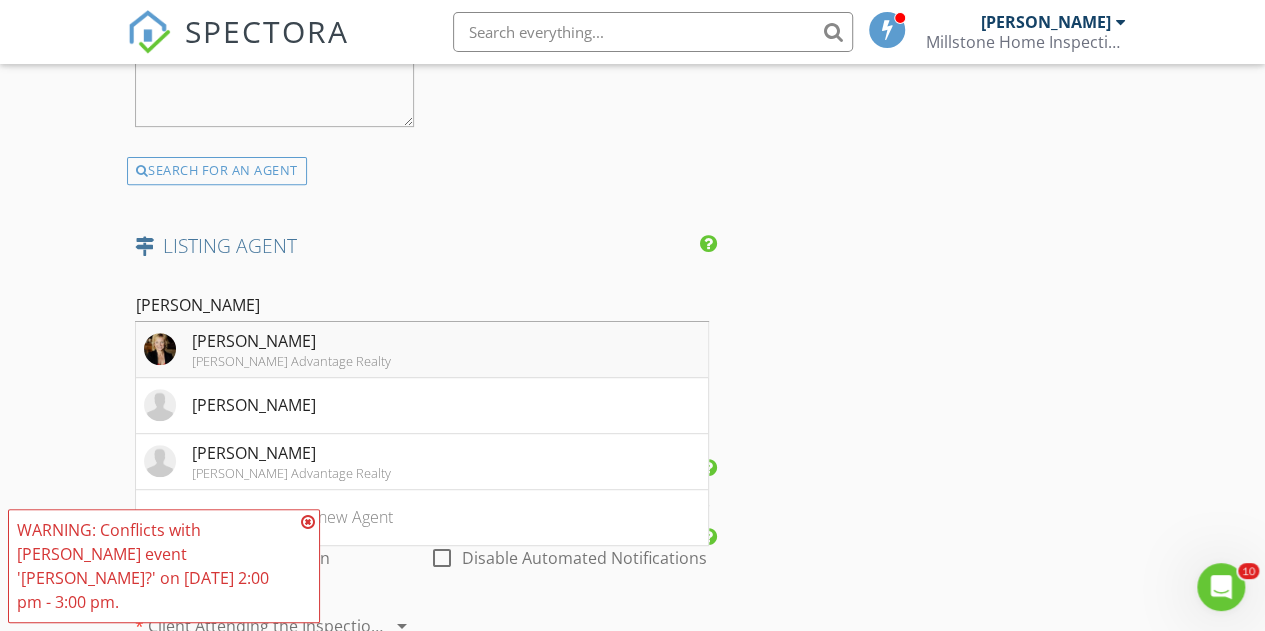 click on "Amy Doran
Keller Williams Advantage Realty" at bounding box center [422, 350] 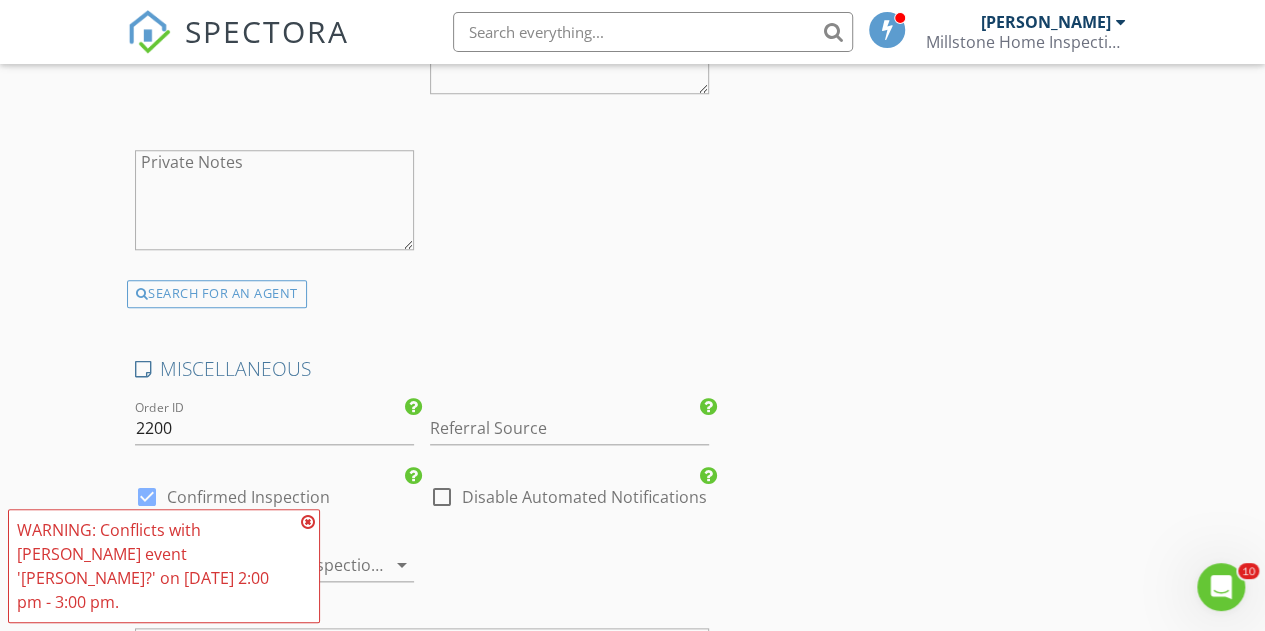 scroll, scrollTop: 4900, scrollLeft: 0, axis: vertical 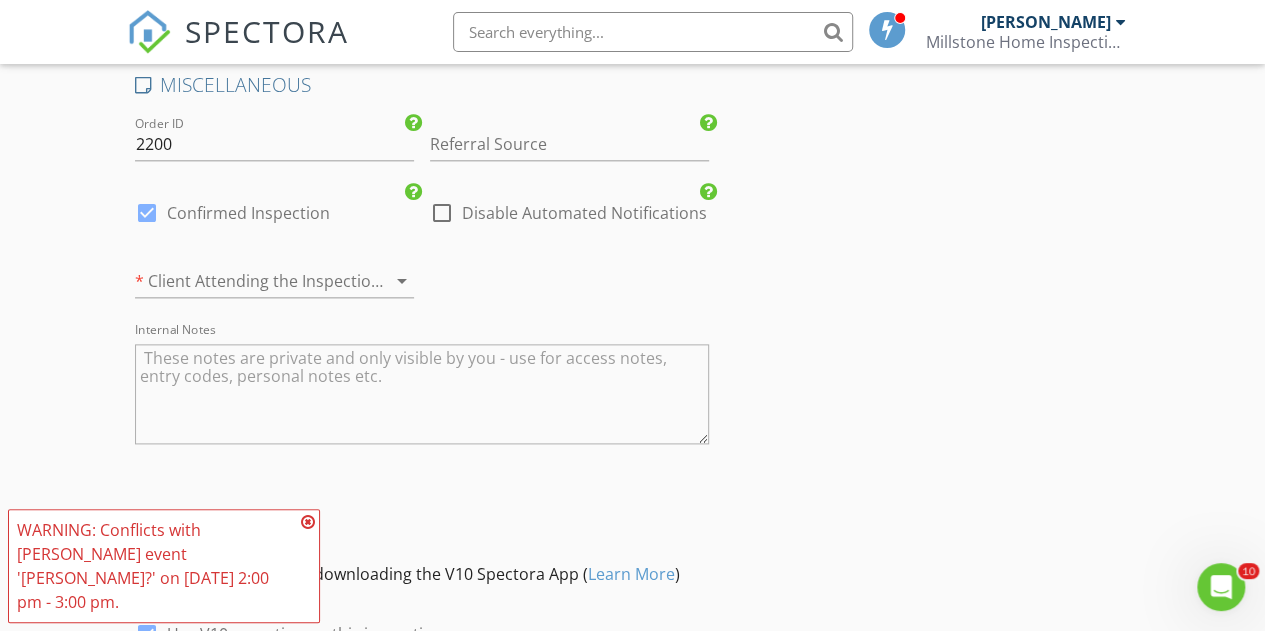 click at bounding box center (422, 394) 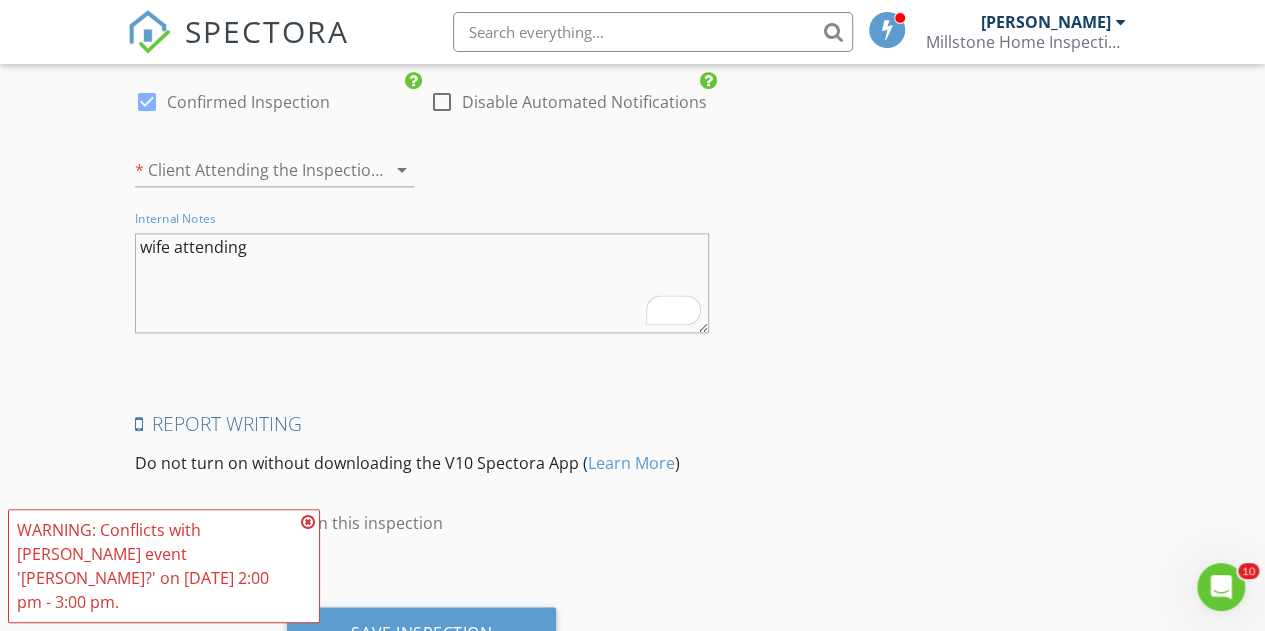 scroll, scrollTop: 5112, scrollLeft: 0, axis: vertical 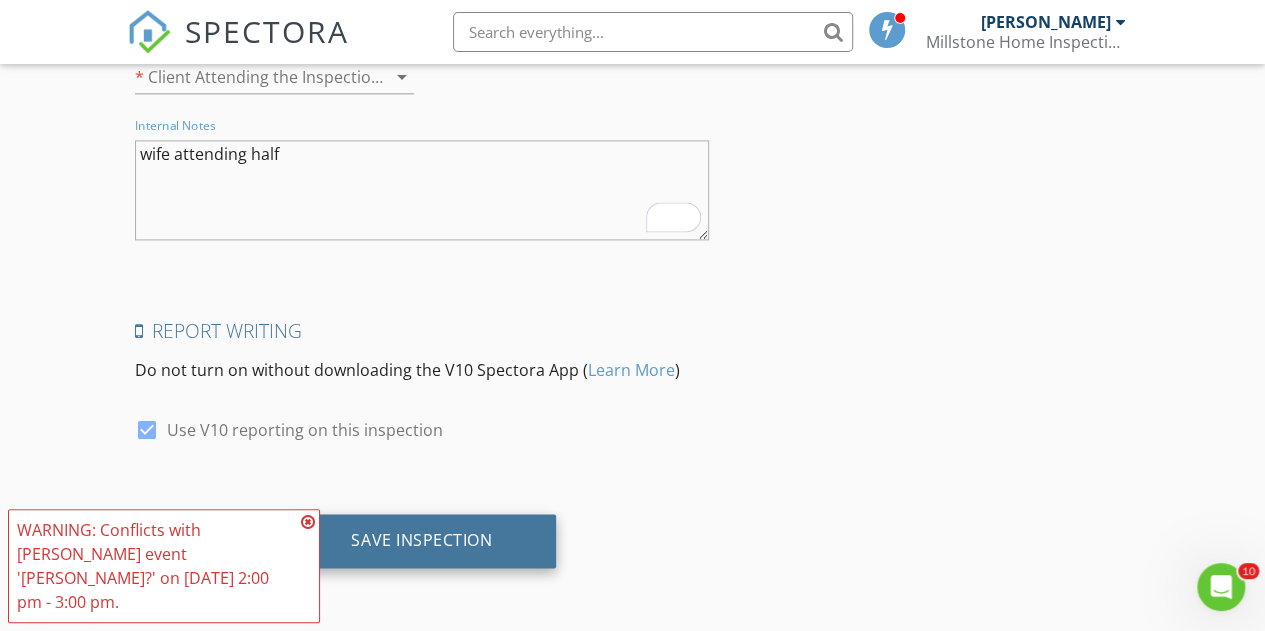 type on "wife attending half" 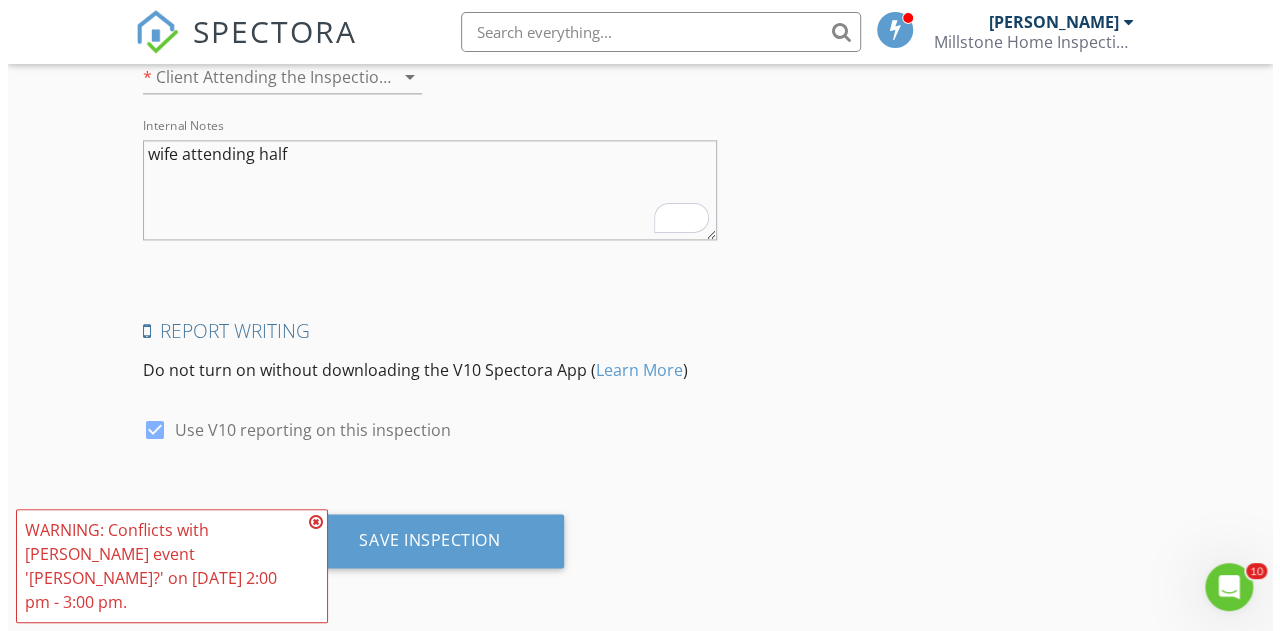 scroll, scrollTop: 5094, scrollLeft: 0, axis: vertical 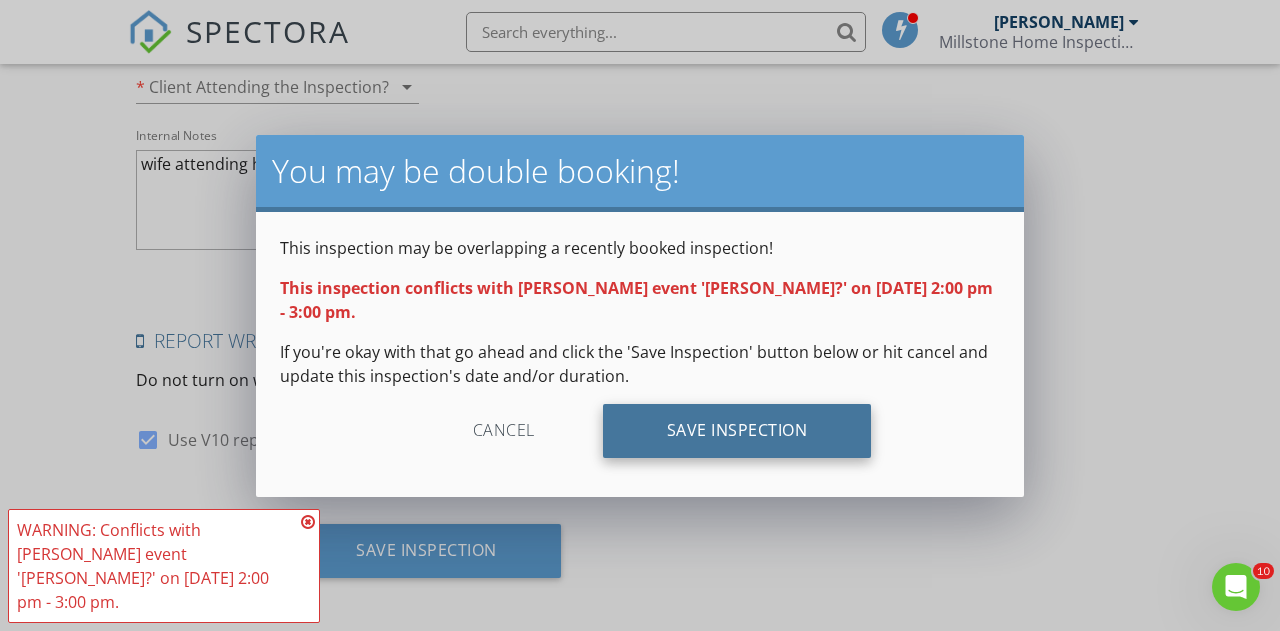 click on "Save Inspection" at bounding box center [737, 431] 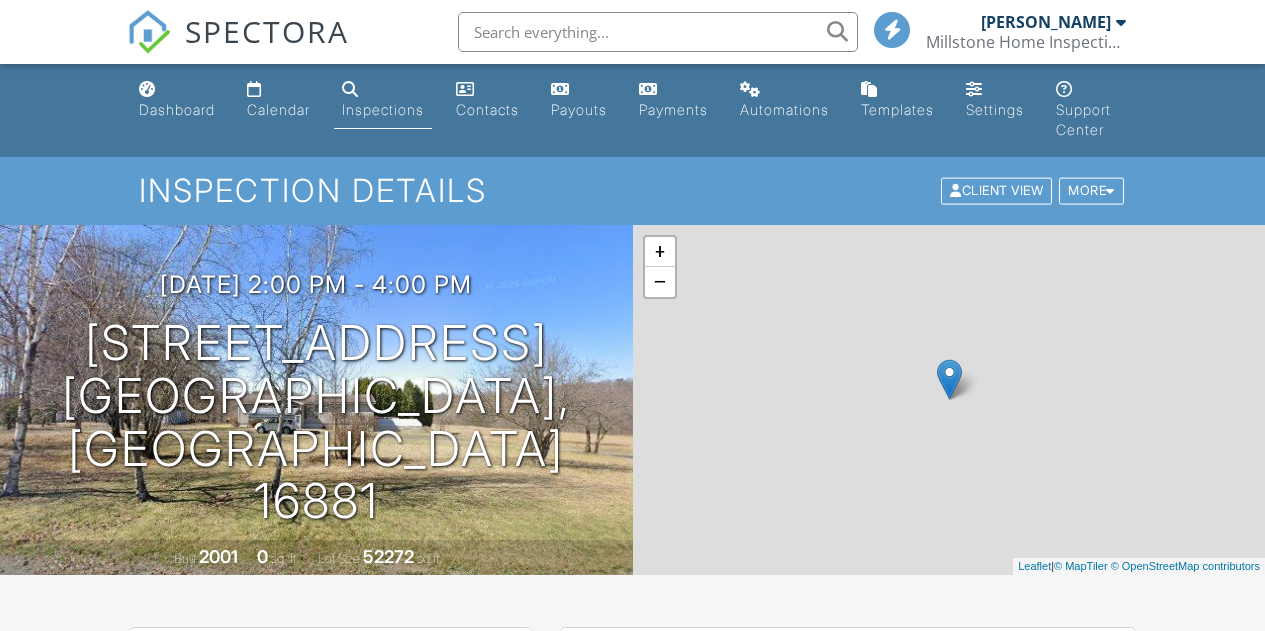 scroll, scrollTop: 0, scrollLeft: 0, axis: both 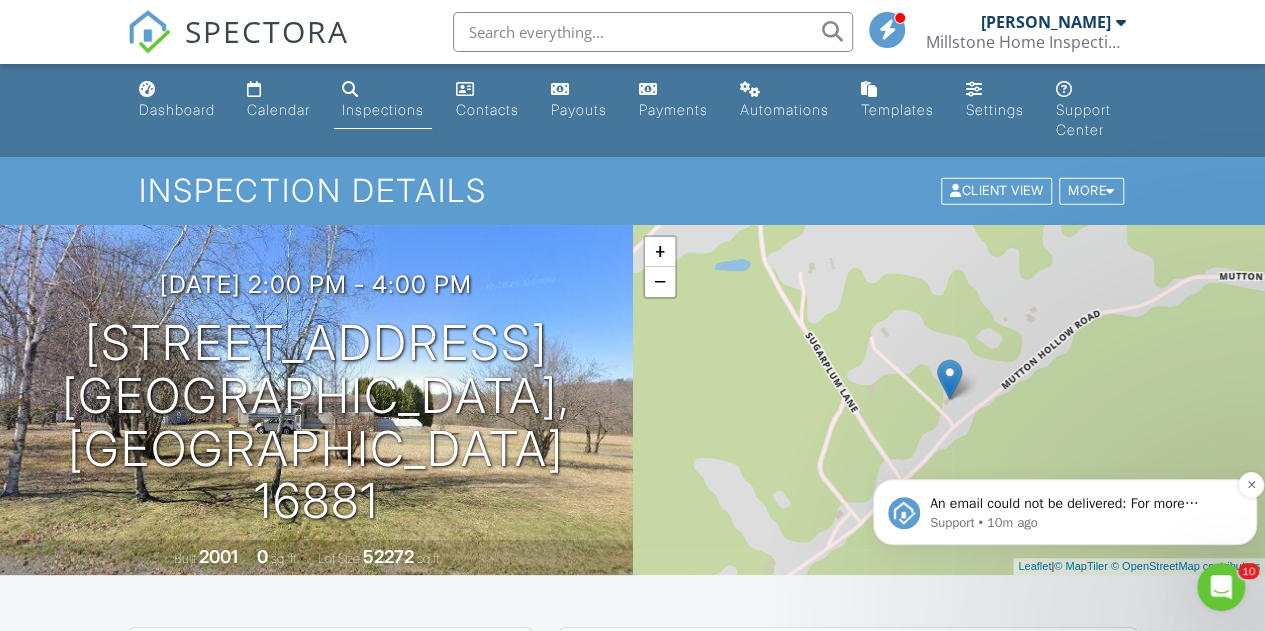 click on "An email could not be delivered:  For more information, view Why emails don't get delivered (Support Article)" at bounding box center [1081, 504] 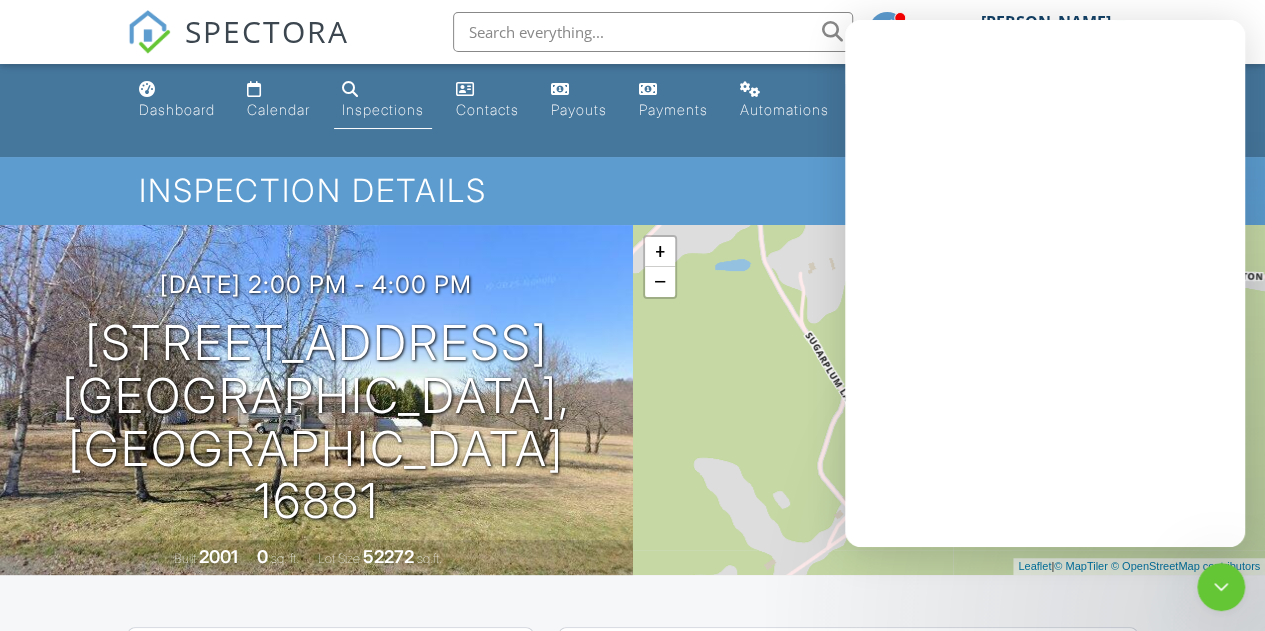 scroll, scrollTop: 0, scrollLeft: 0, axis: both 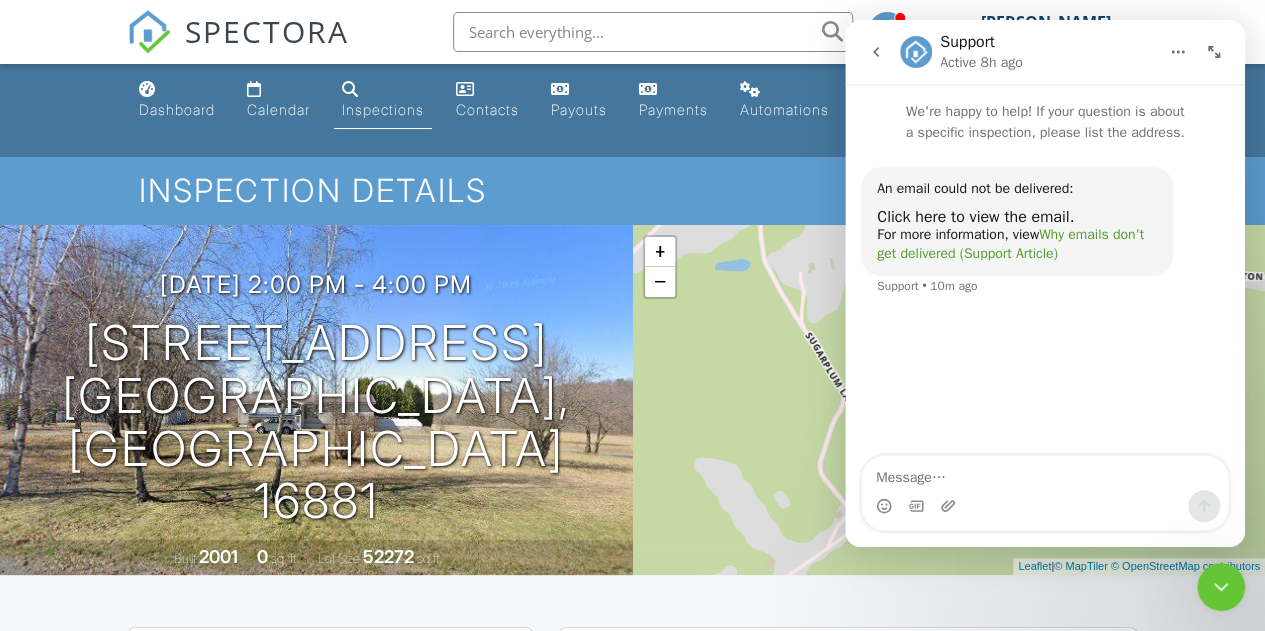 click on "Why emails don't get delivered (Support Article)" at bounding box center (1010, 244) 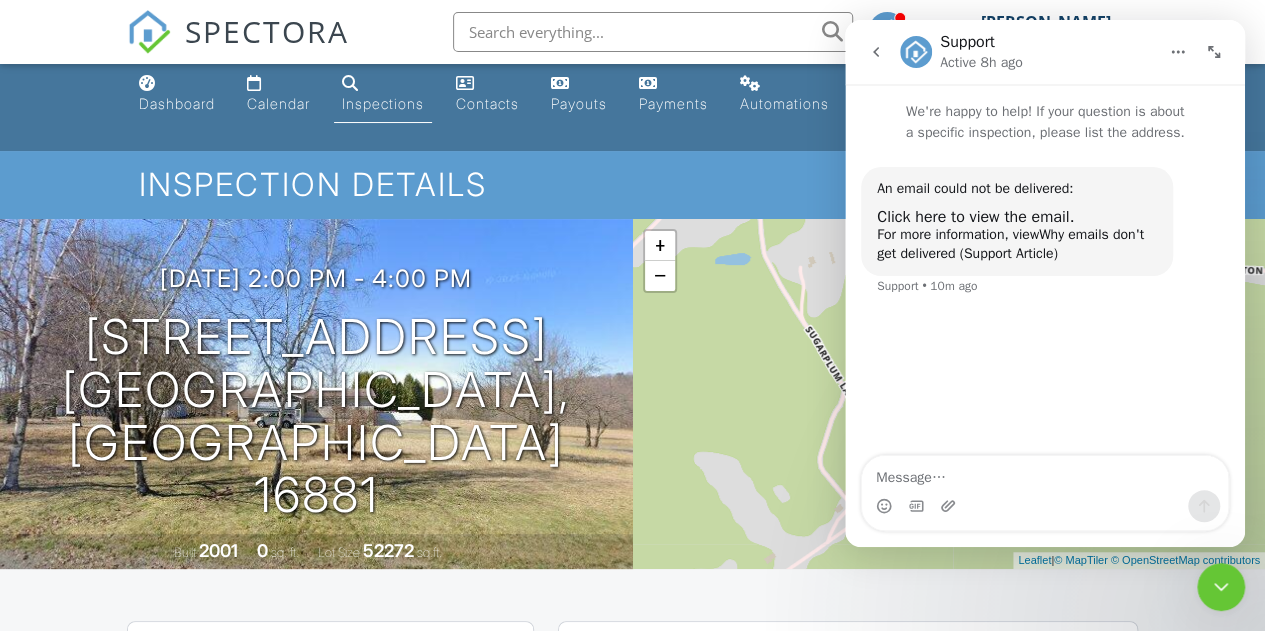 scroll, scrollTop: 0, scrollLeft: 0, axis: both 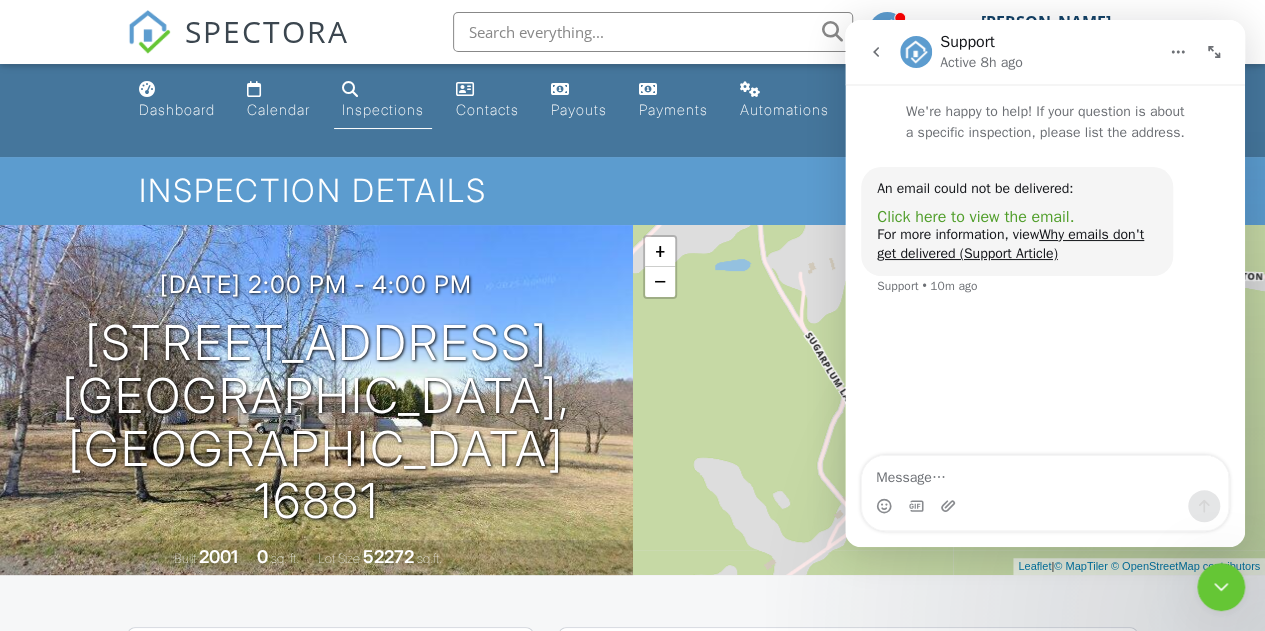 click on "Click here to view the email." at bounding box center (975, 217) 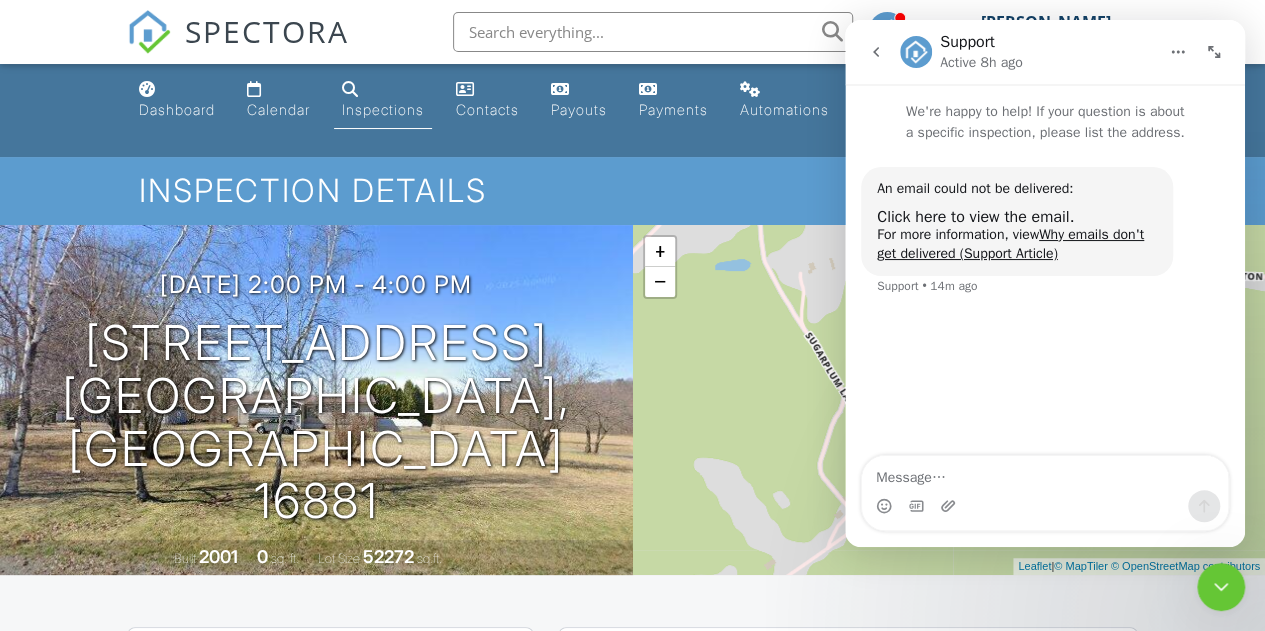 click at bounding box center [1221, 587] 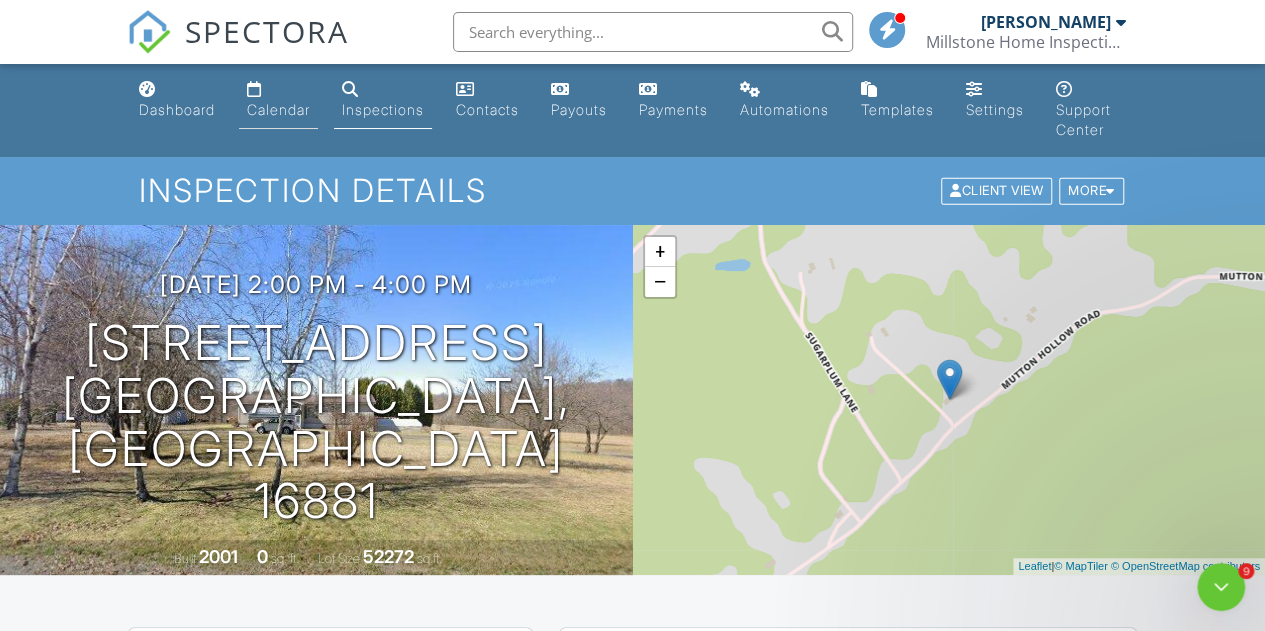 scroll, scrollTop: 0, scrollLeft: 0, axis: both 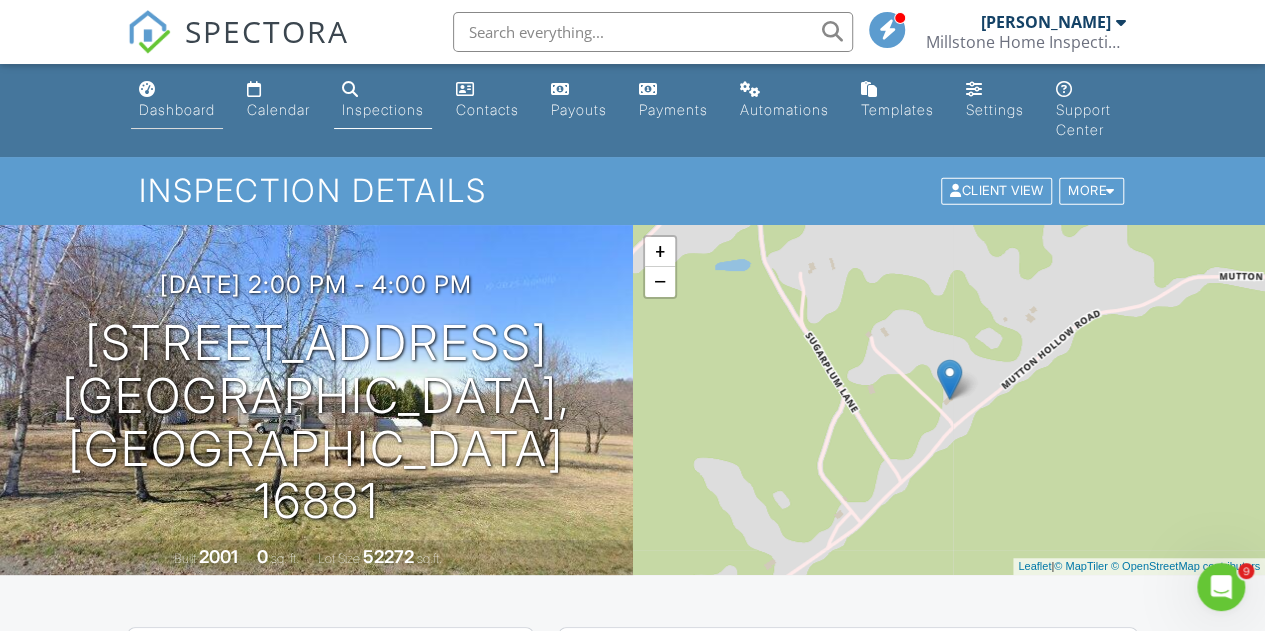 click on "Dashboard" at bounding box center [177, 100] 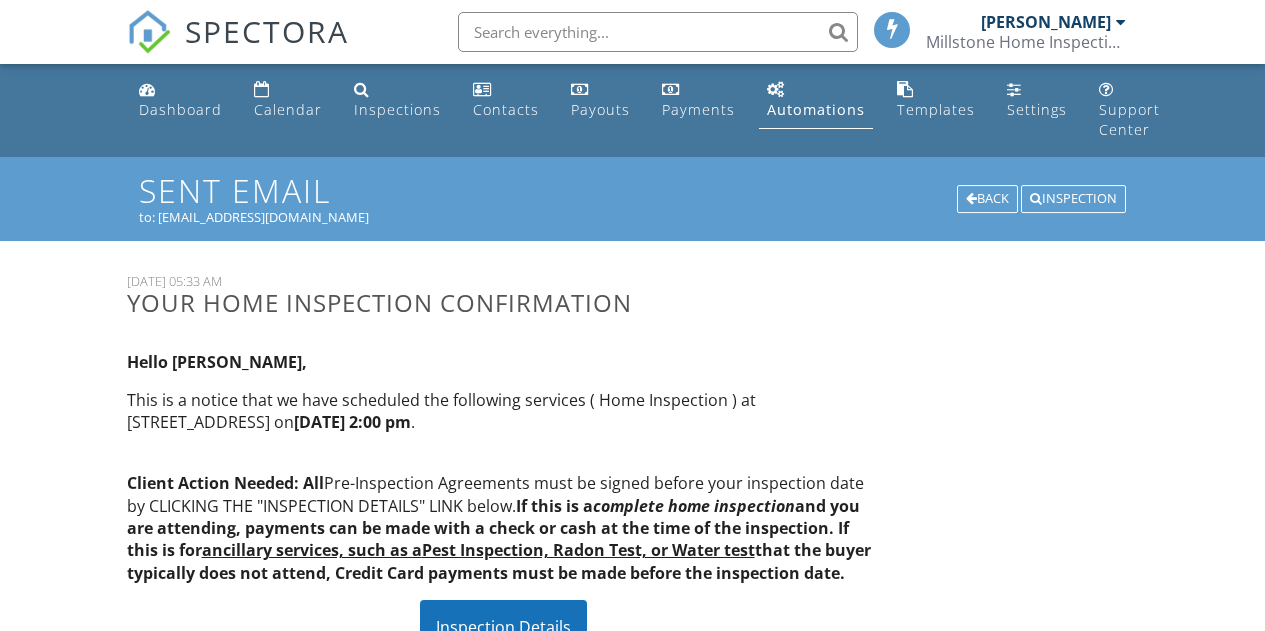 scroll, scrollTop: 0, scrollLeft: 0, axis: both 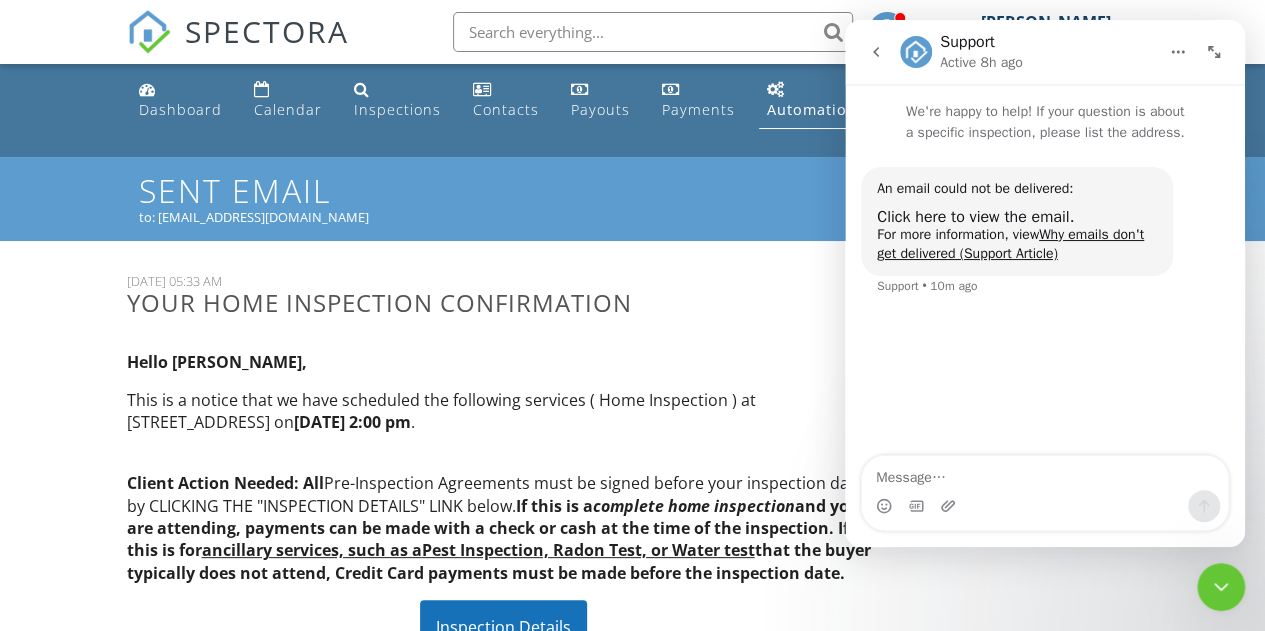 click 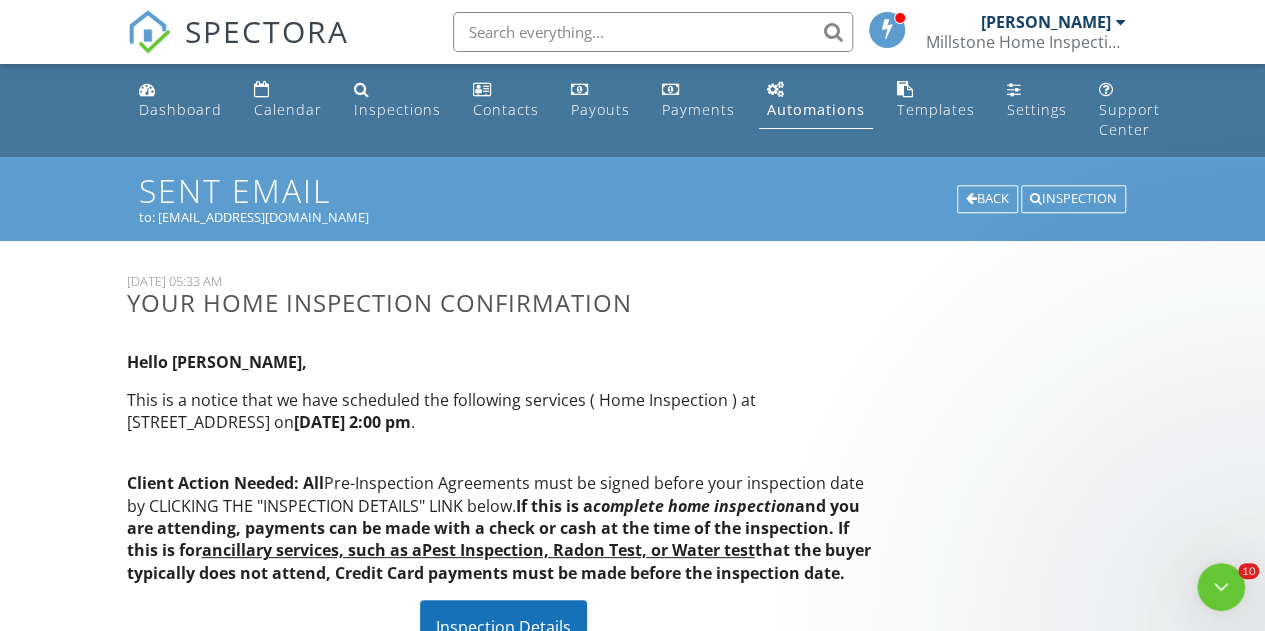 scroll, scrollTop: 0, scrollLeft: 0, axis: both 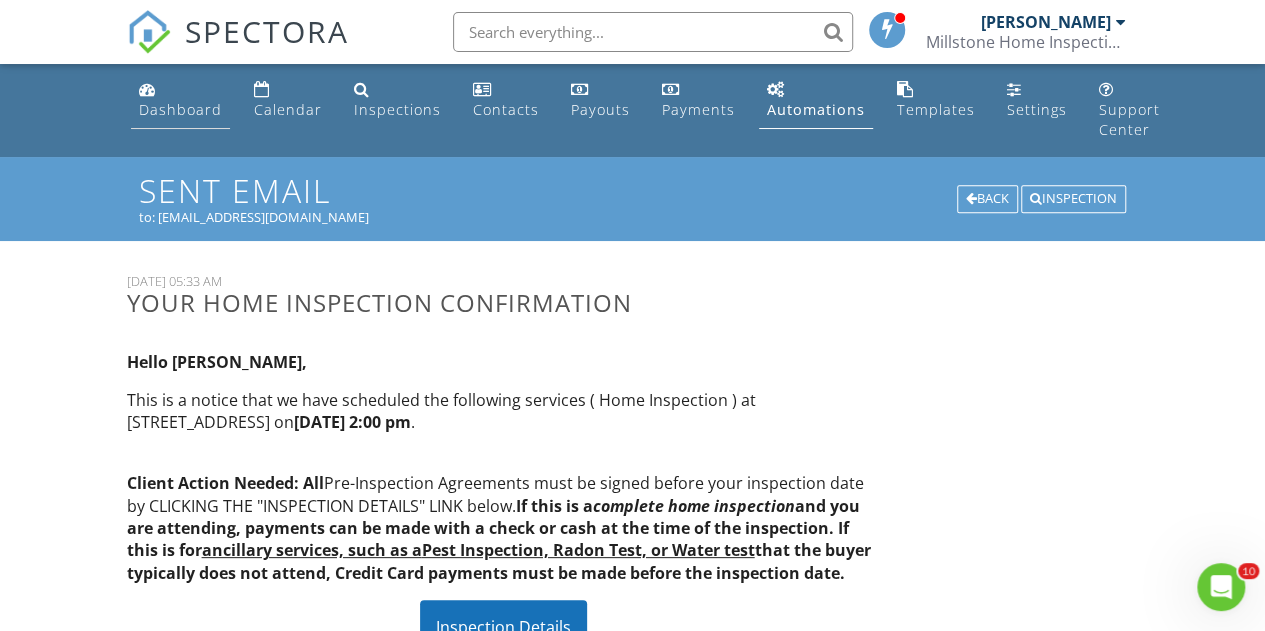 click on "Dashboard" at bounding box center (180, 109) 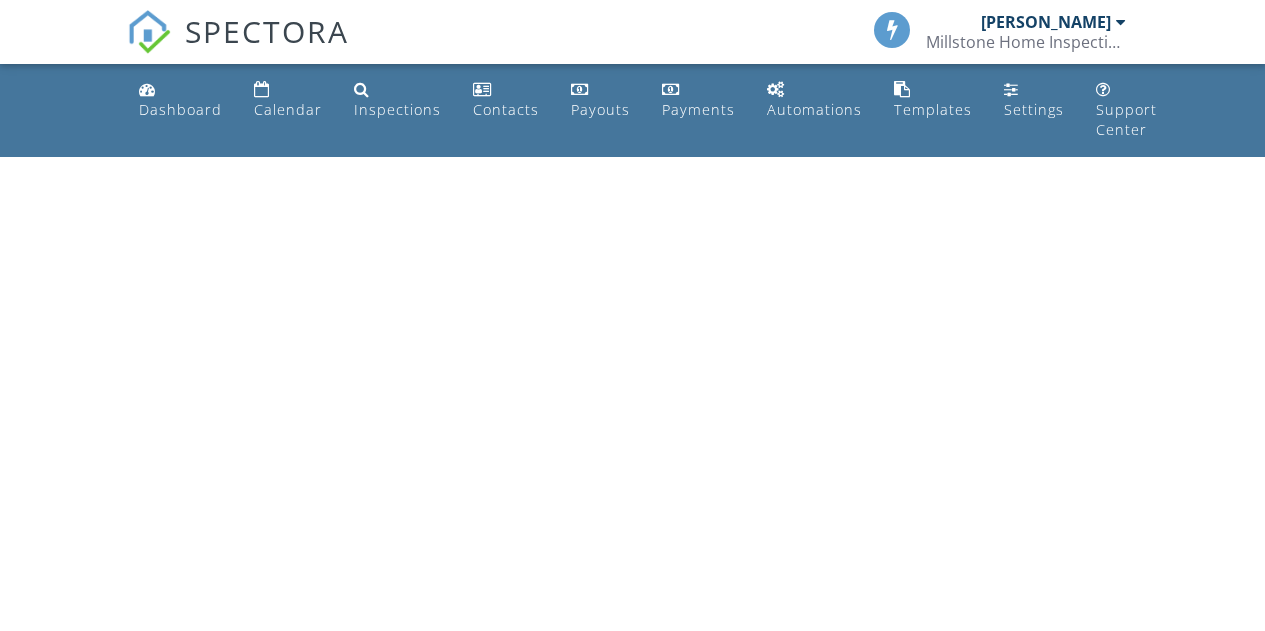scroll, scrollTop: 0, scrollLeft: 0, axis: both 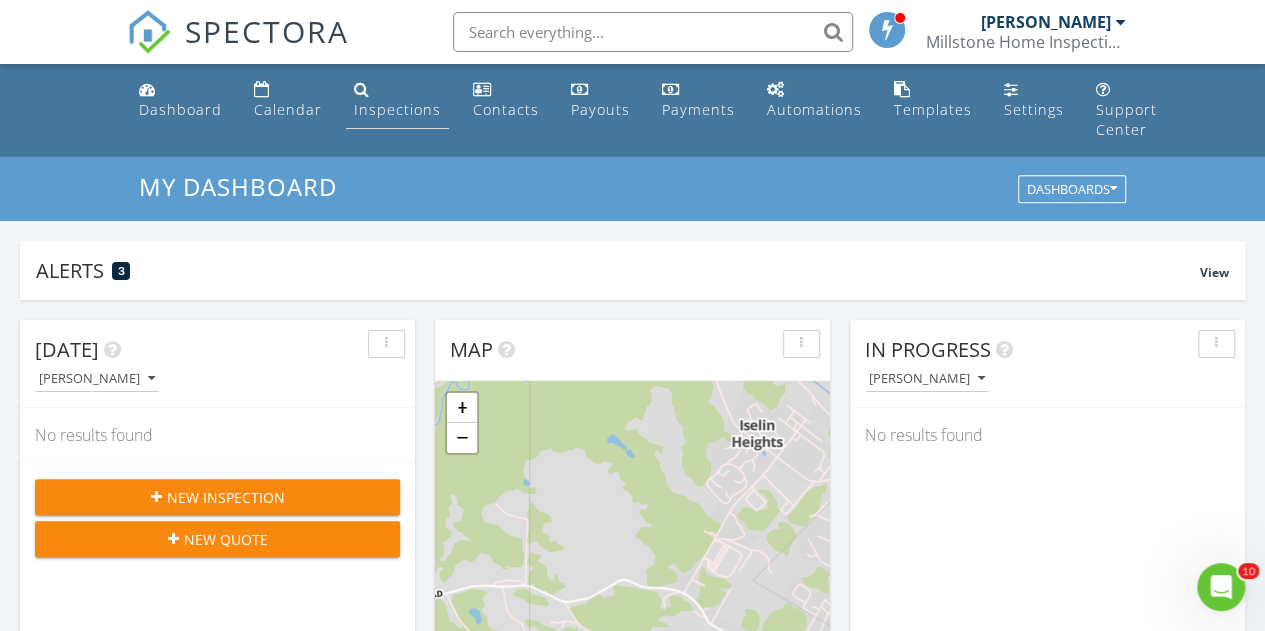 click on "Inspections" at bounding box center [397, 109] 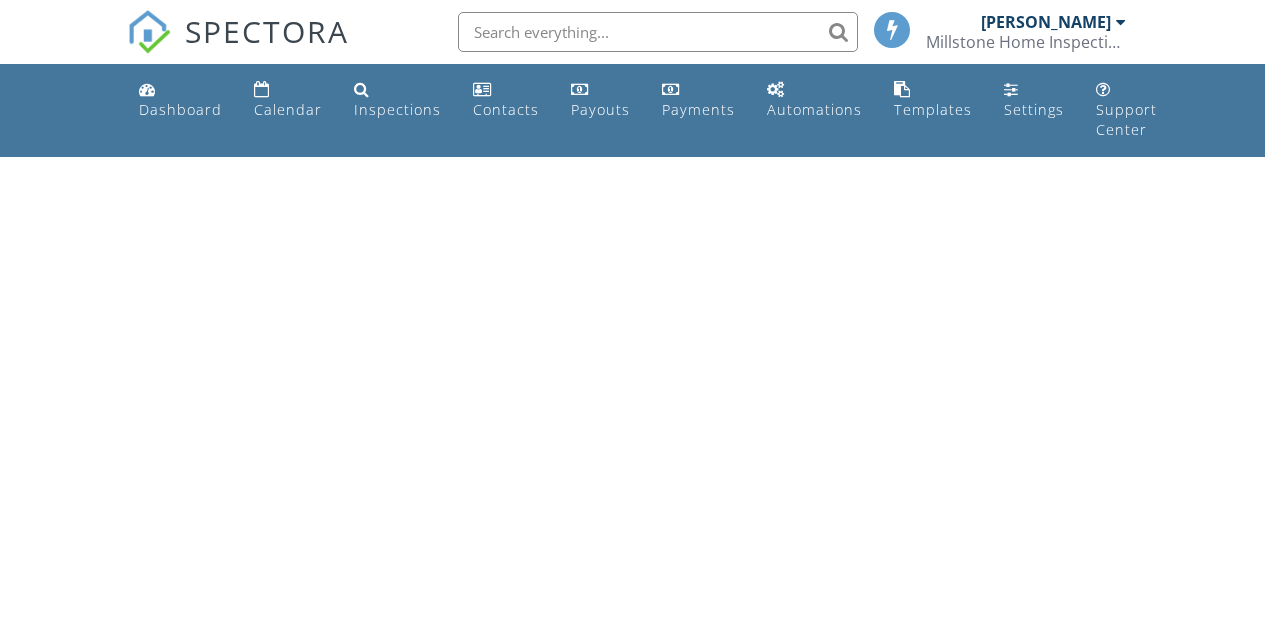 scroll, scrollTop: 0, scrollLeft: 0, axis: both 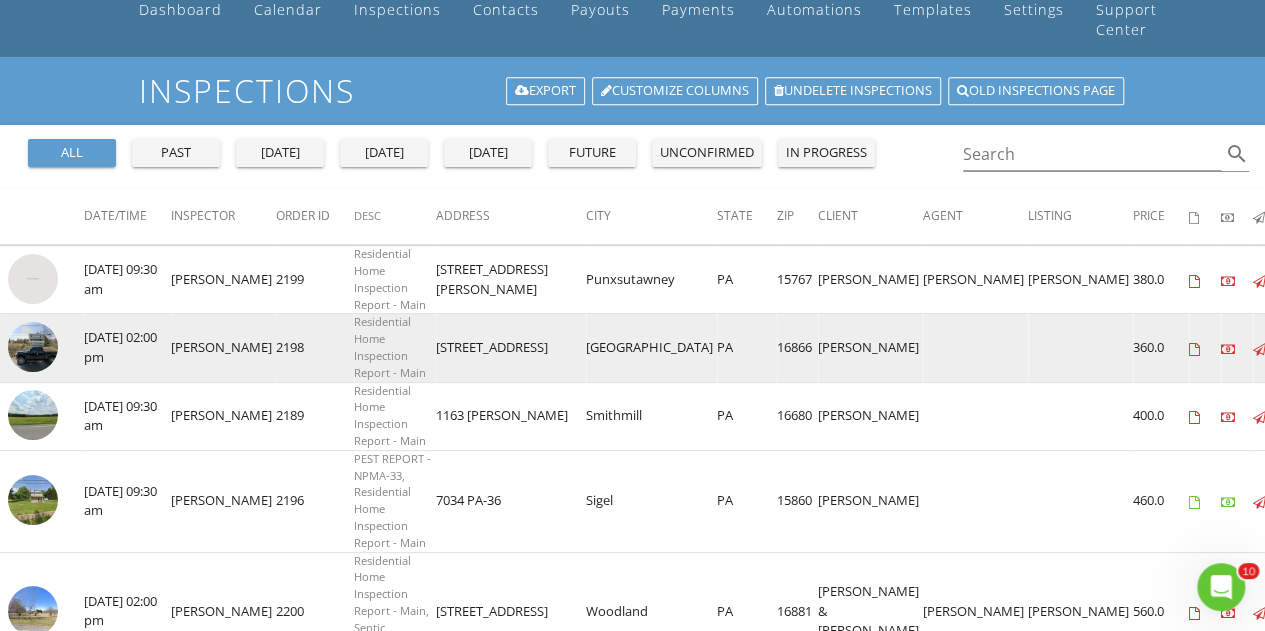 click at bounding box center [33, 347] 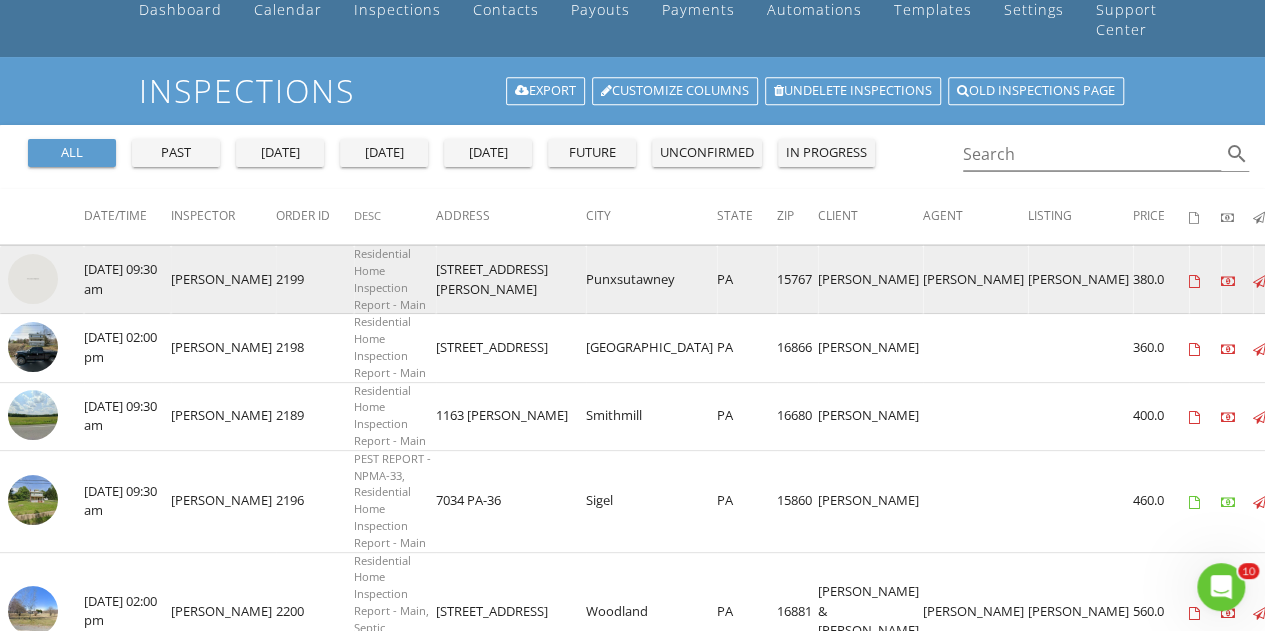scroll, scrollTop: 0, scrollLeft: 0, axis: both 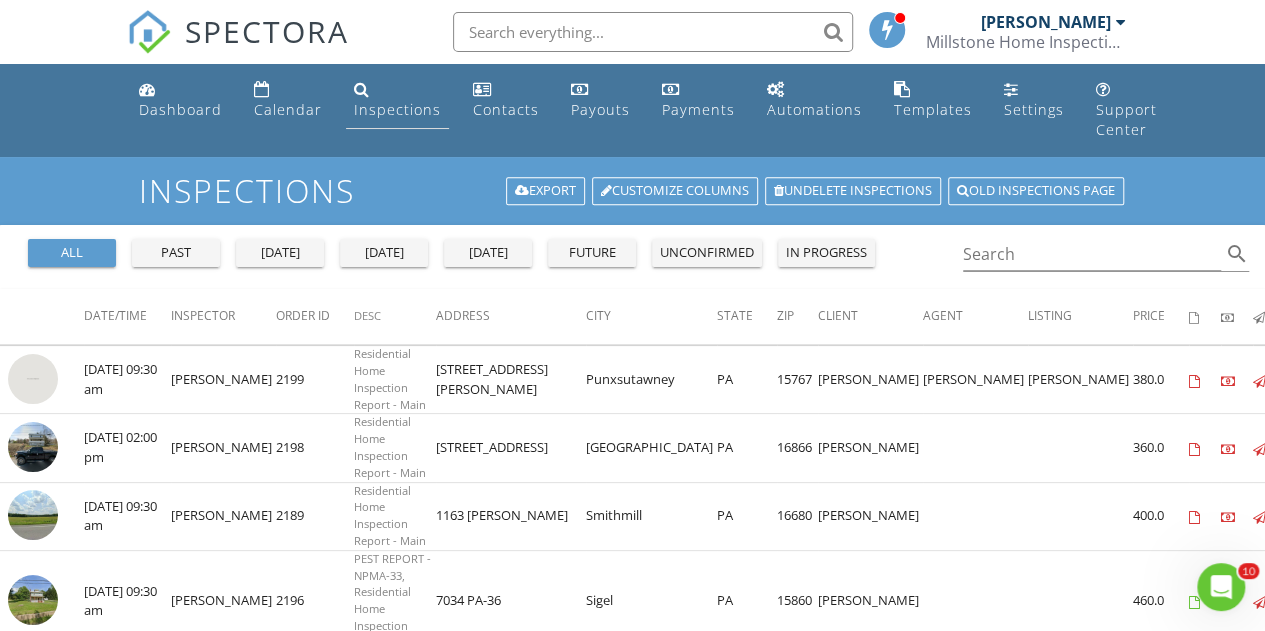 click on "Inspections" at bounding box center (397, 109) 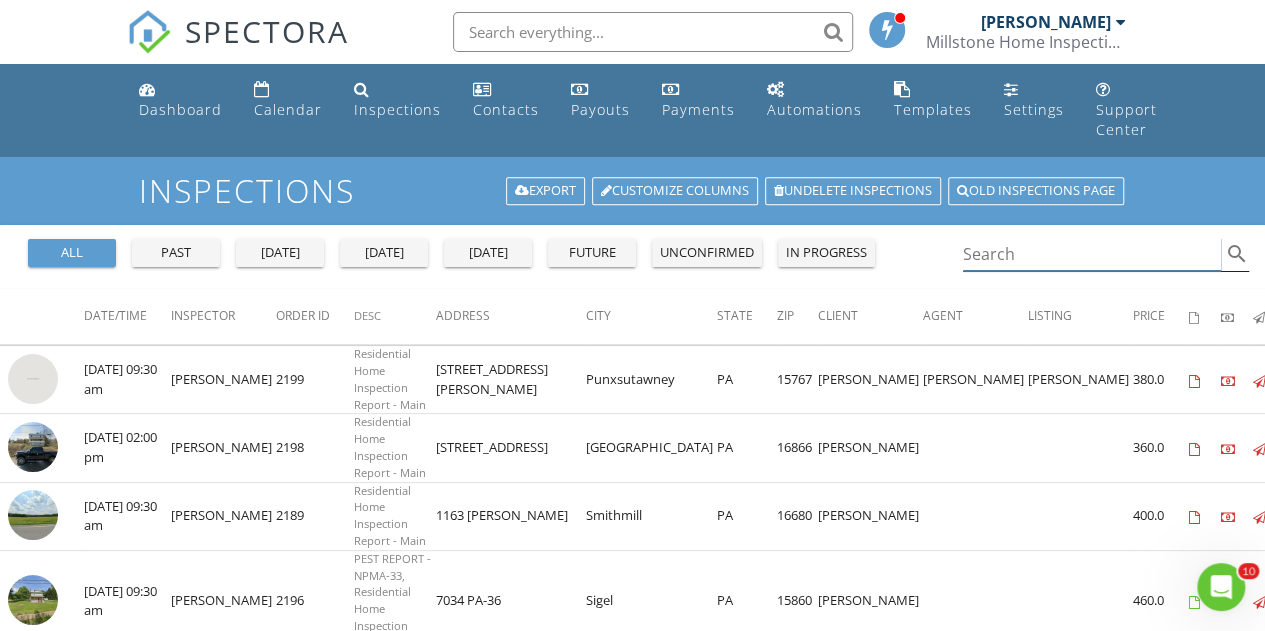 click at bounding box center [1092, 254] 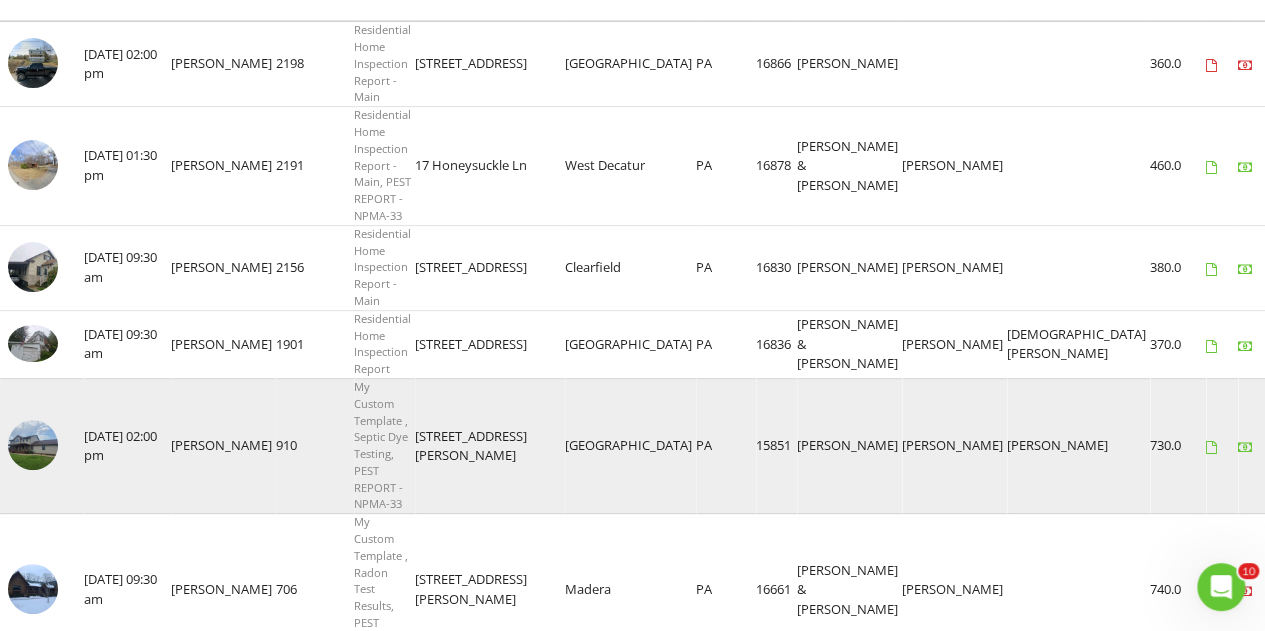 scroll, scrollTop: 292, scrollLeft: 0, axis: vertical 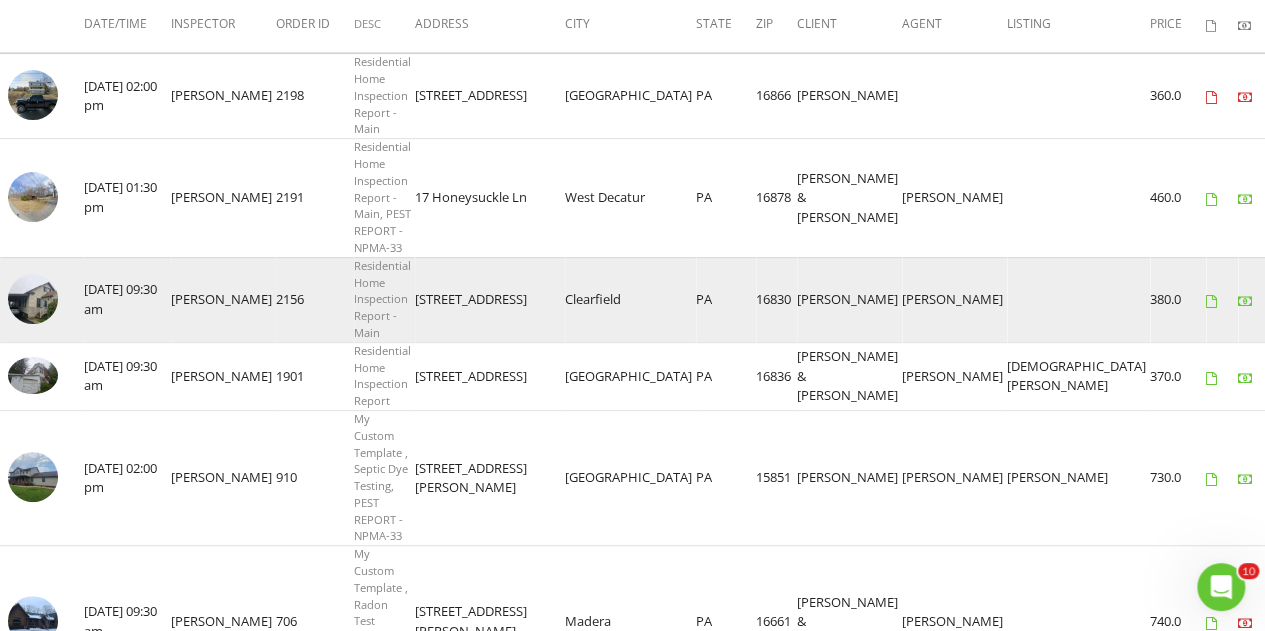 type on "quin" 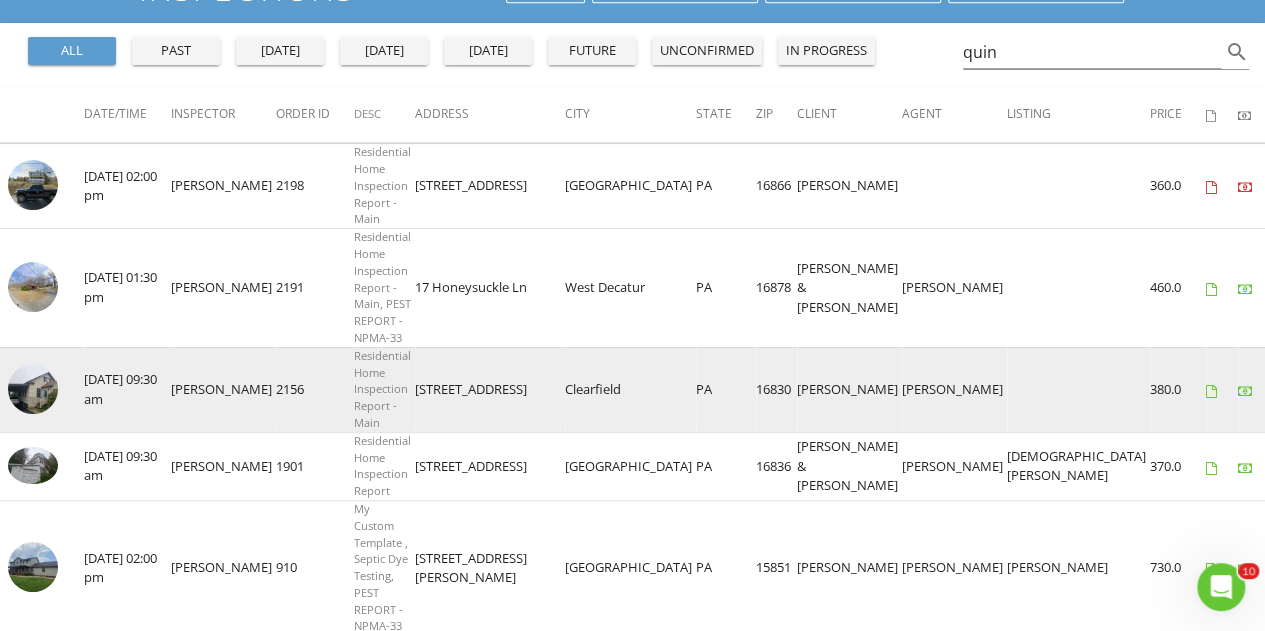 scroll, scrollTop: 0, scrollLeft: 0, axis: both 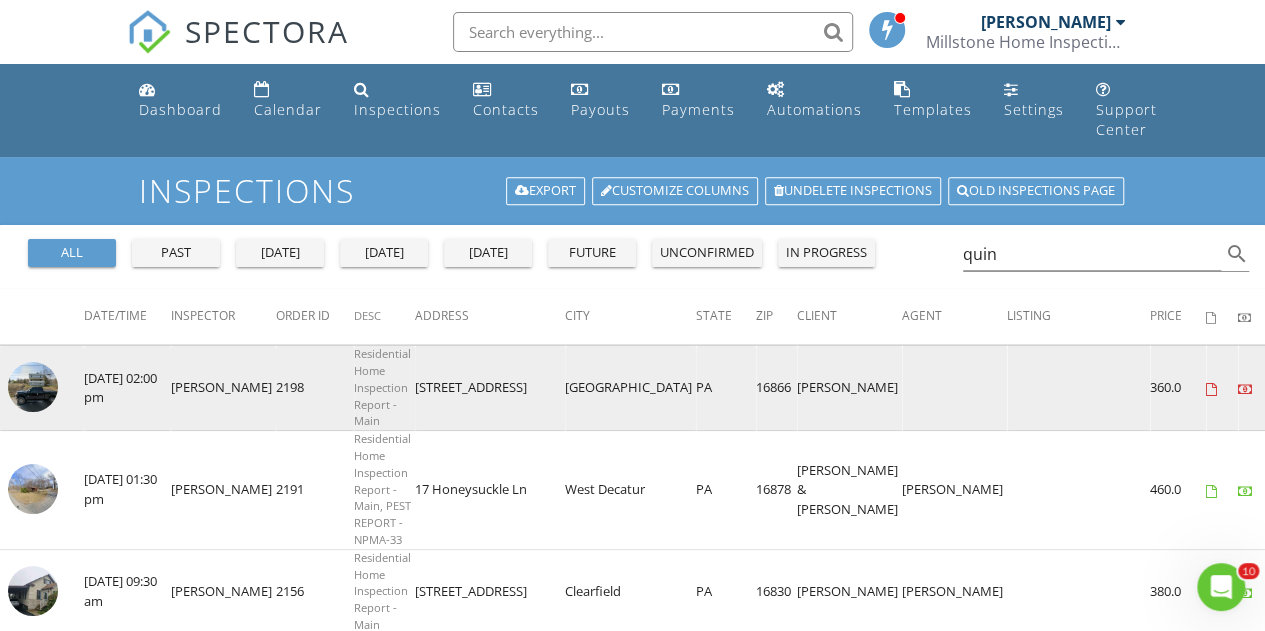 click at bounding box center [33, 387] 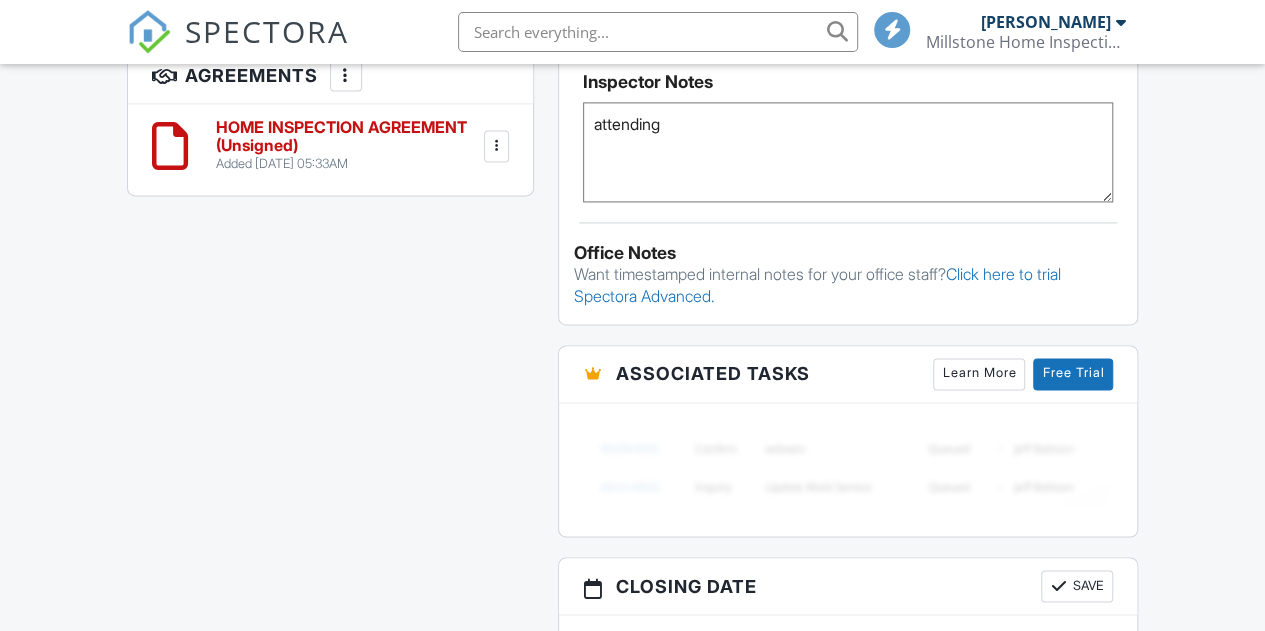 scroll, scrollTop: 0, scrollLeft: 0, axis: both 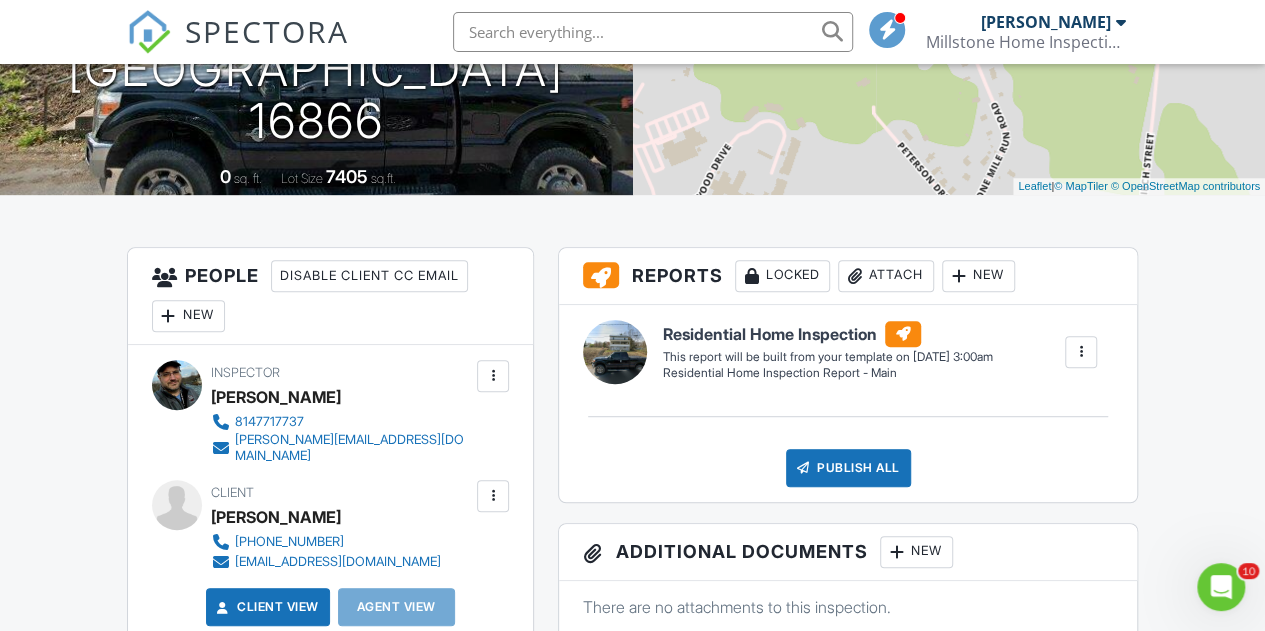 click at bounding box center [493, 496] 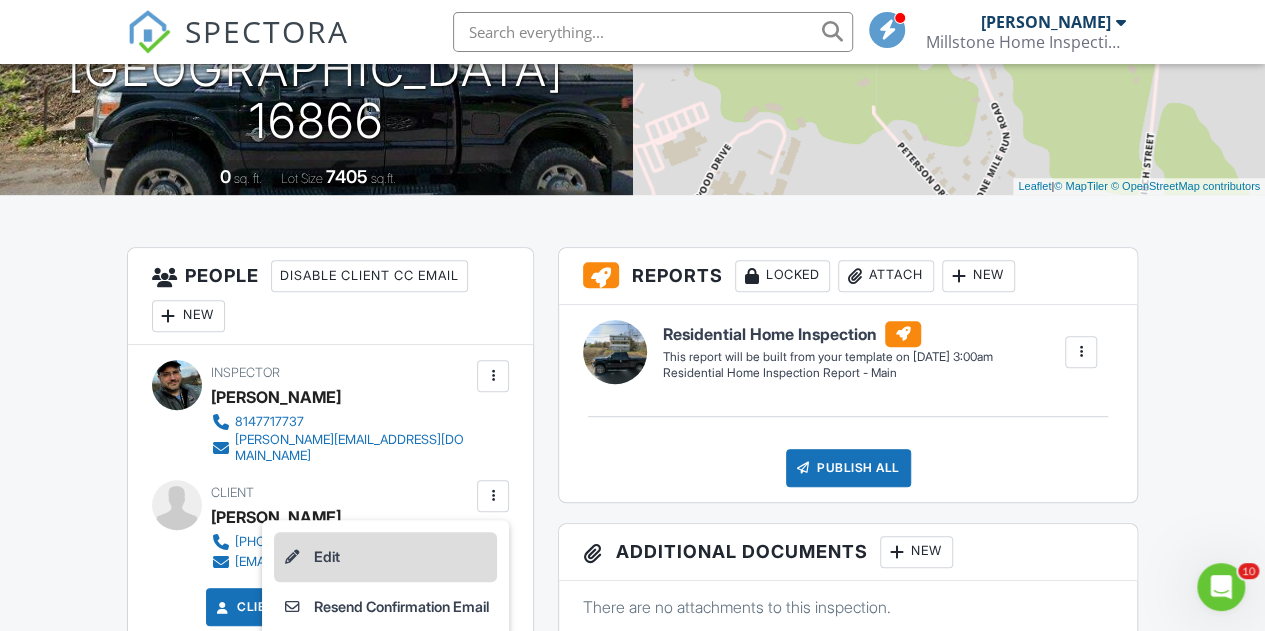 click on "Edit" at bounding box center [385, 557] 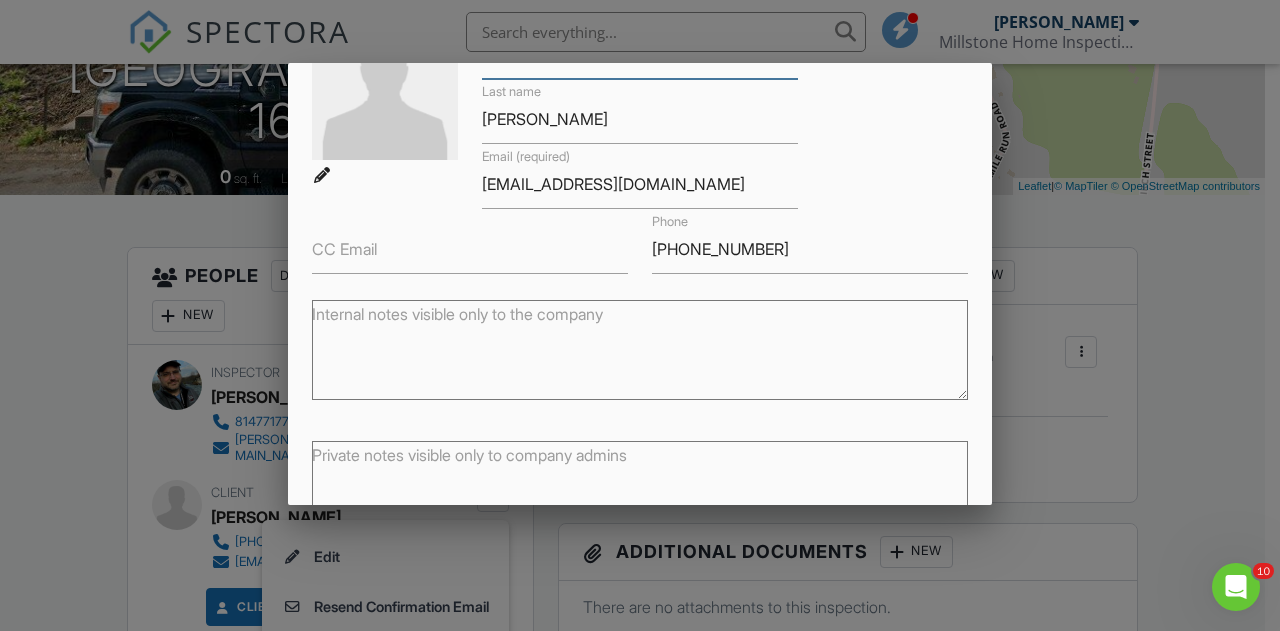 scroll, scrollTop: 0, scrollLeft: 0, axis: both 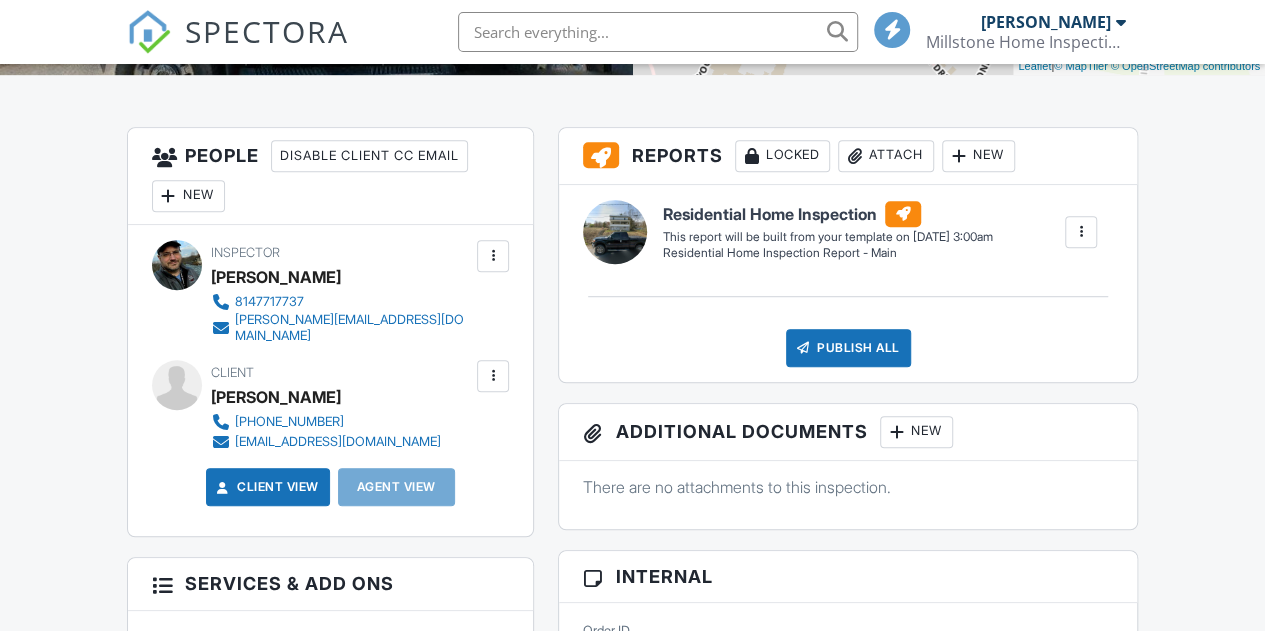 click at bounding box center (493, 376) 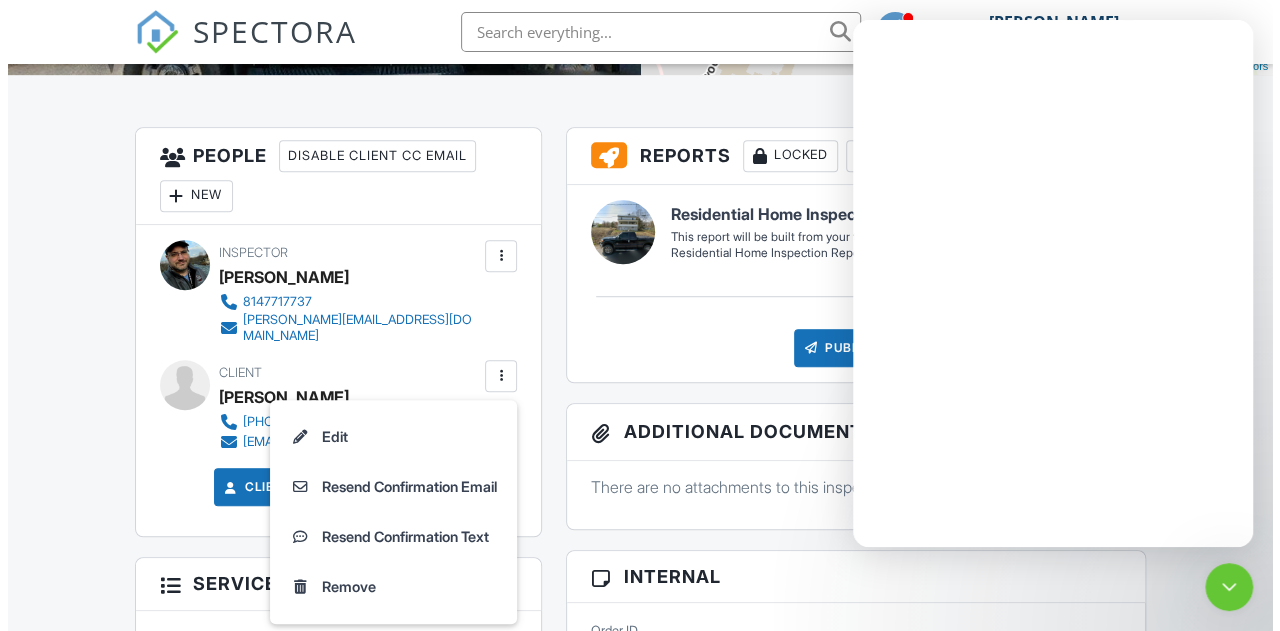 scroll, scrollTop: 0, scrollLeft: 0, axis: both 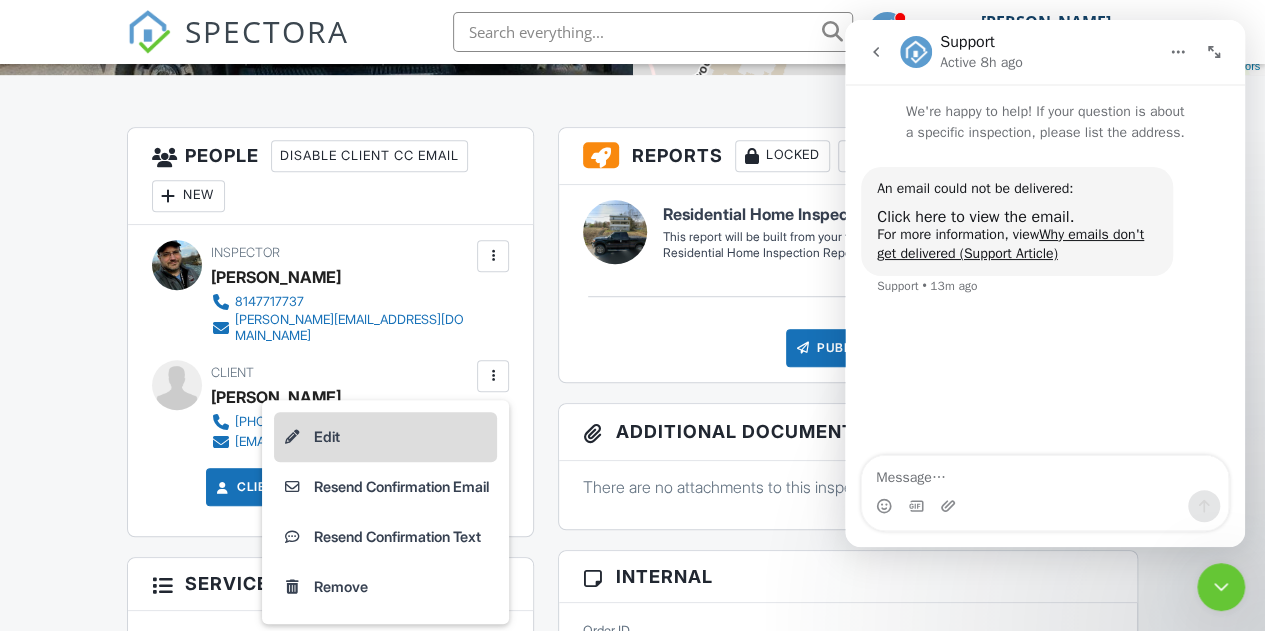 click on "Edit" at bounding box center (385, 437) 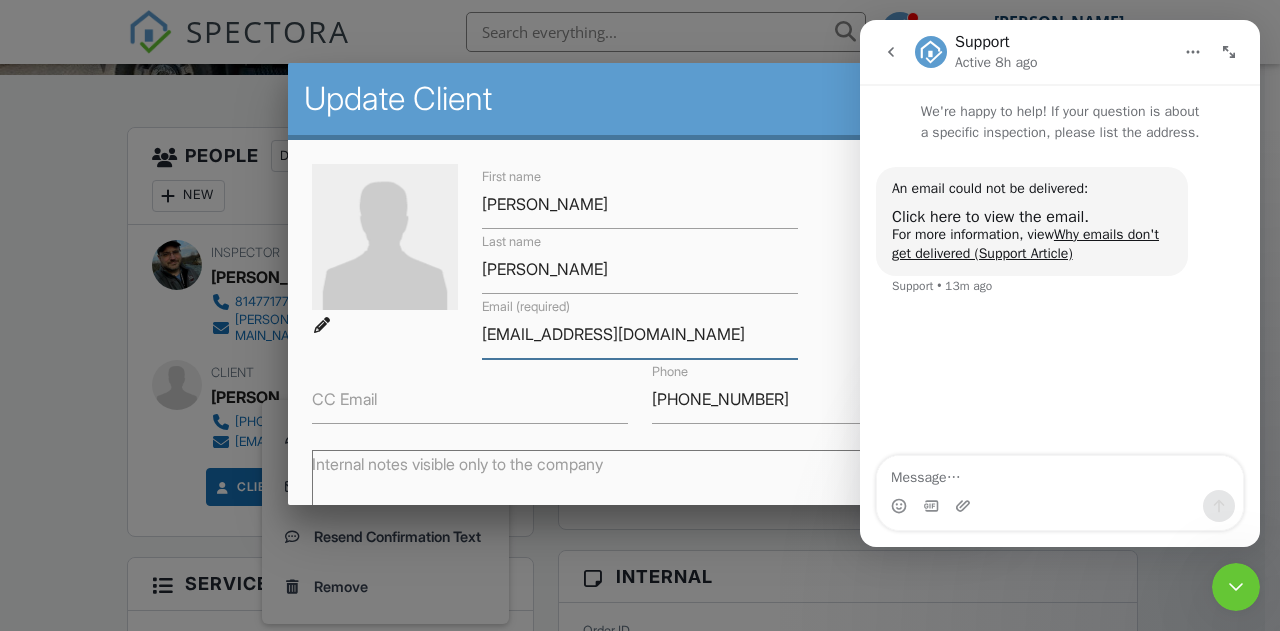 drag, startPoint x: 566, startPoint y: 333, endPoint x: 557, endPoint y: 349, distance: 18.35756 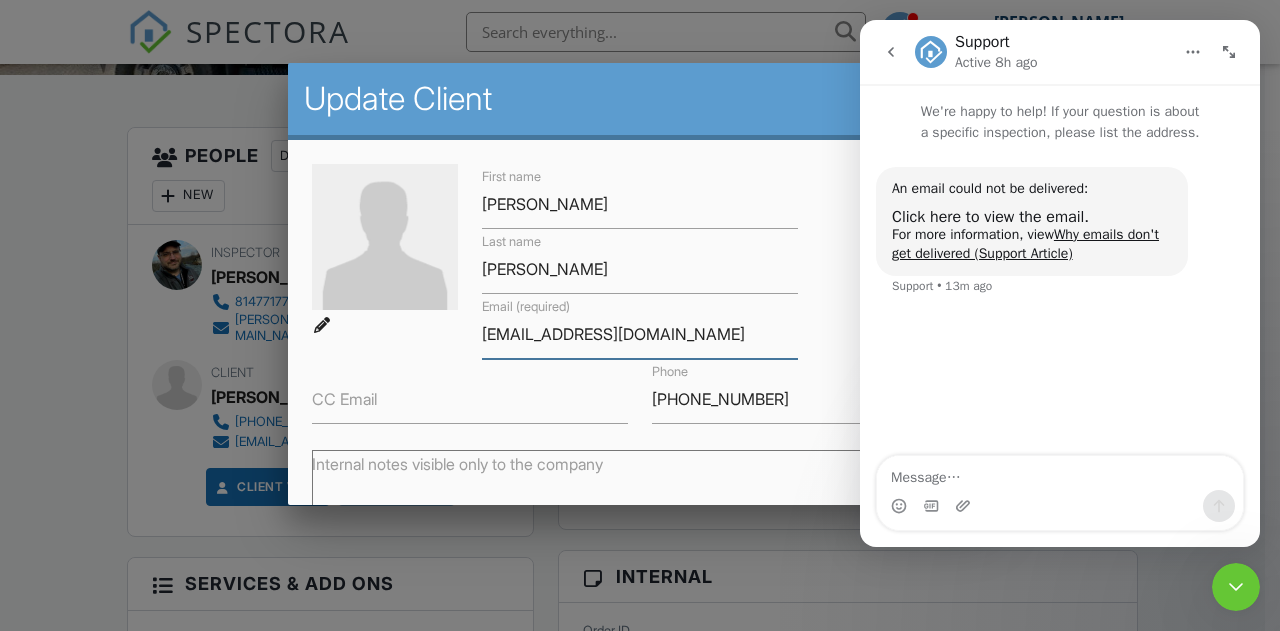 paste on "uinten@dorangroup.net" 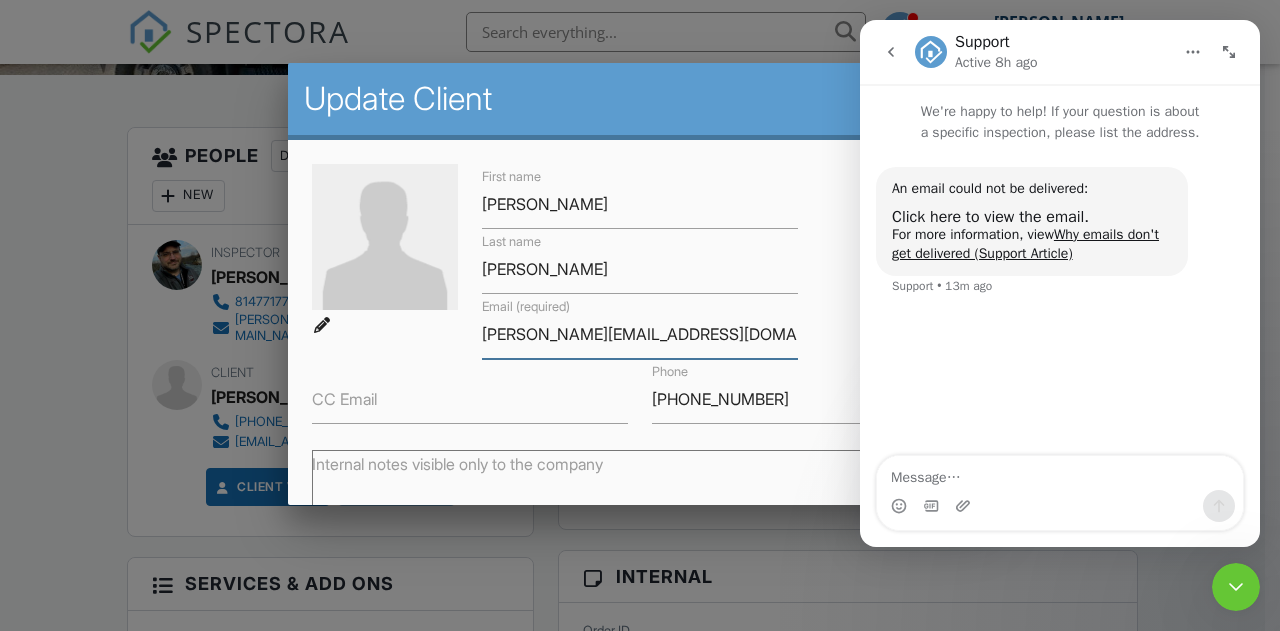 type on "[PERSON_NAME][EMAIL_ADDRESS][DOMAIN_NAME]" 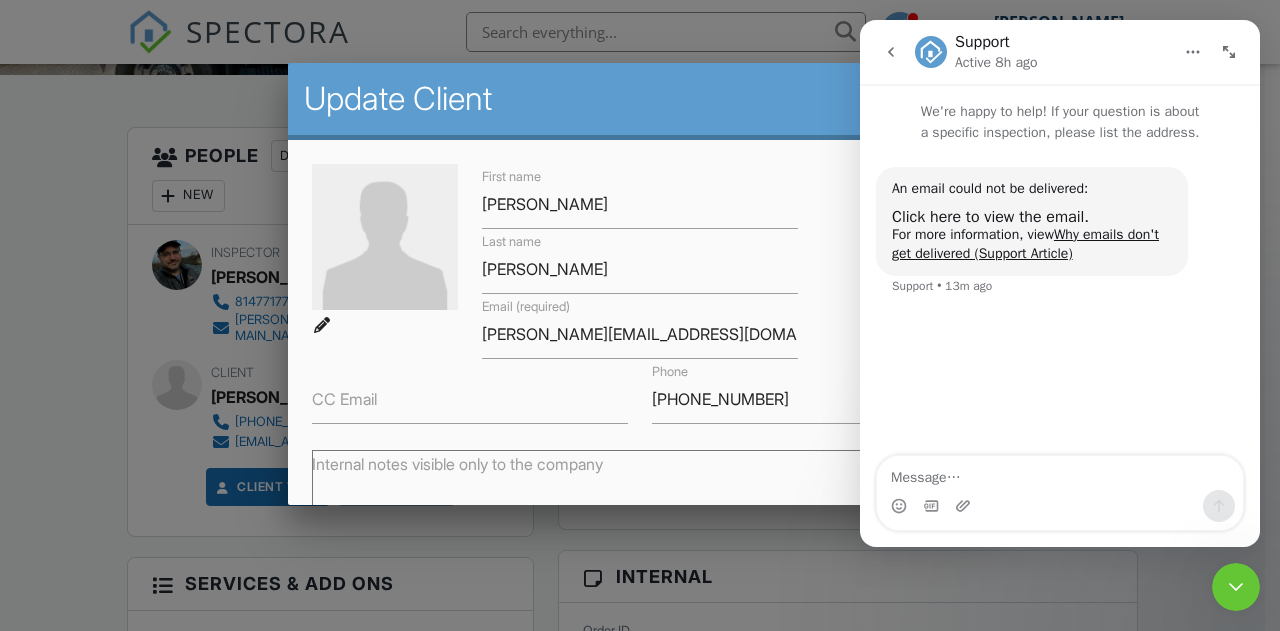 click at bounding box center (1236, 587) 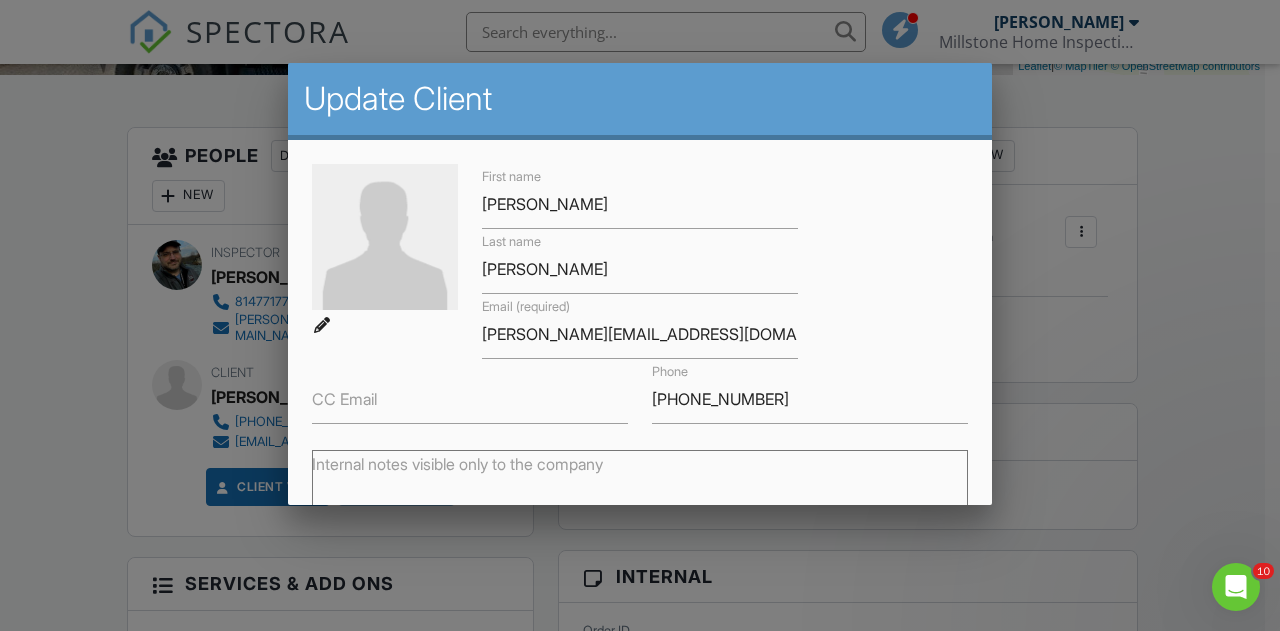 scroll, scrollTop: 0, scrollLeft: 0, axis: both 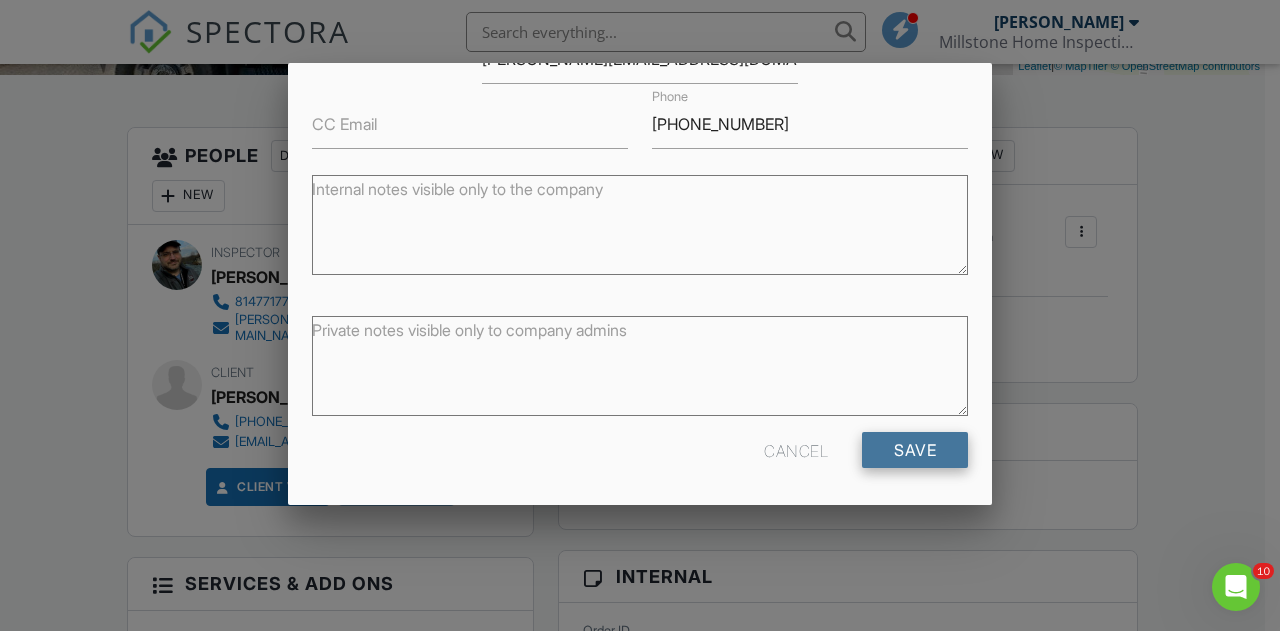 click on "Save" at bounding box center [915, 450] 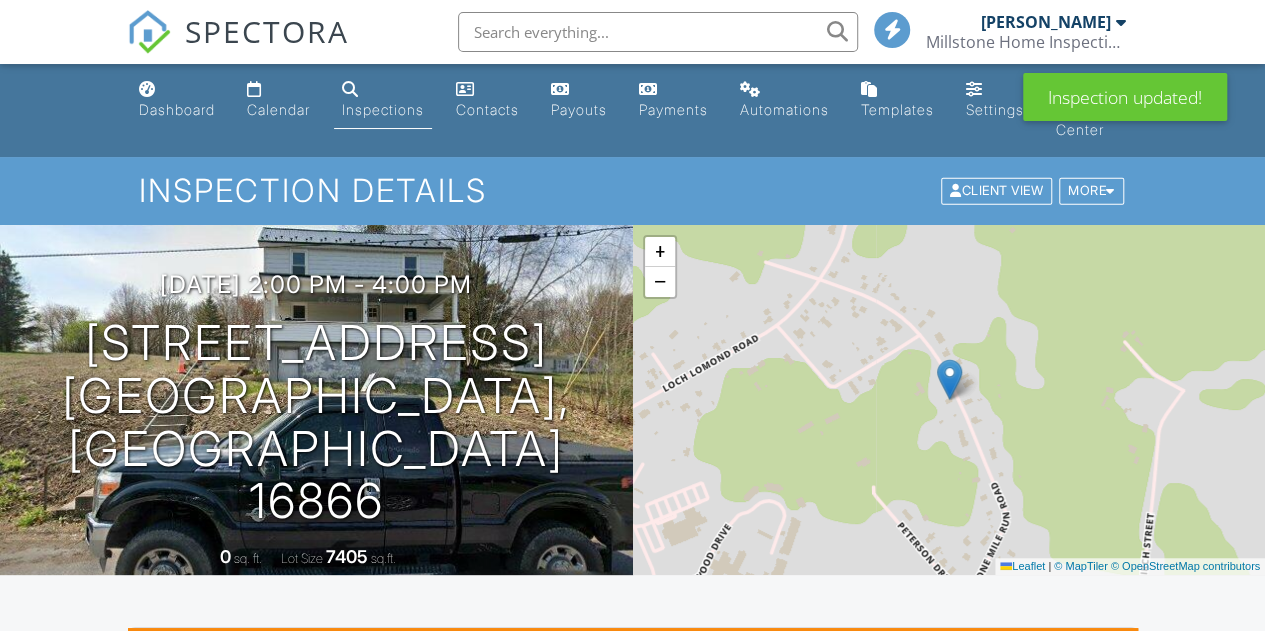 scroll, scrollTop: 400, scrollLeft: 0, axis: vertical 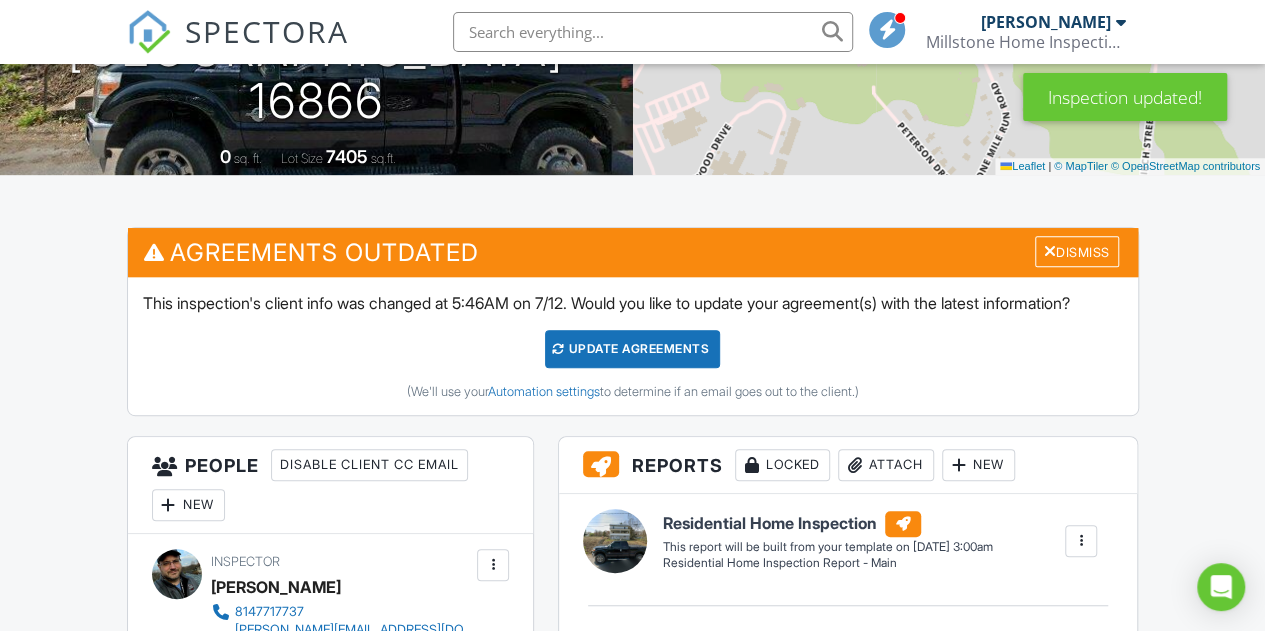 drag, startPoint x: 690, startPoint y: 375, endPoint x: 556, endPoint y: 429, distance: 144.47145 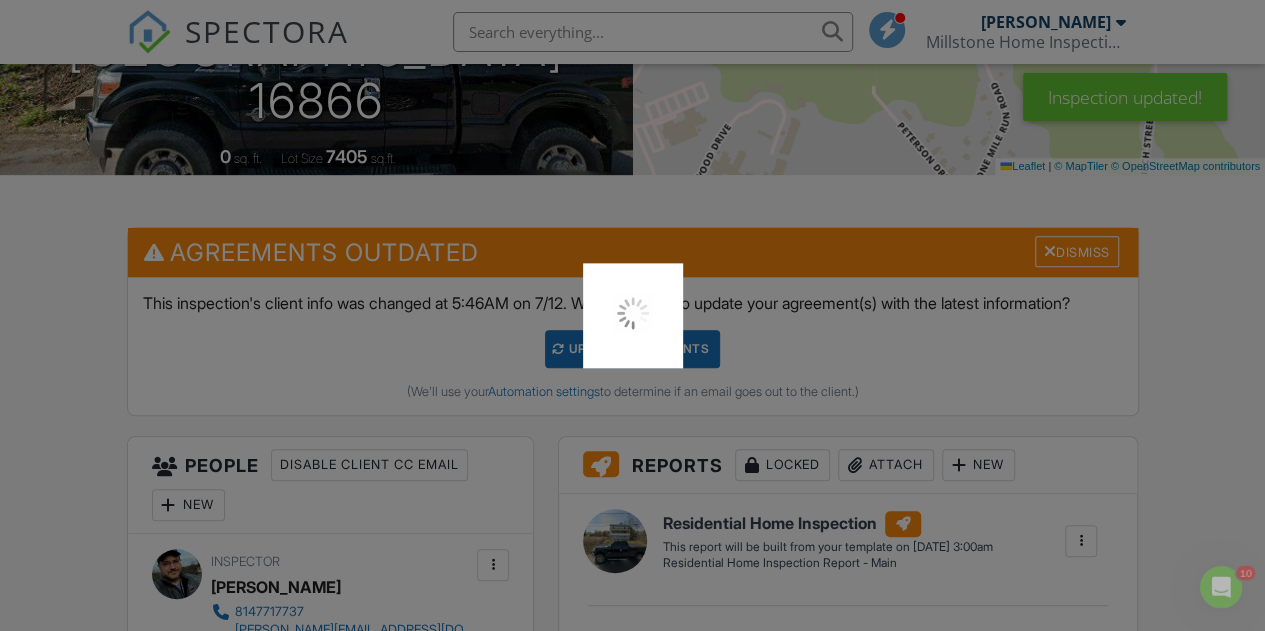 scroll, scrollTop: 0, scrollLeft: 0, axis: both 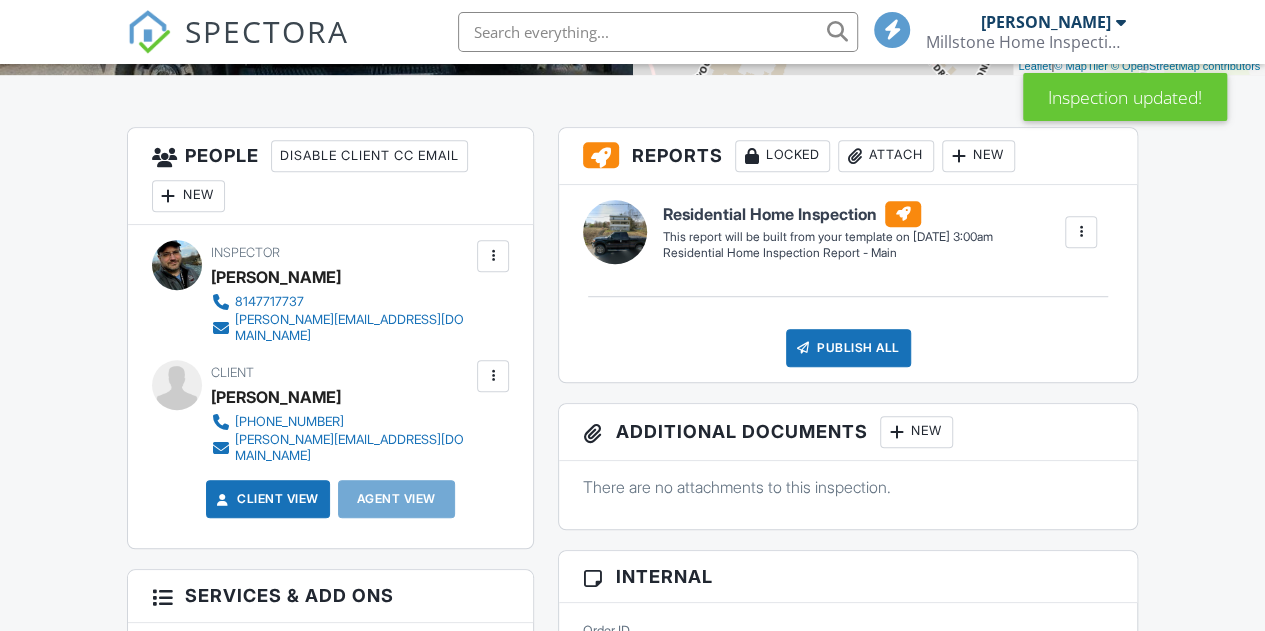 click at bounding box center [493, 376] 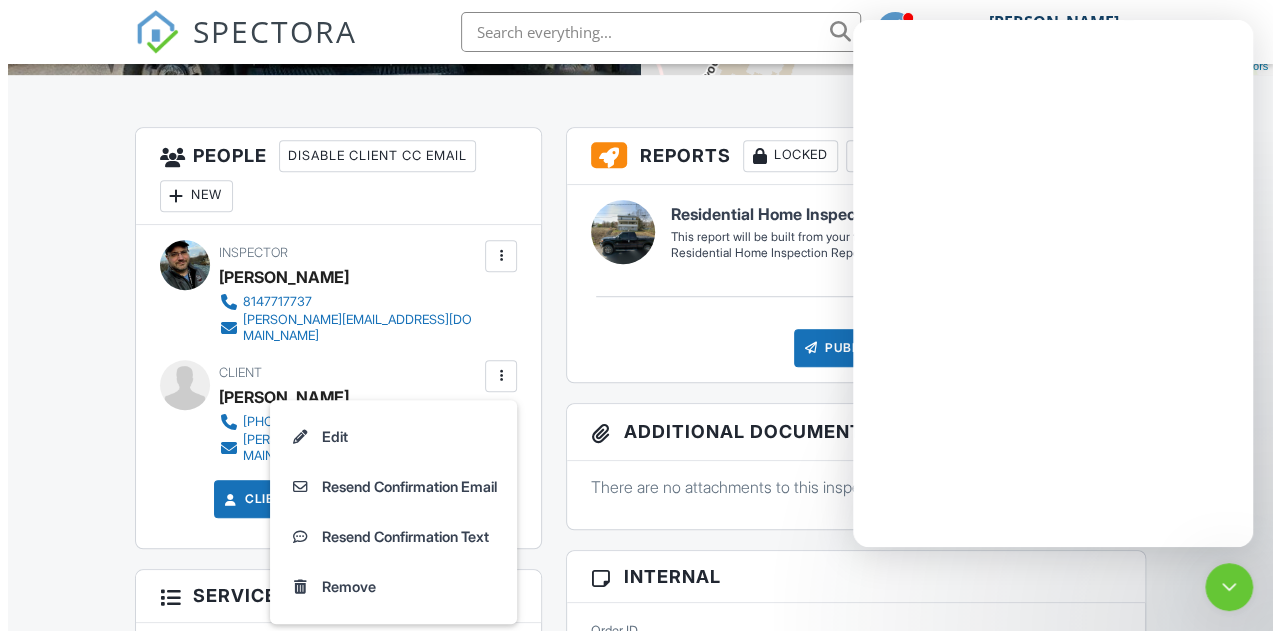 scroll, scrollTop: 0, scrollLeft: 0, axis: both 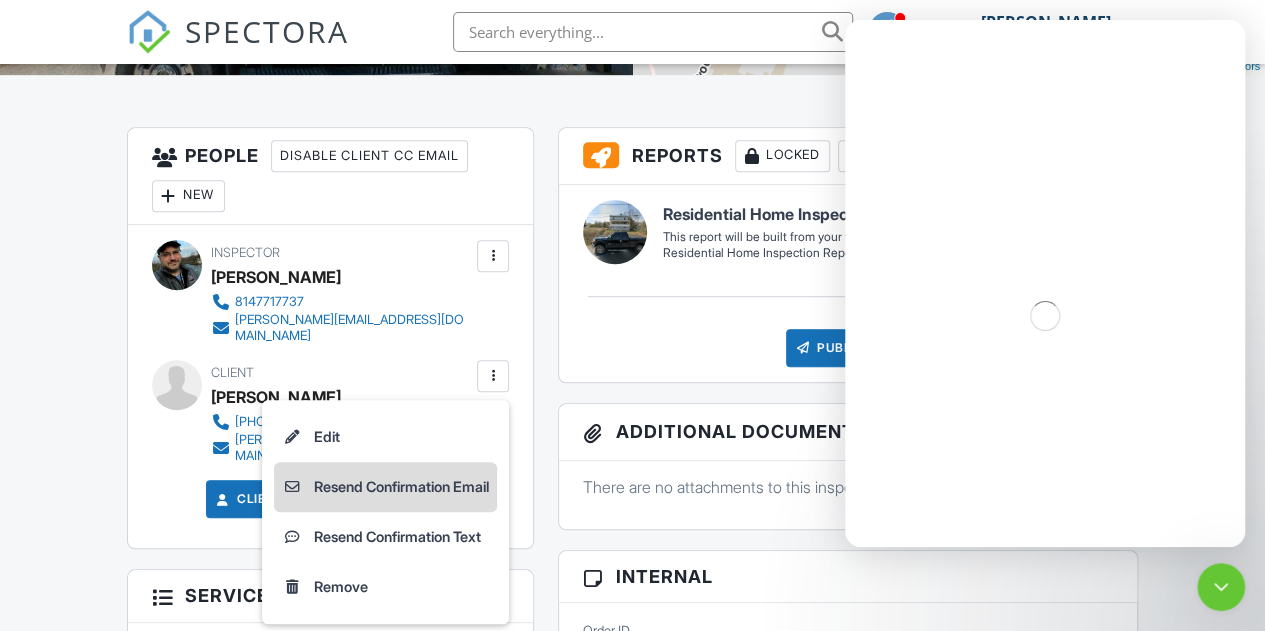 click on "Resend Confirmation Email" at bounding box center [385, 487] 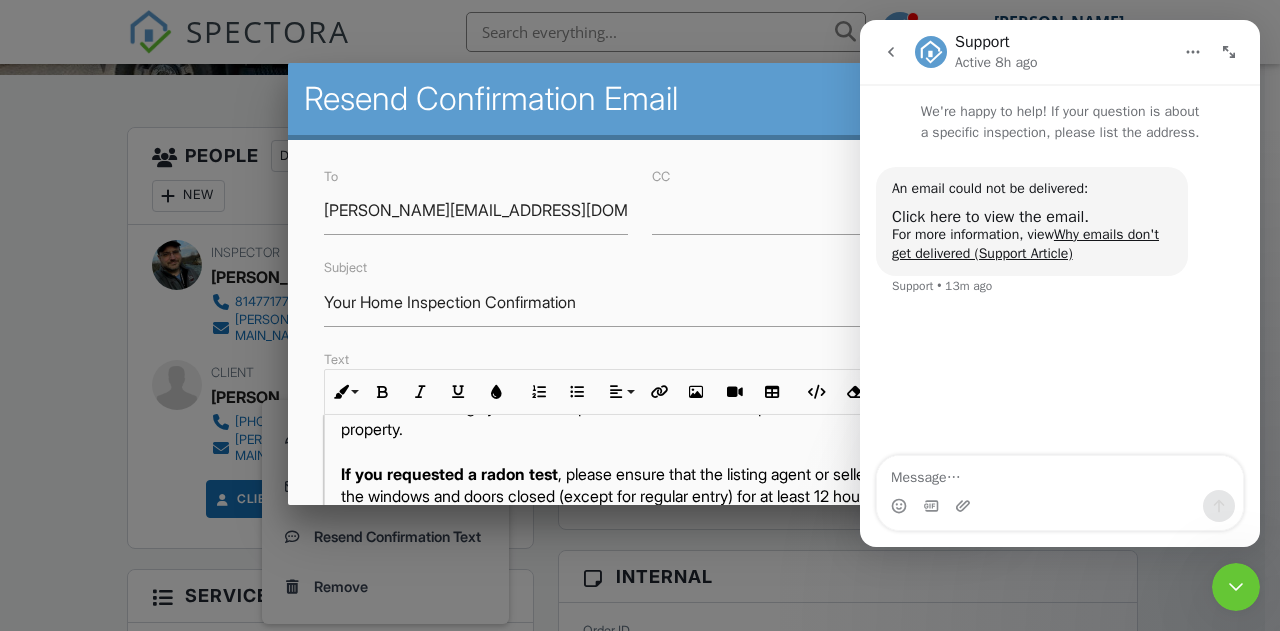 scroll, scrollTop: 601, scrollLeft: 0, axis: vertical 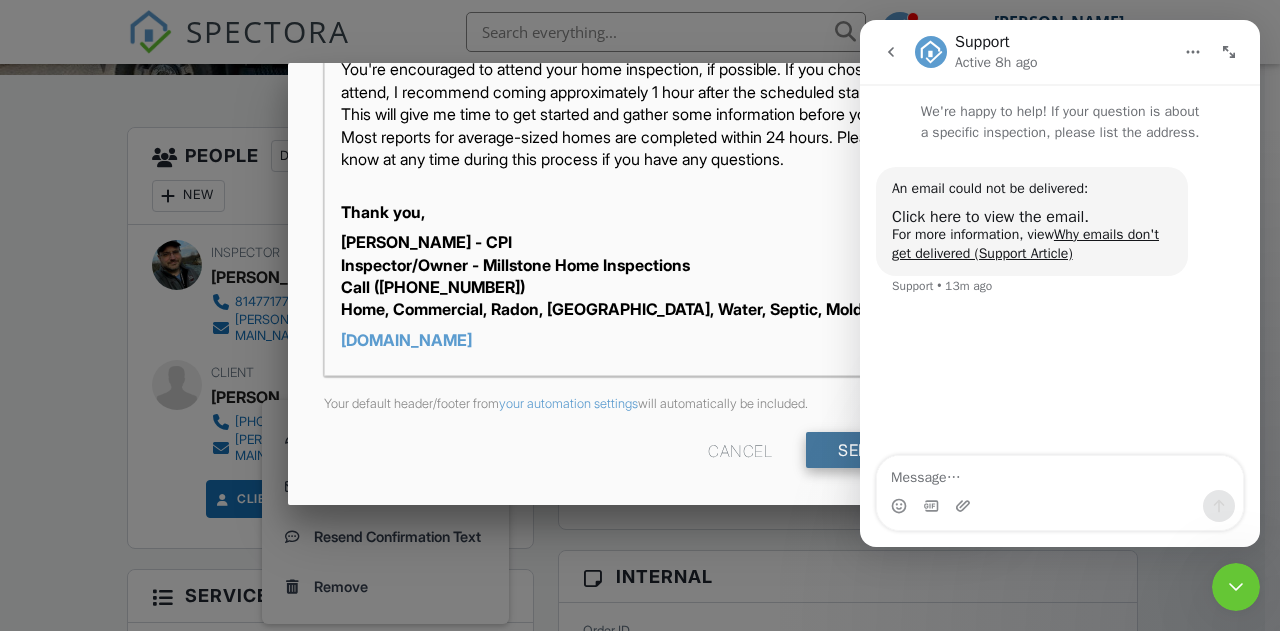 click on "Send Email" at bounding box center [887, 450] 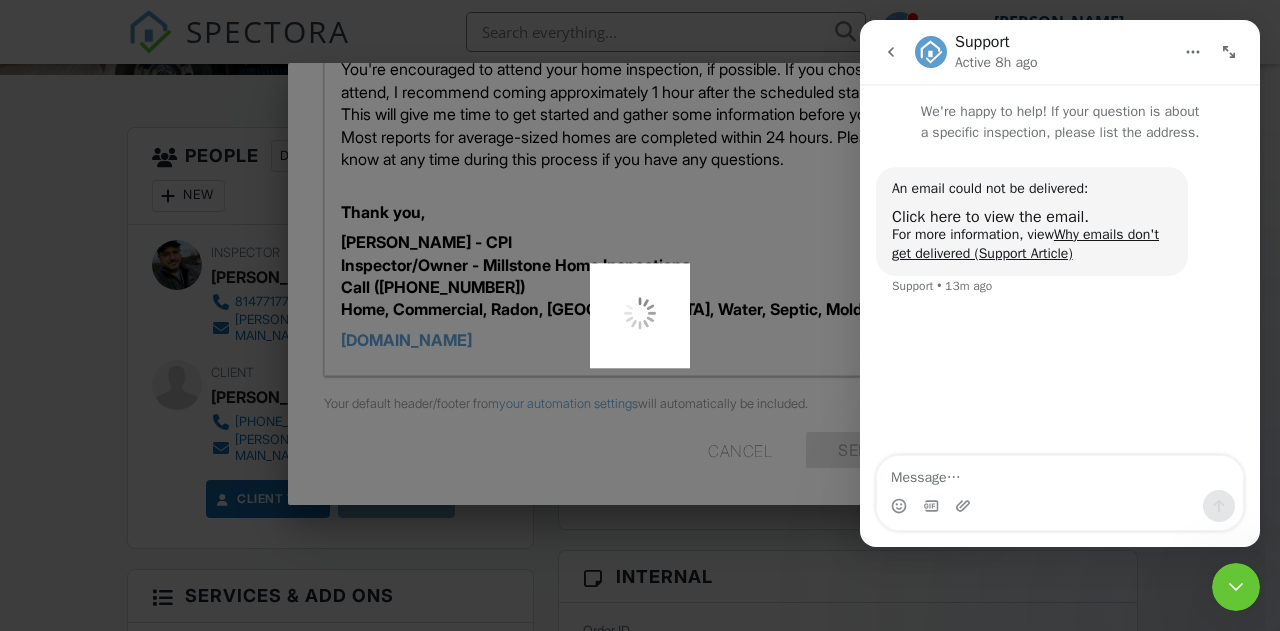 click 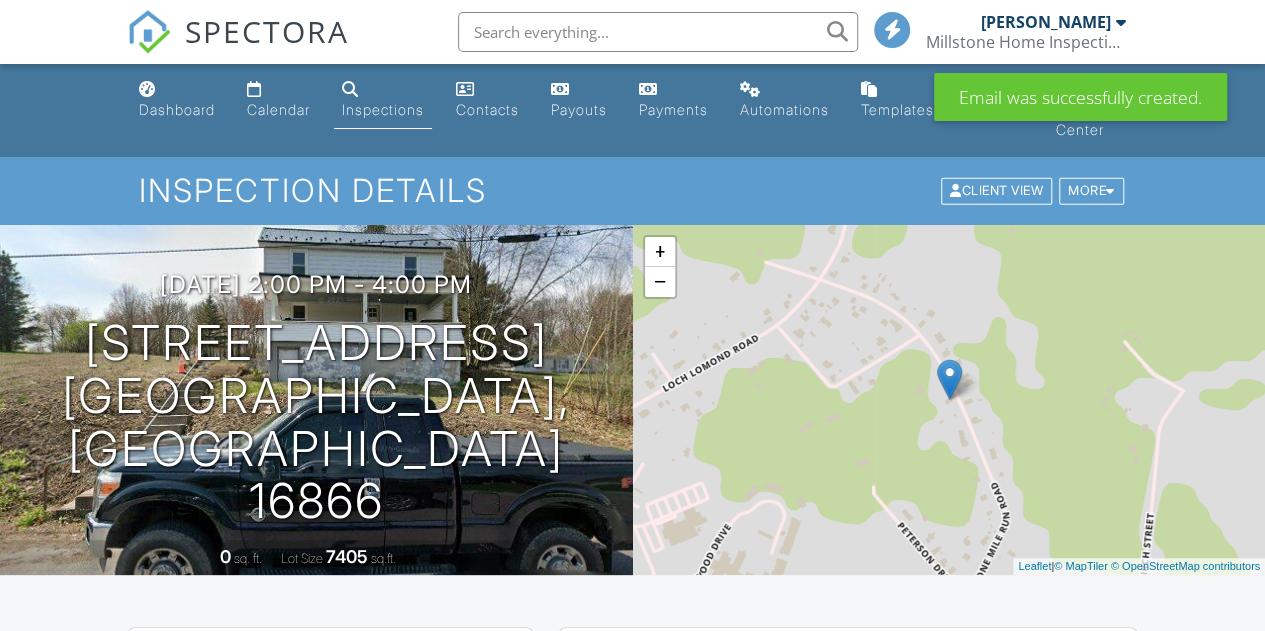 scroll, scrollTop: 200, scrollLeft: 0, axis: vertical 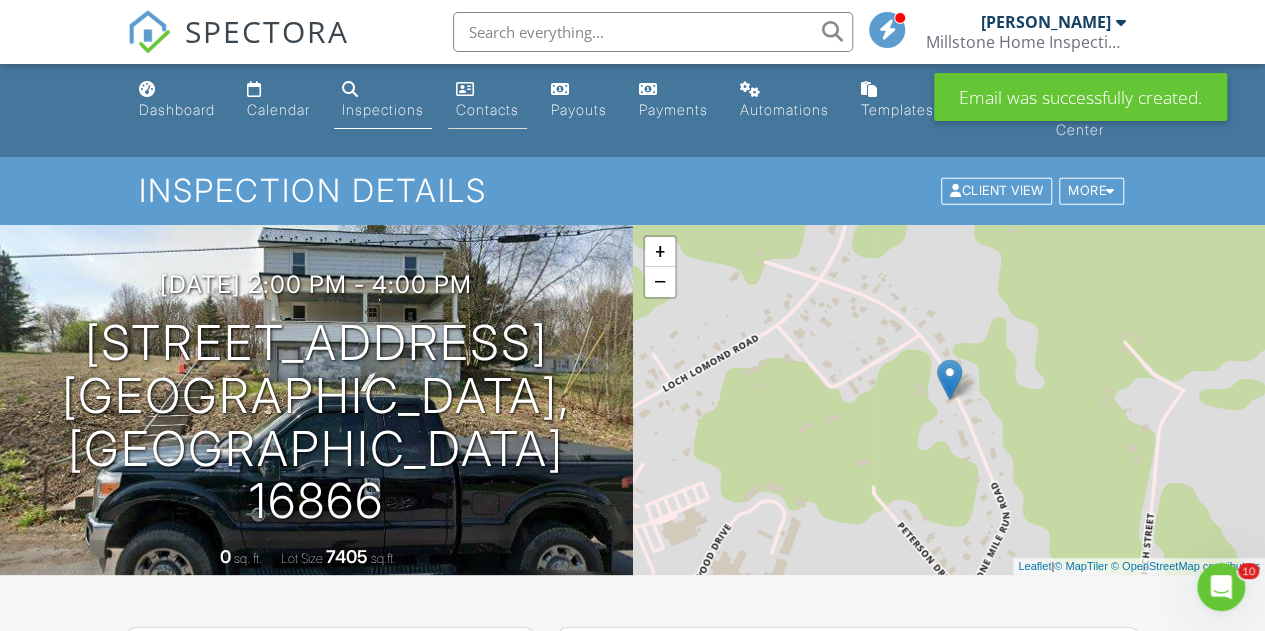 click on "Contacts" at bounding box center [487, 109] 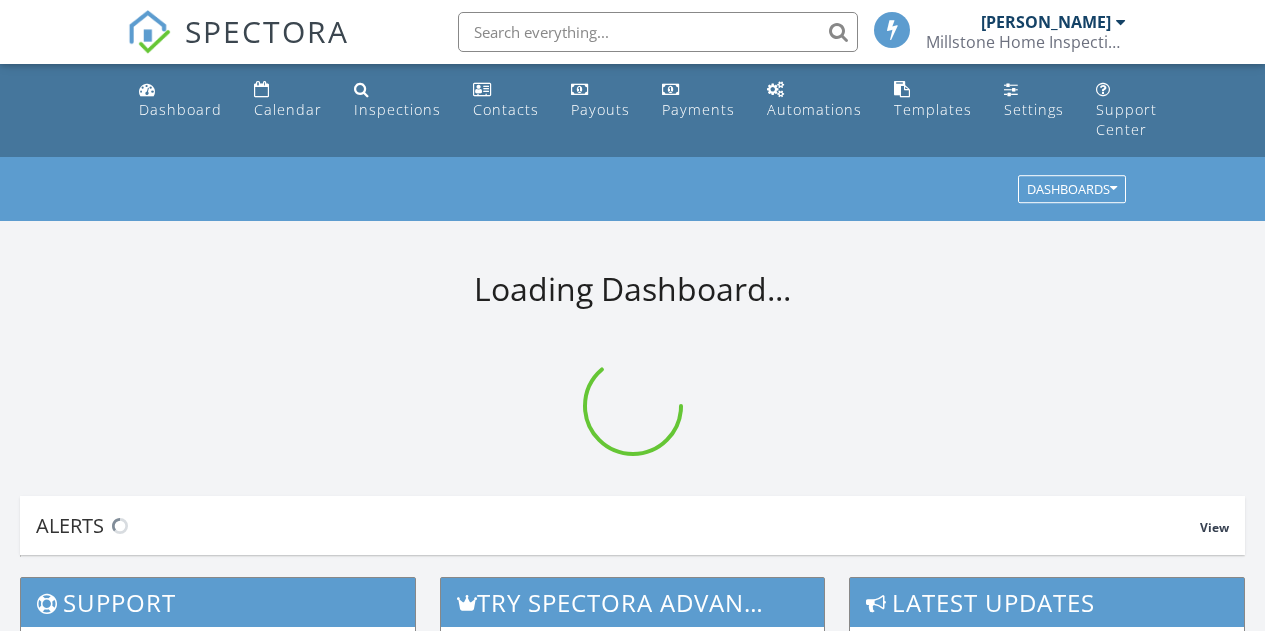 scroll, scrollTop: 0, scrollLeft: 0, axis: both 